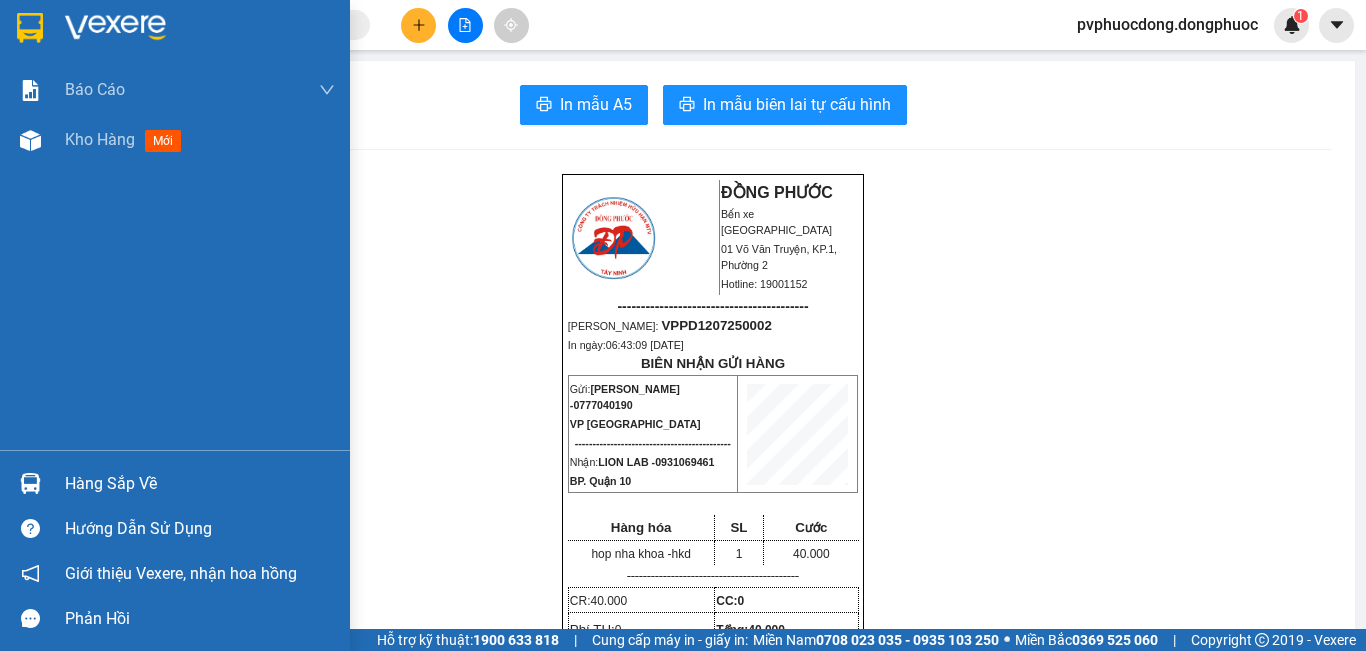 click at bounding box center (30, 140) 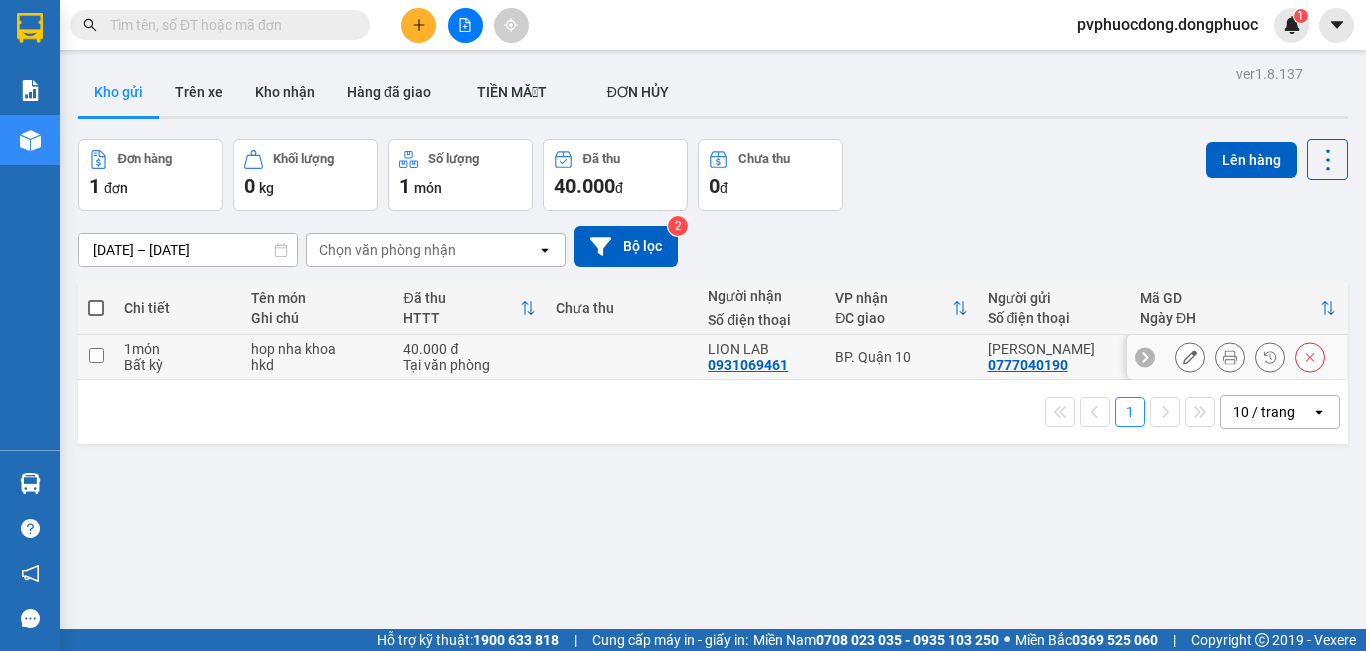 click on "40.000 đ" at bounding box center (469, 349) 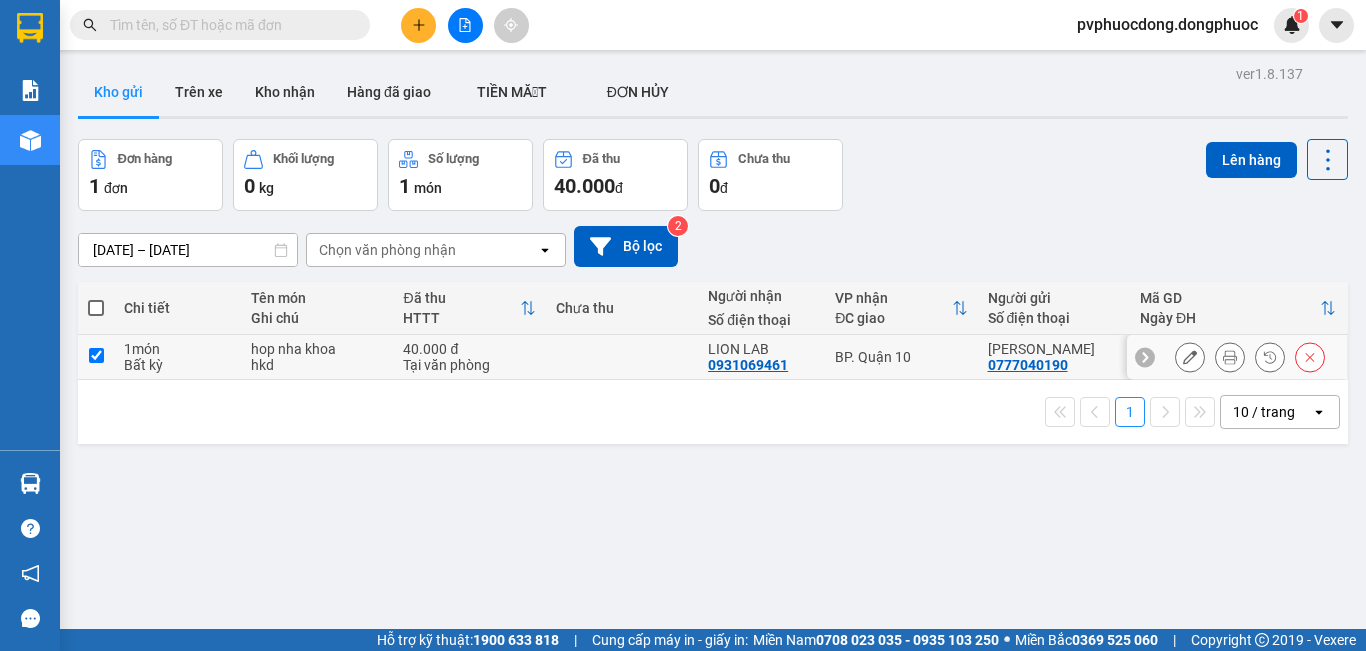 checkbox on "true" 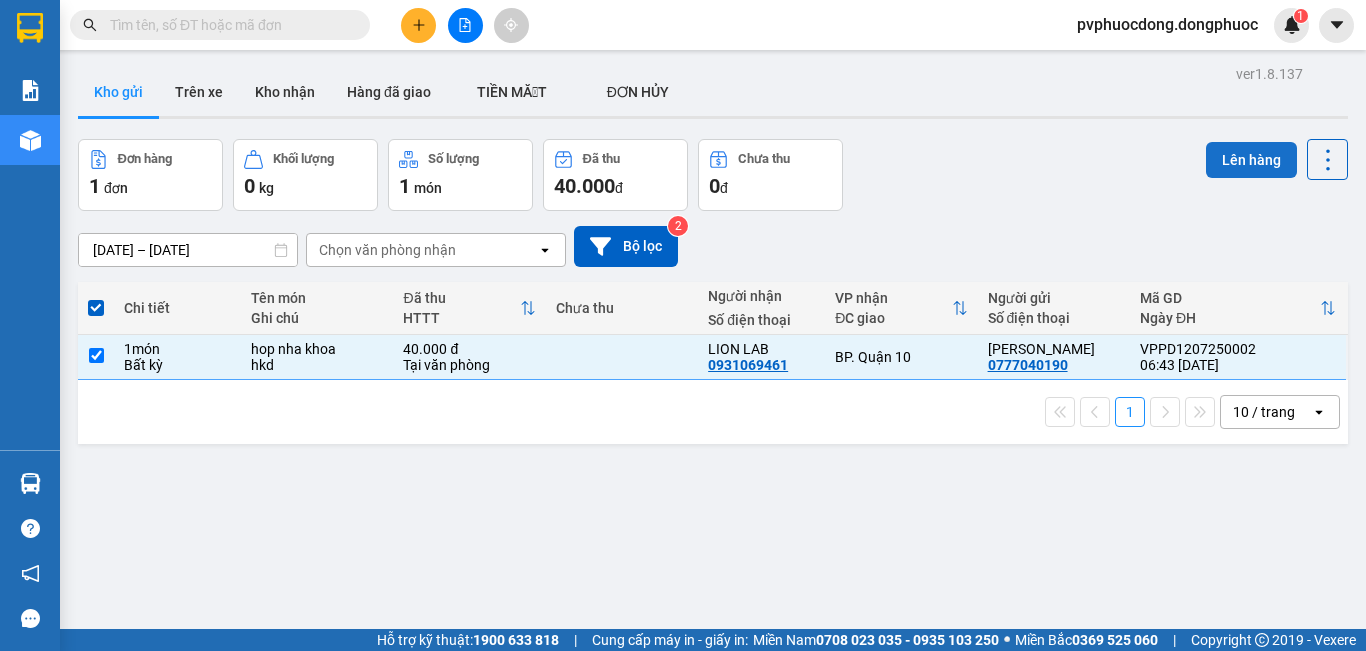 click on "Lên hàng" at bounding box center [1251, 160] 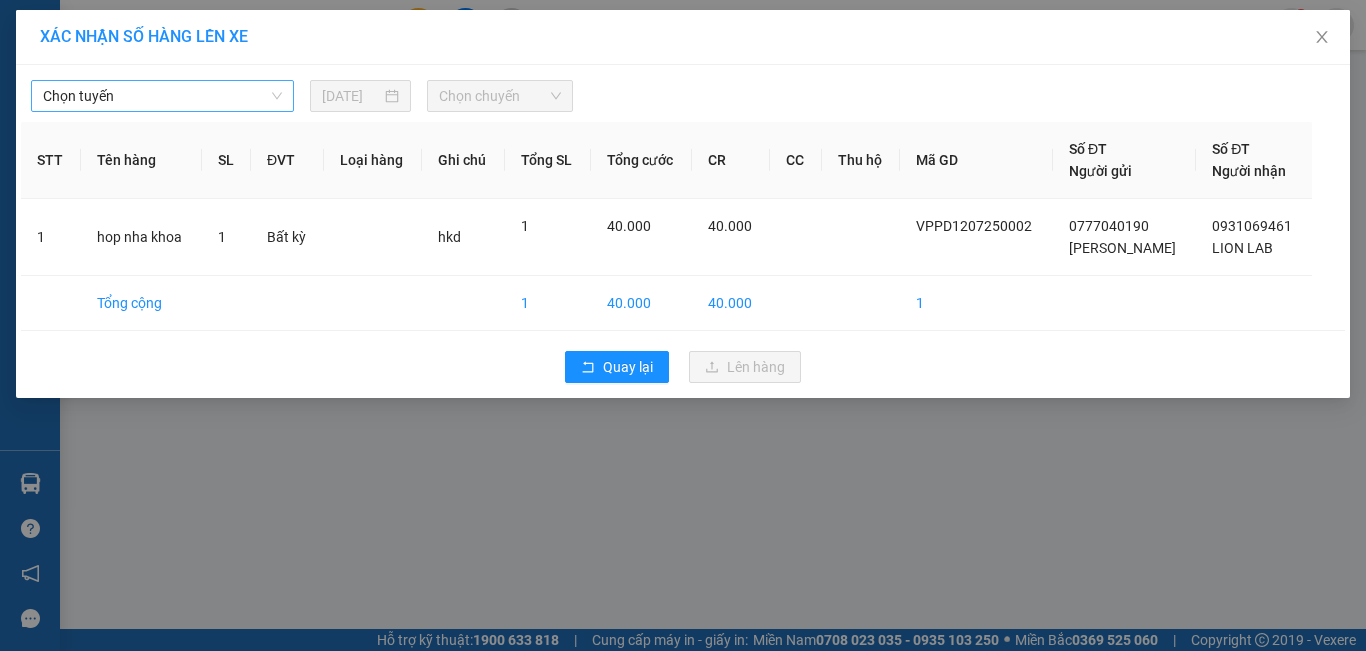 click on "Chọn tuyến" at bounding box center (162, 96) 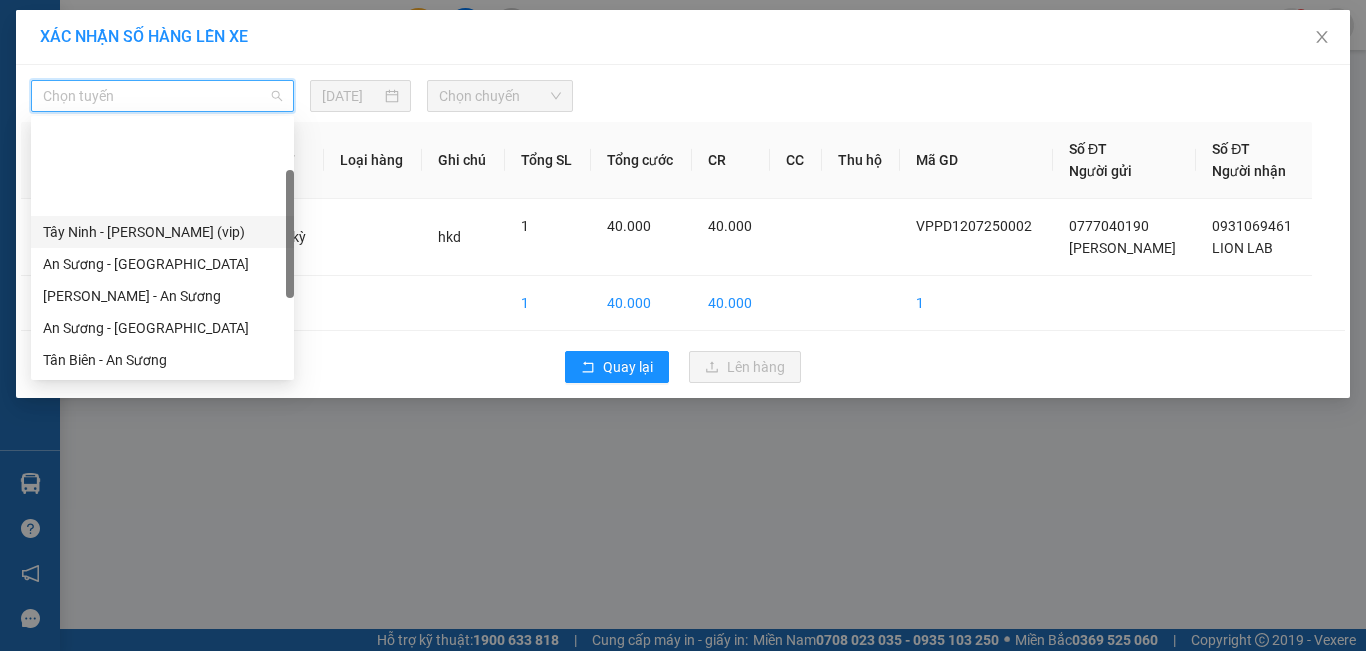 scroll, scrollTop: 280, scrollLeft: 0, axis: vertical 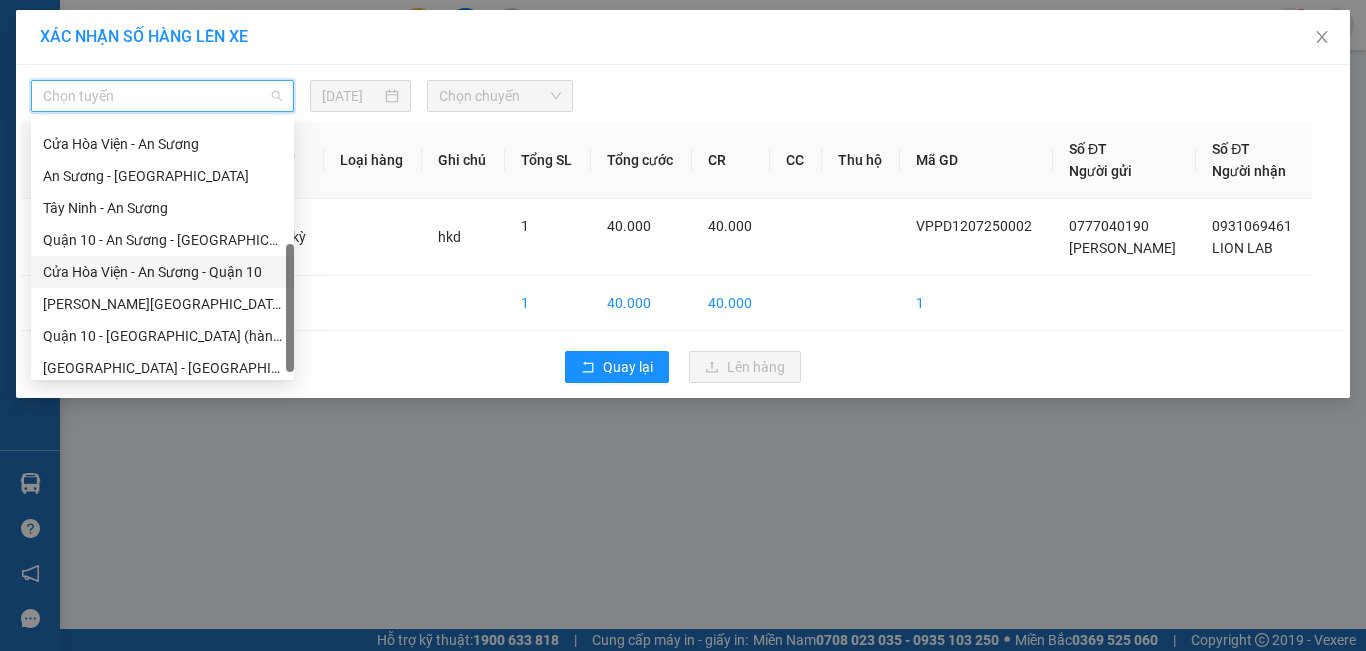 click on "Cửa Hòa Viện - An Sương - Quận 10" at bounding box center (162, 272) 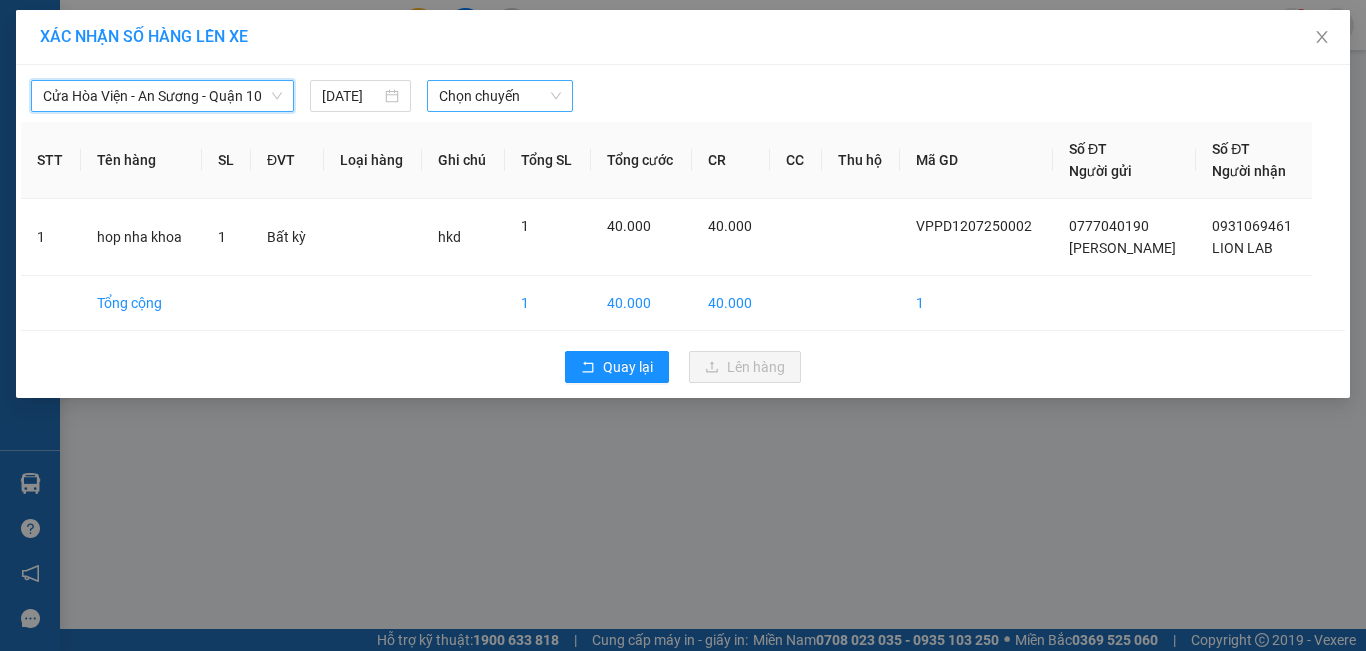 click on "Chọn chuyến" at bounding box center (500, 96) 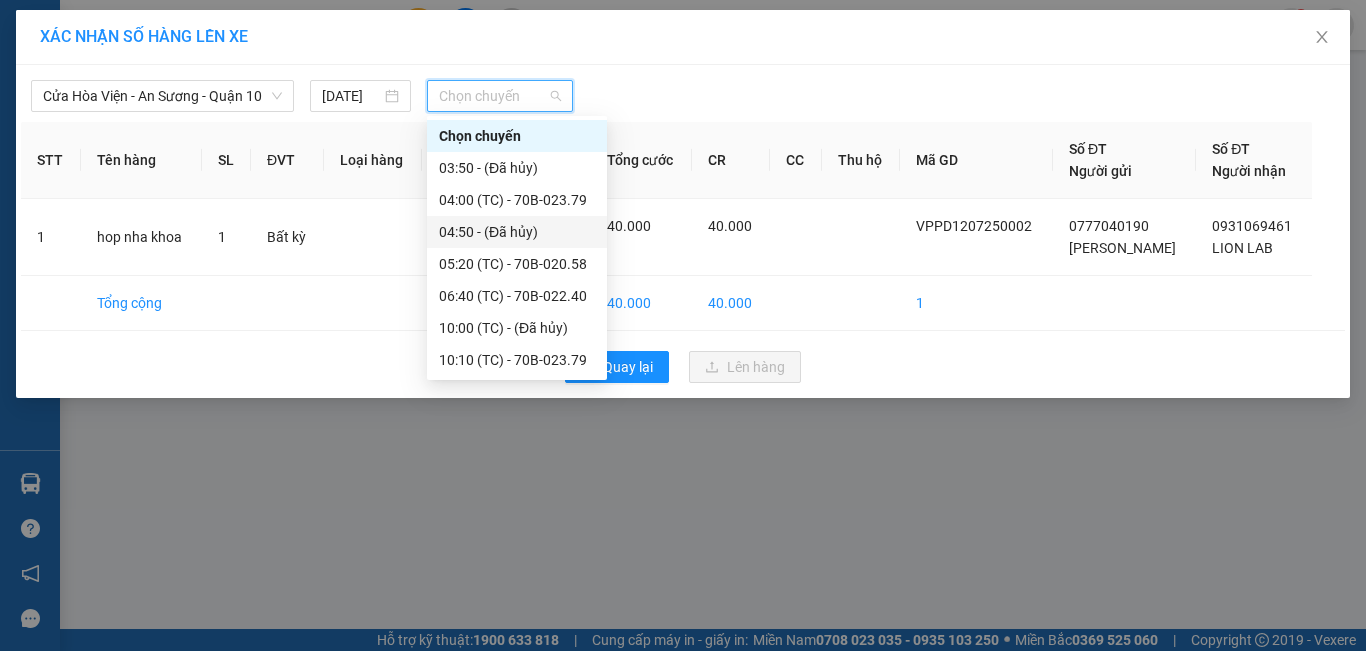 scroll, scrollTop: 160, scrollLeft: 0, axis: vertical 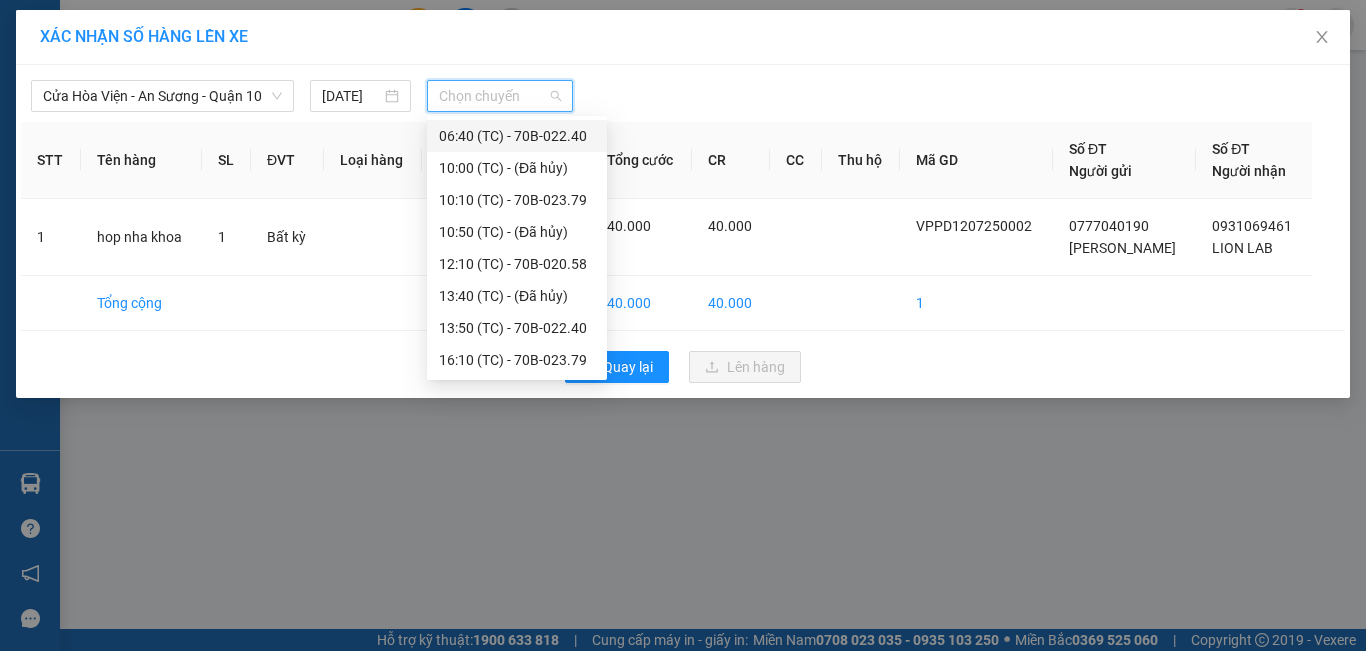click on "06:40   (TC)   - 70B-022.40" at bounding box center (517, 136) 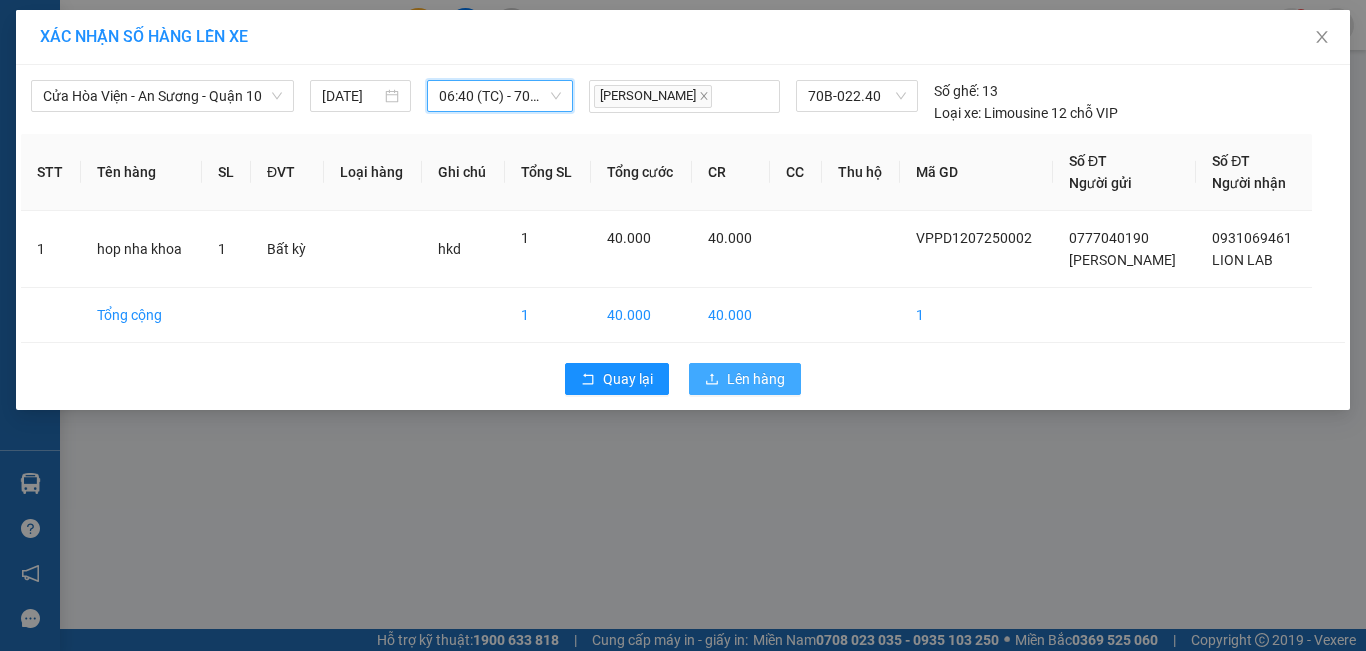 click on "Lên hàng" at bounding box center [745, 379] 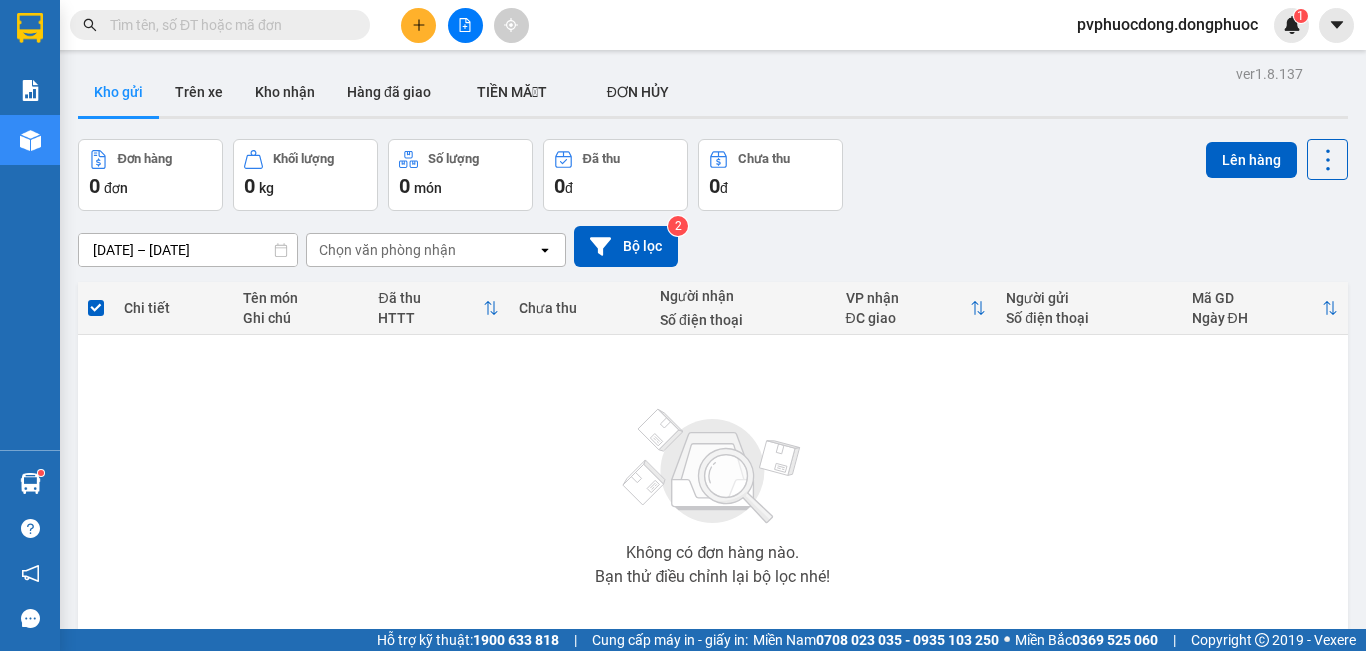 click 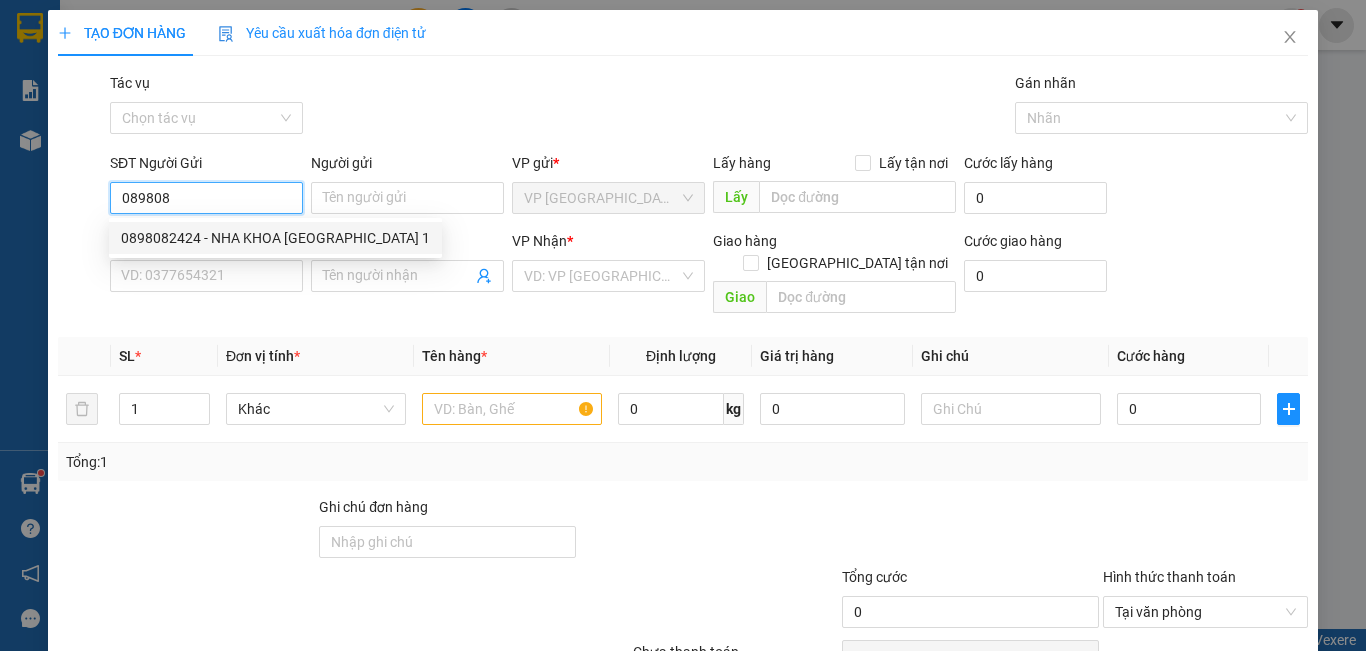 click on "0898082424 - NHA KHOA [GEOGRAPHIC_DATA] 1" at bounding box center (275, 238) 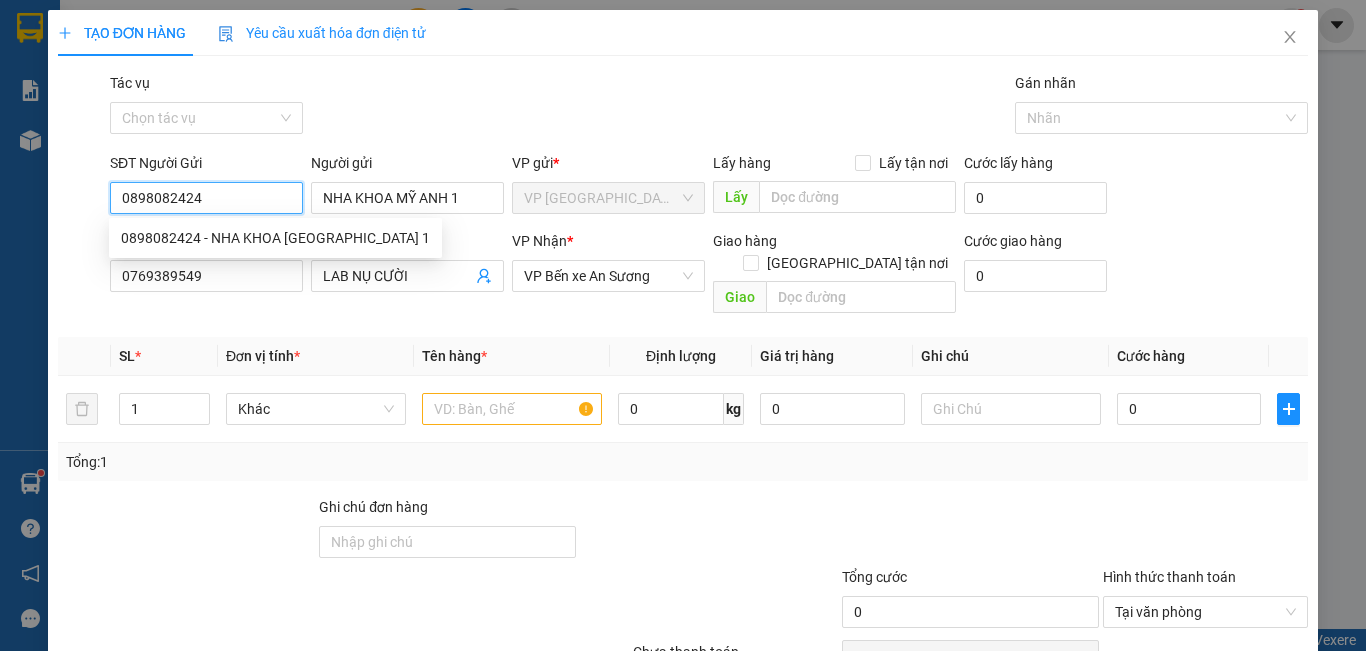 type on "20.000" 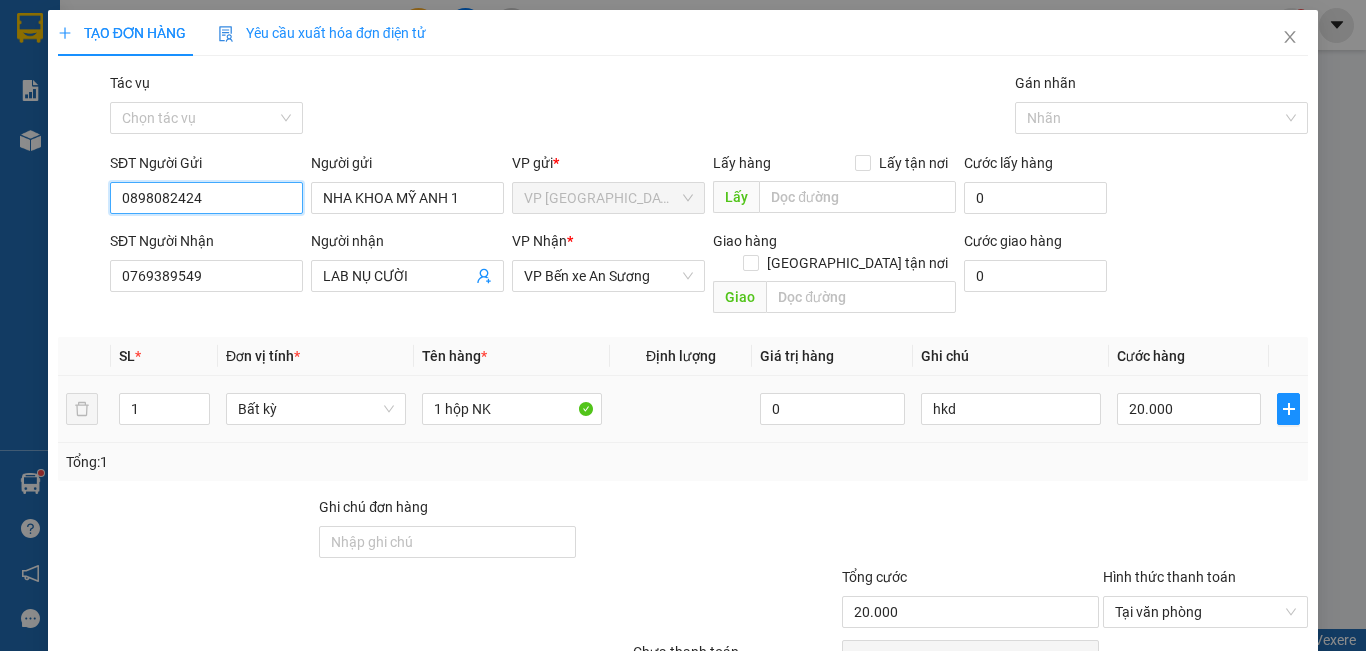 scroll, scrollTop: 89, scrollLeft: 0, axis: vertical 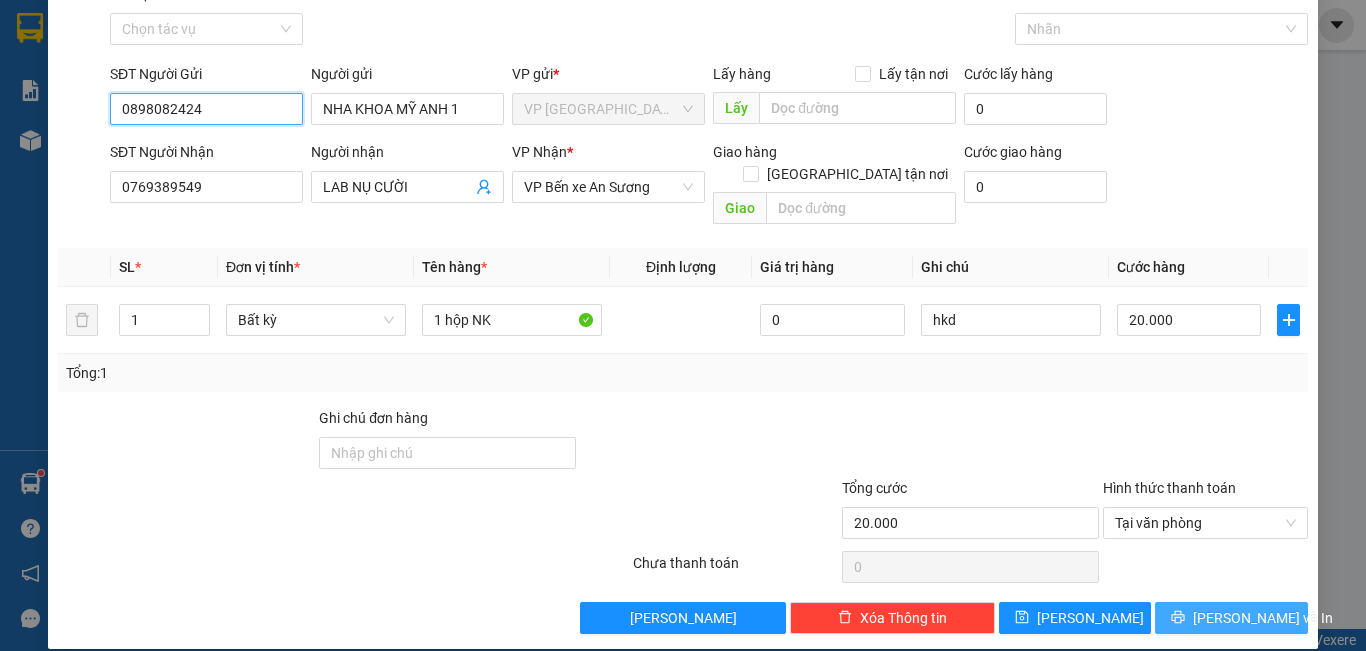 type on "0898082424" 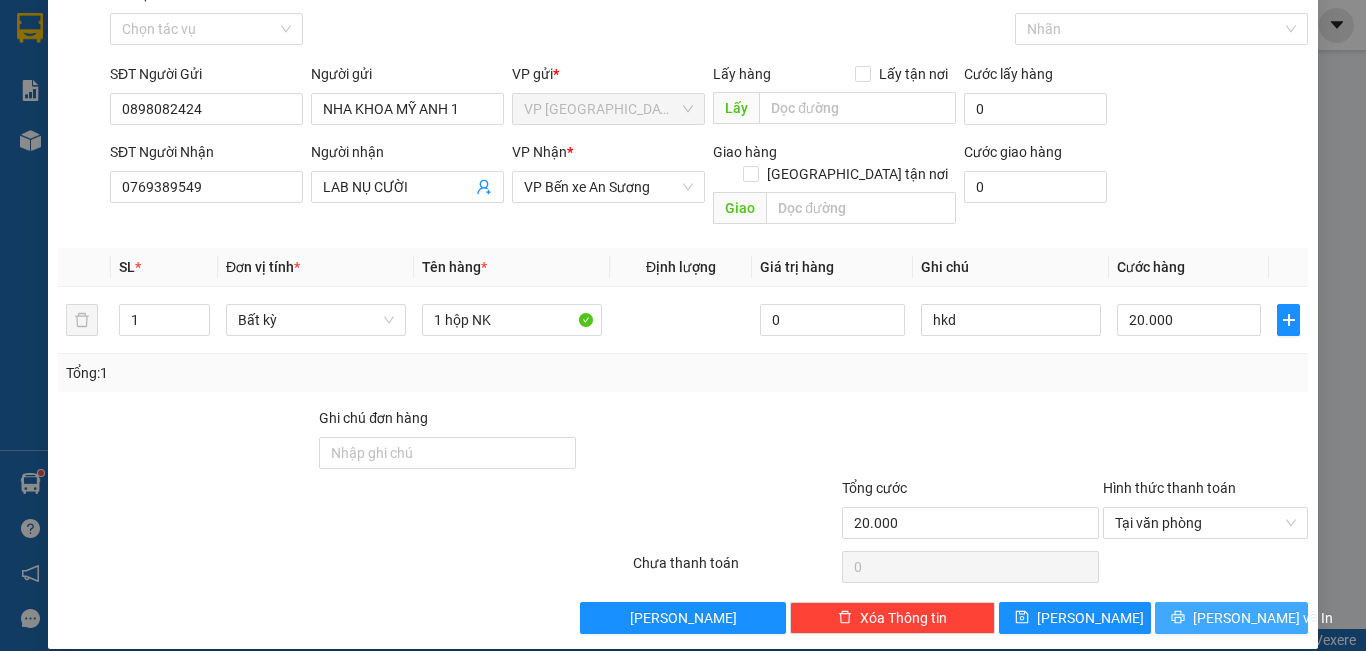 click on "[PERSON_NAME] và In" at bounding box center (1263, 618) 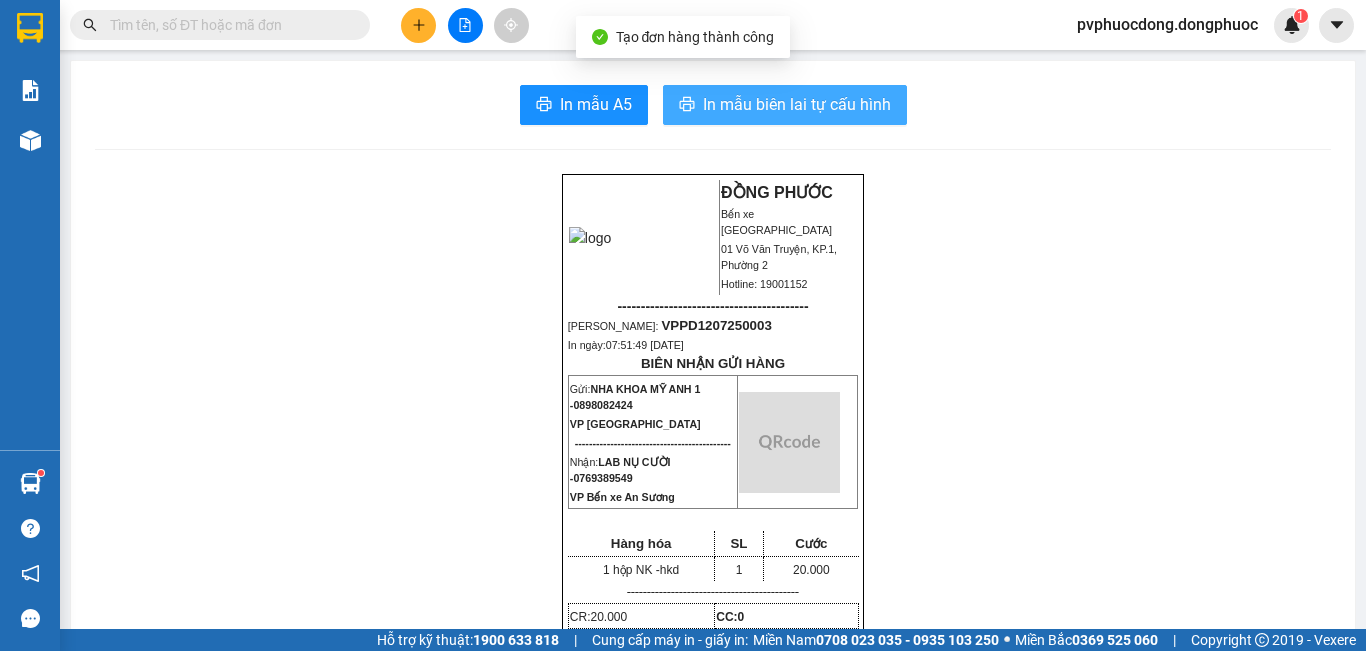 click on "In mẫu biên lai tự cấu hình" at bounding box center [797, 104] 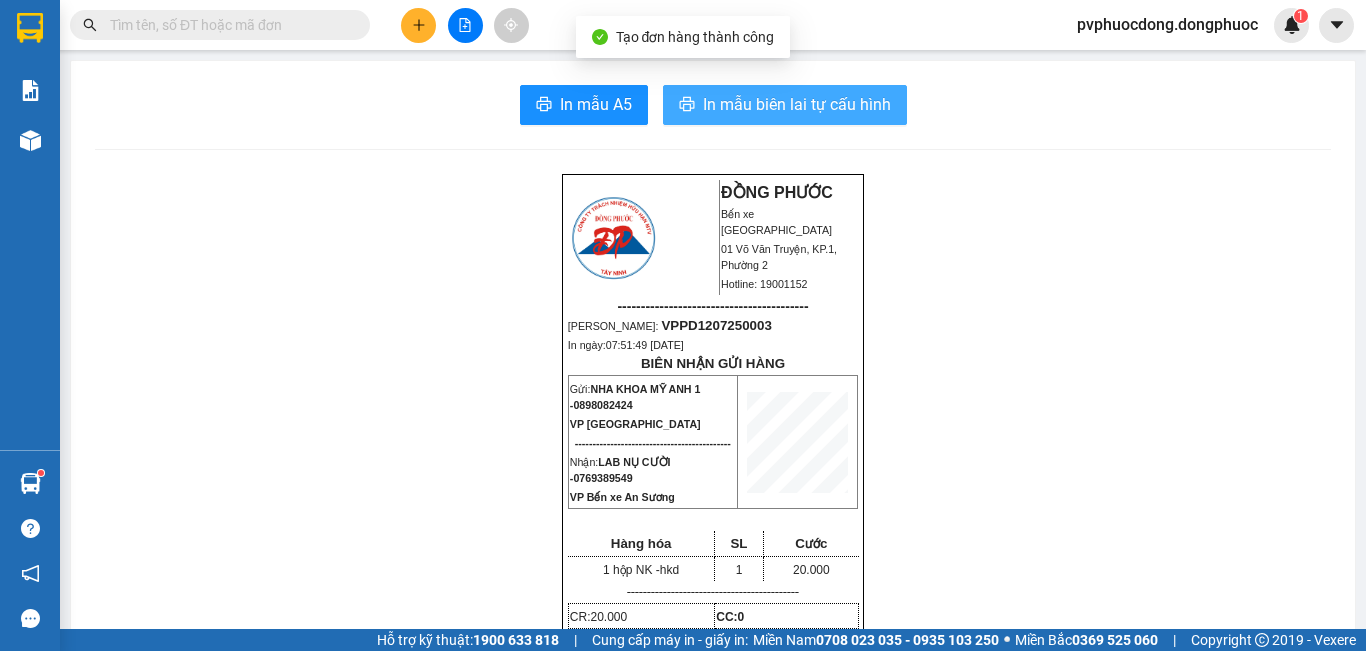 scroll, scrollTop: 0, scrollLeft: 0, axis: both 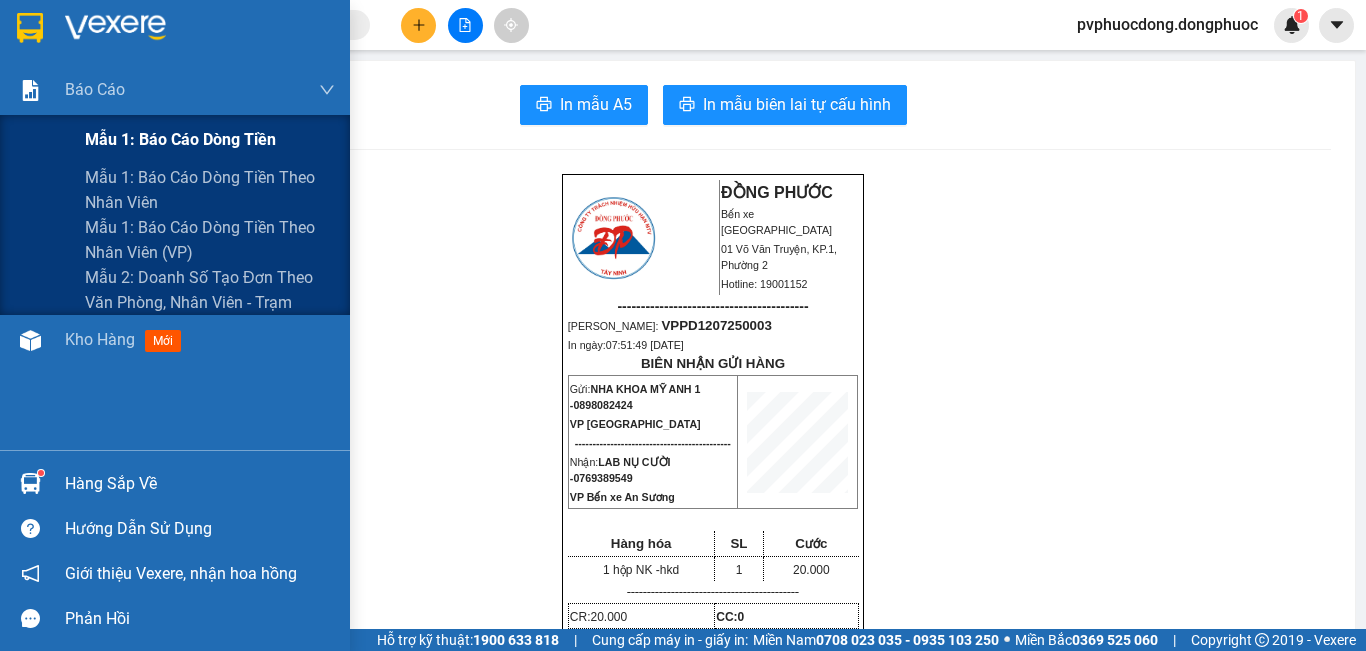 click on "Mẫu 1: Báo cáo dòng tiền" at bounding box center [180, 139] 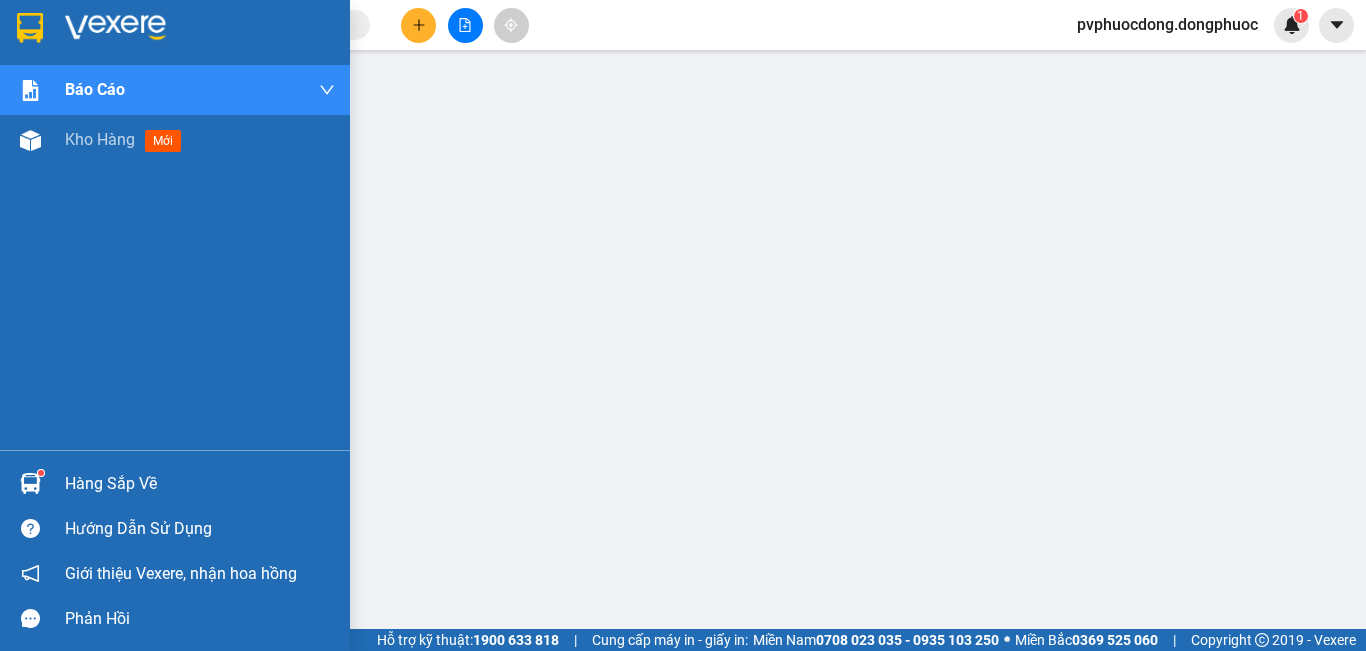 click at bounding box center [30, 483] 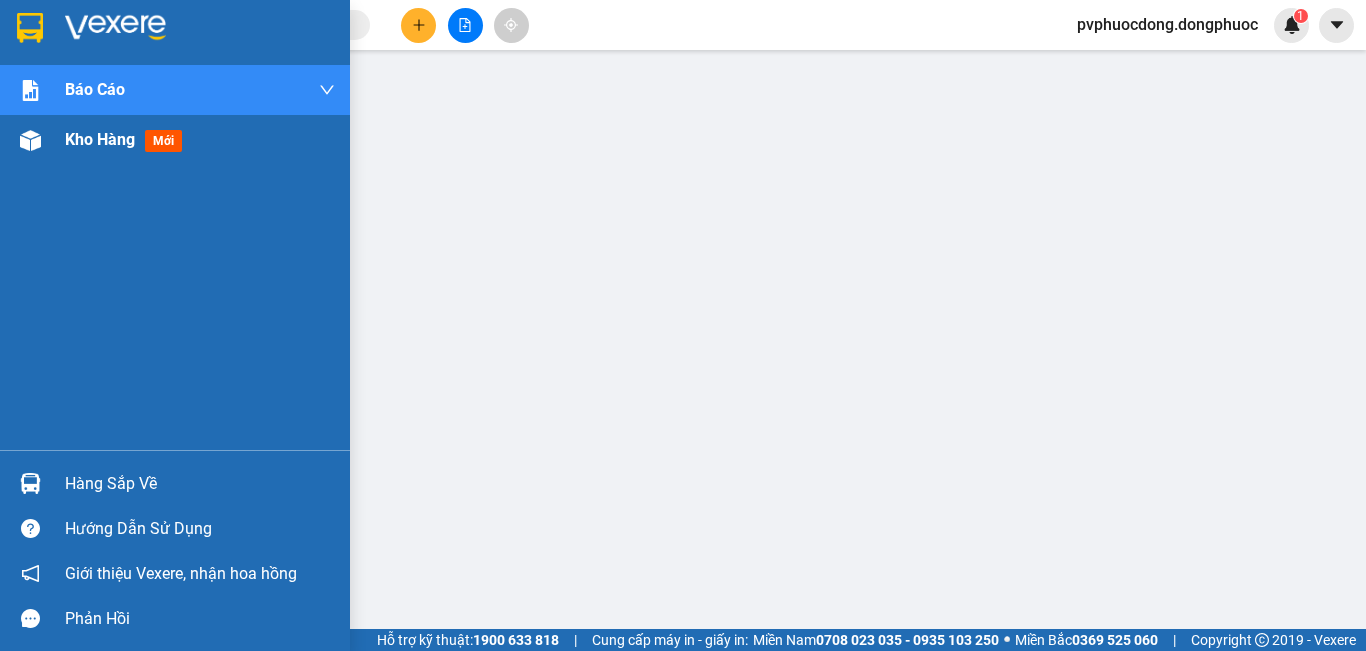 click at bounding box center (30, 140) 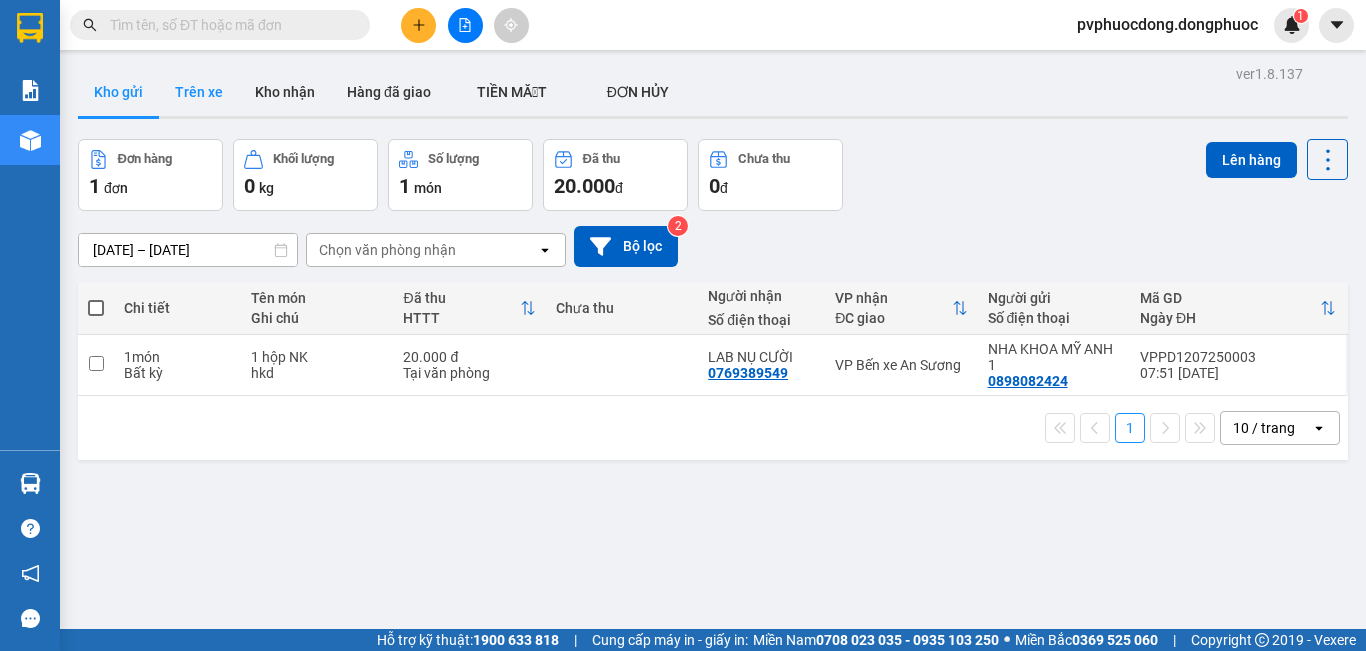 click on "Trên xe" at bounding box center [199, 92] 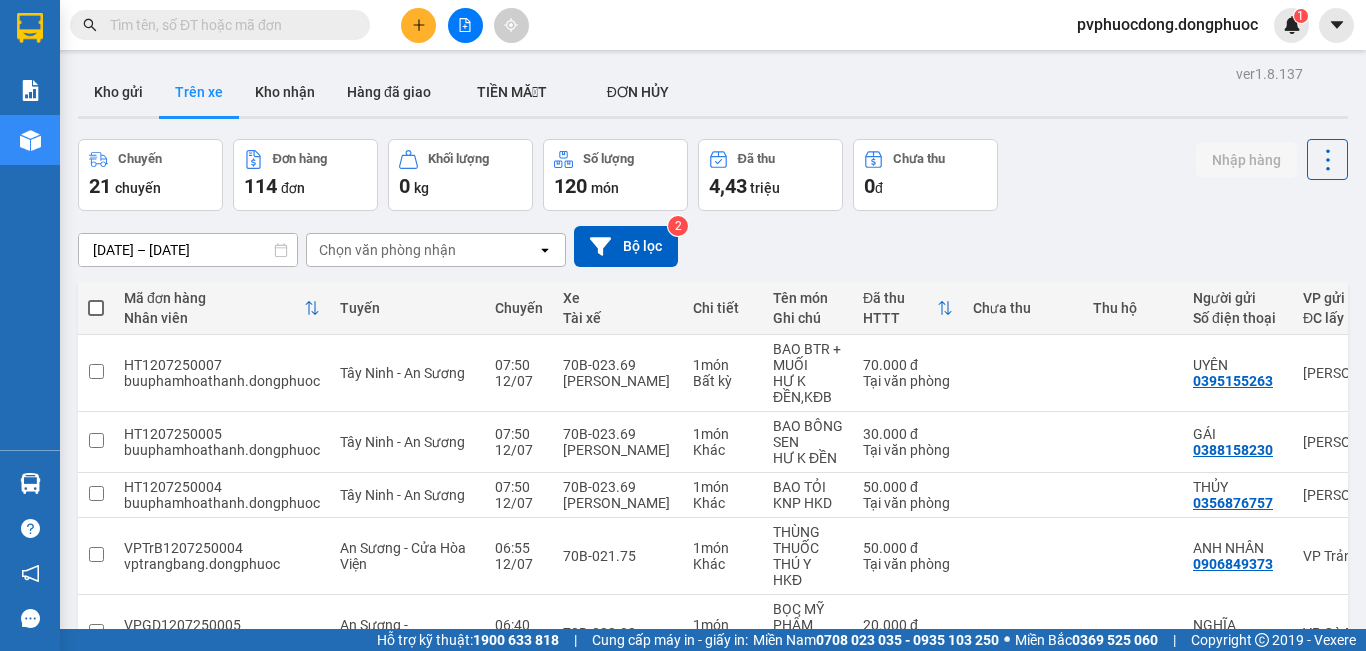click on "Chọn văn phòng nhận" at bounding box center [422, 250] 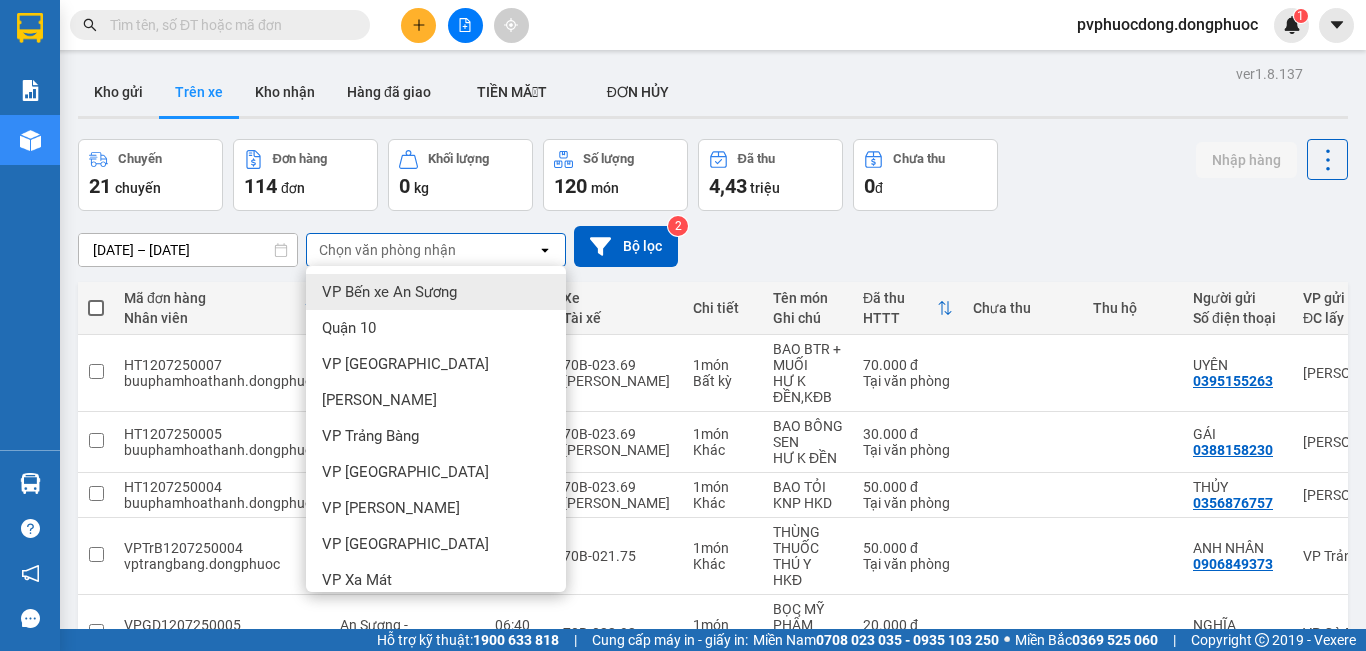 scroll, scrollTop: 100, scrollLeft: 0, axis: vertical 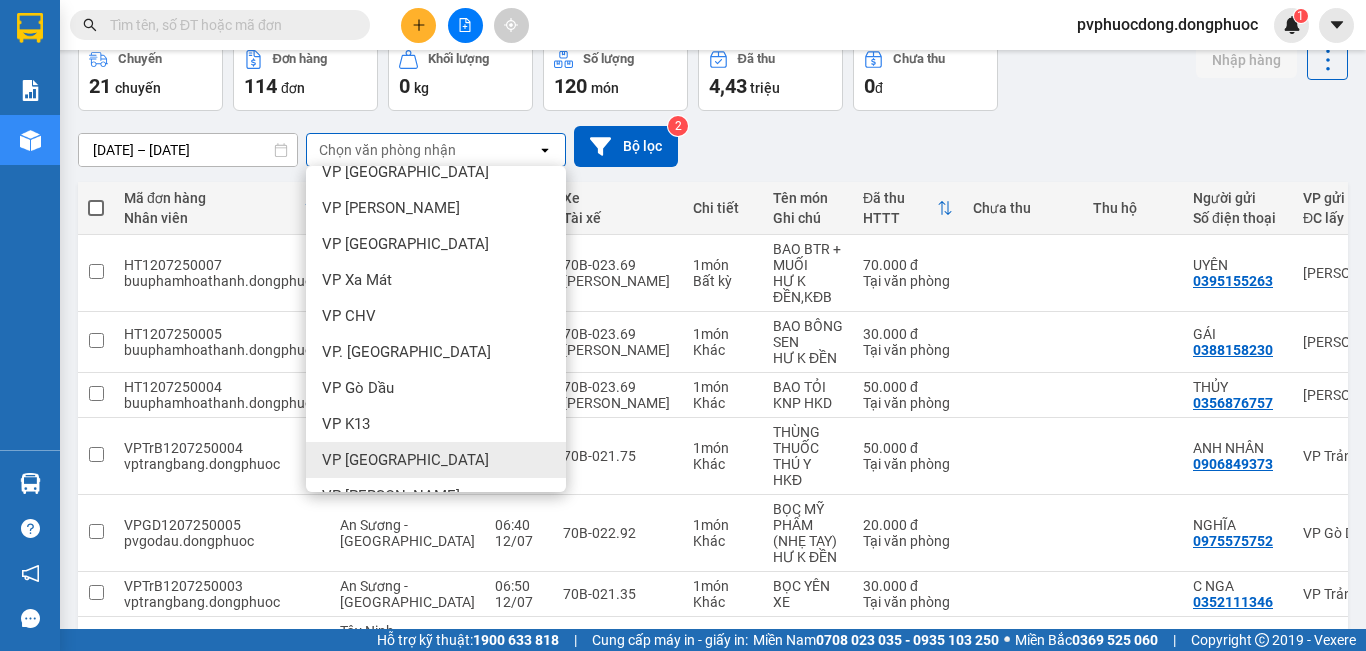 click on "VP [GEOGRAPHIC_DATA]" at bounding box center (436, 460) 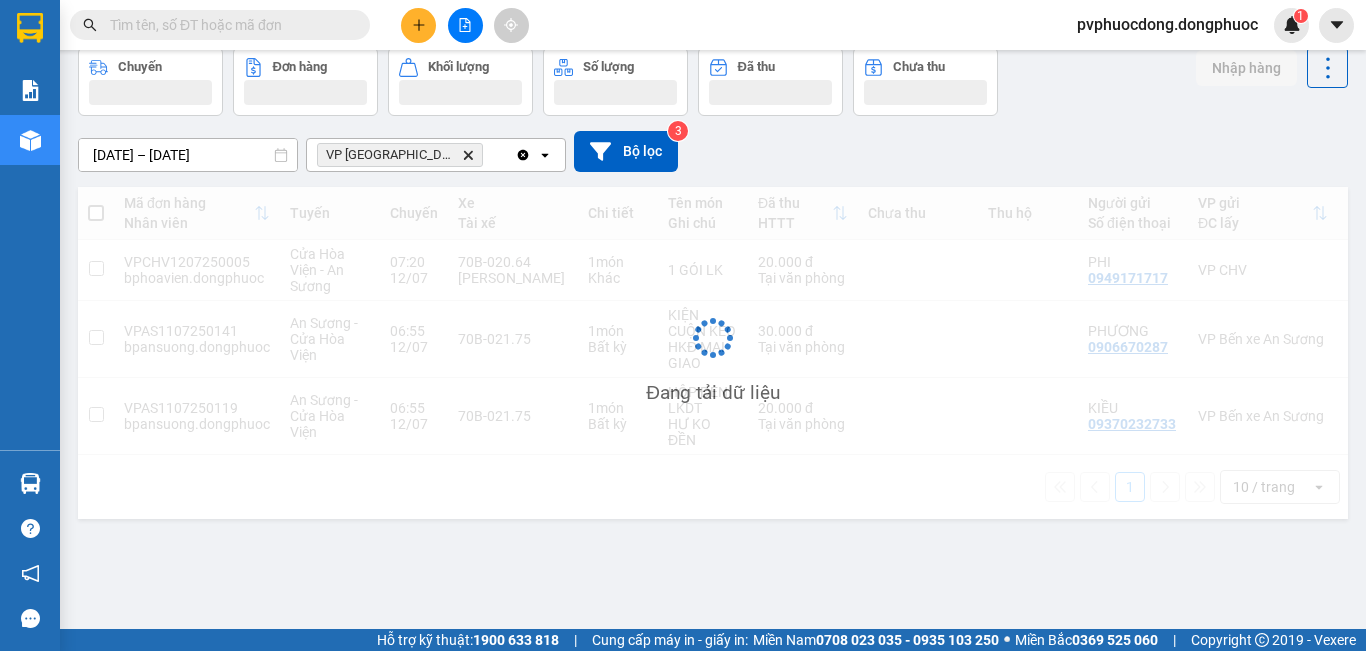 scroll, scrollTop: 92, scrollLeft: 0, axis: vertical 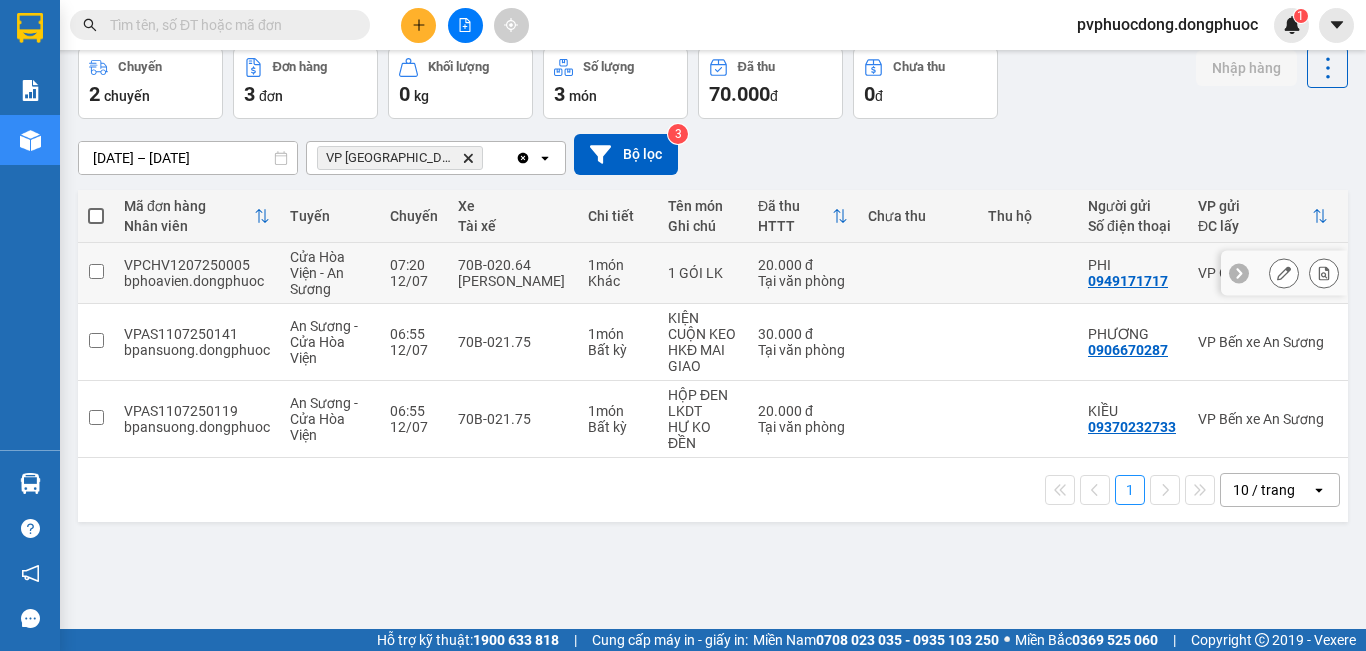 click on "1 GÓI LK" at bounding box center (703, 273) 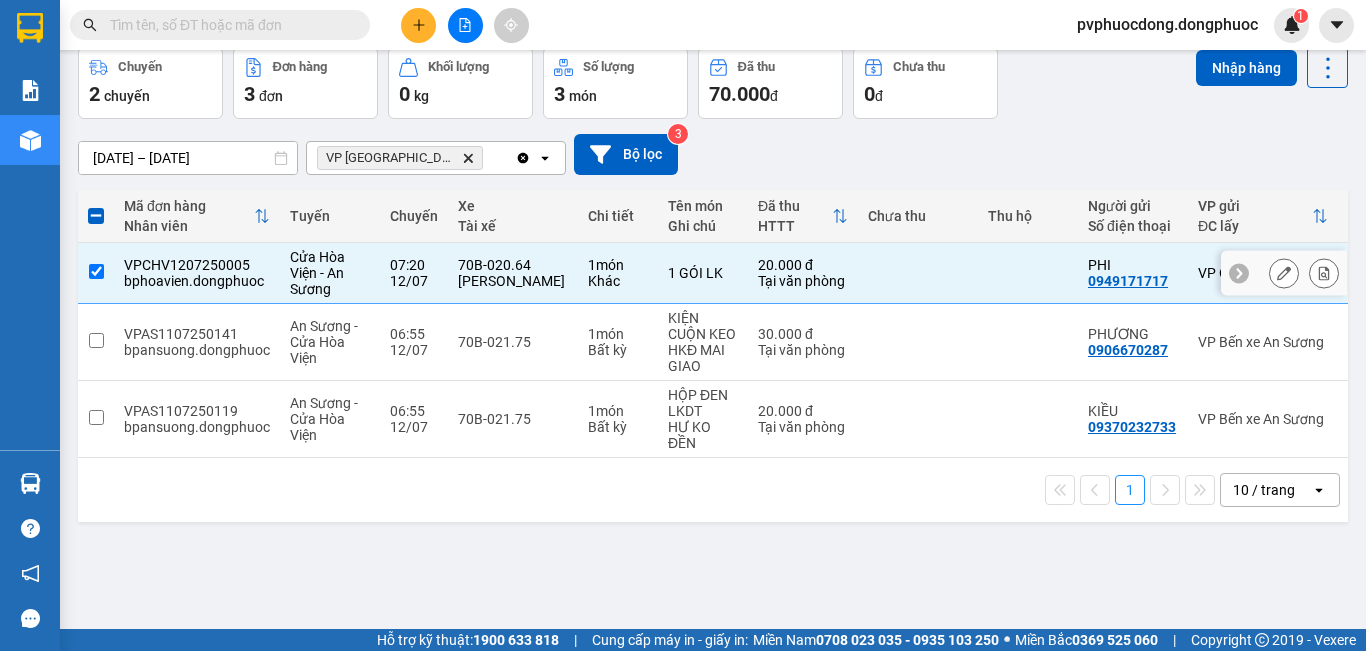 scroll, scrollTop: 0, scrollLeft: 0, axis: both 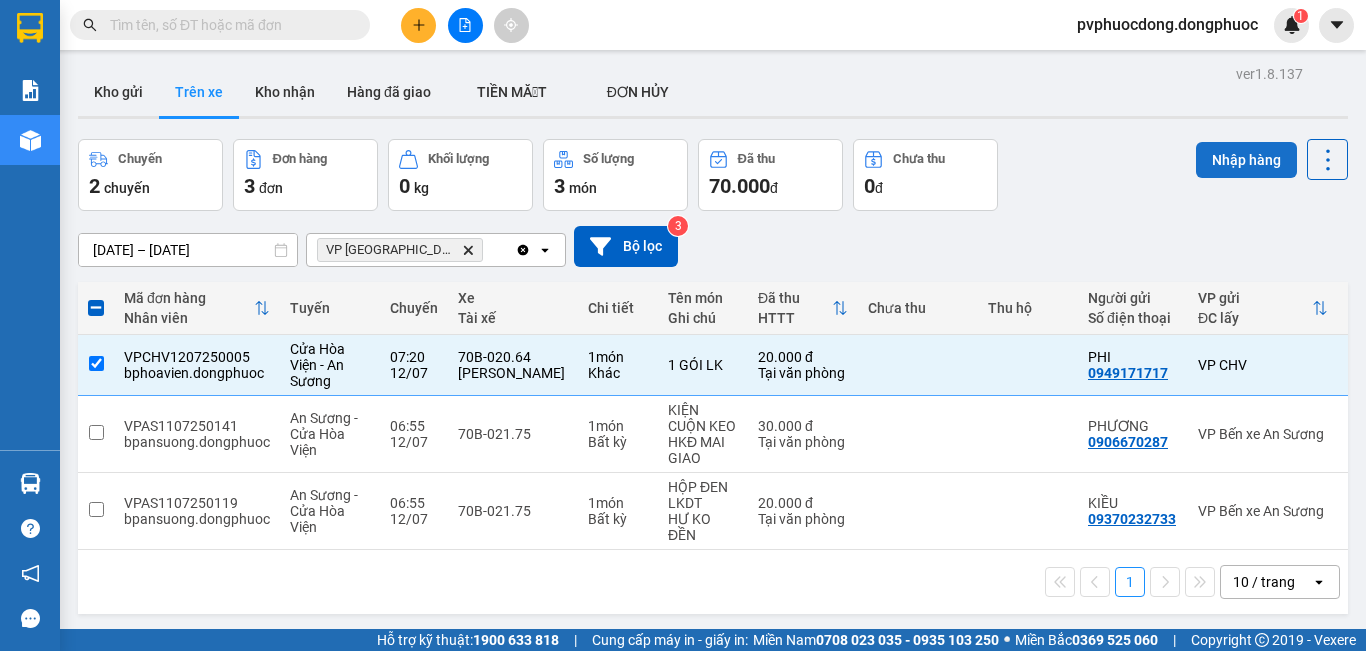 click on "Nhập hàng" at bounding box center (1246, 160) 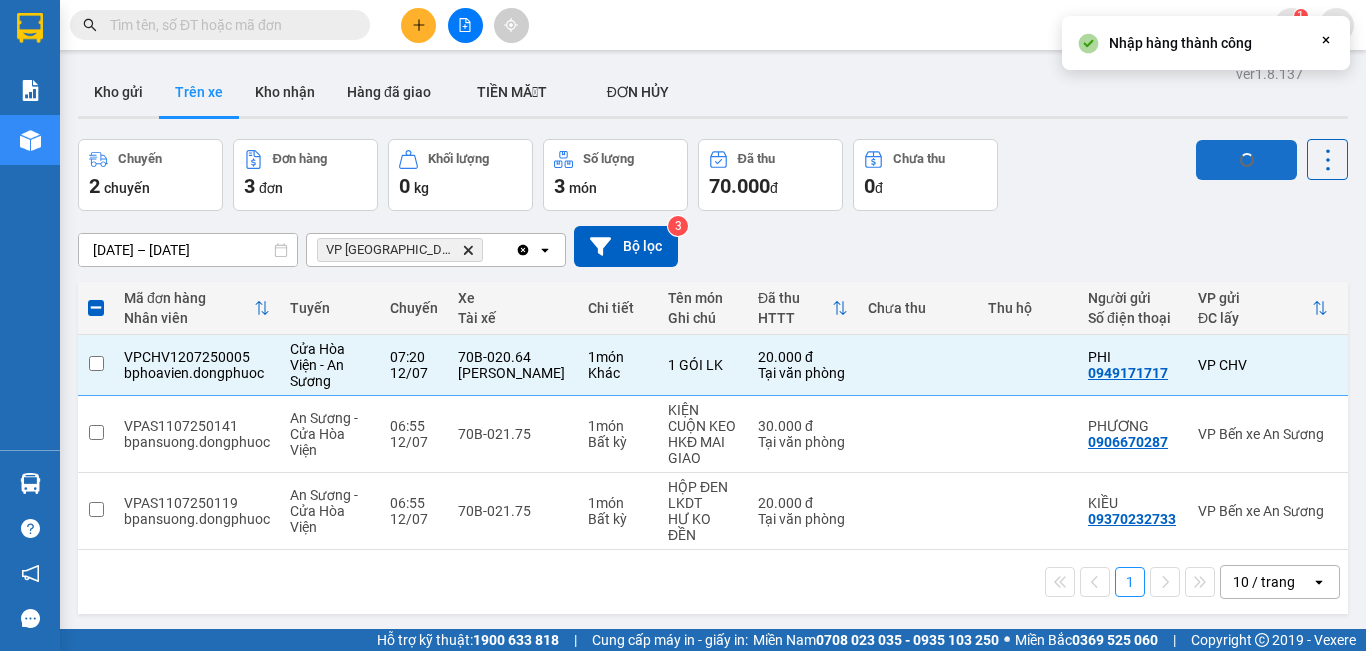 checkbox on "false" 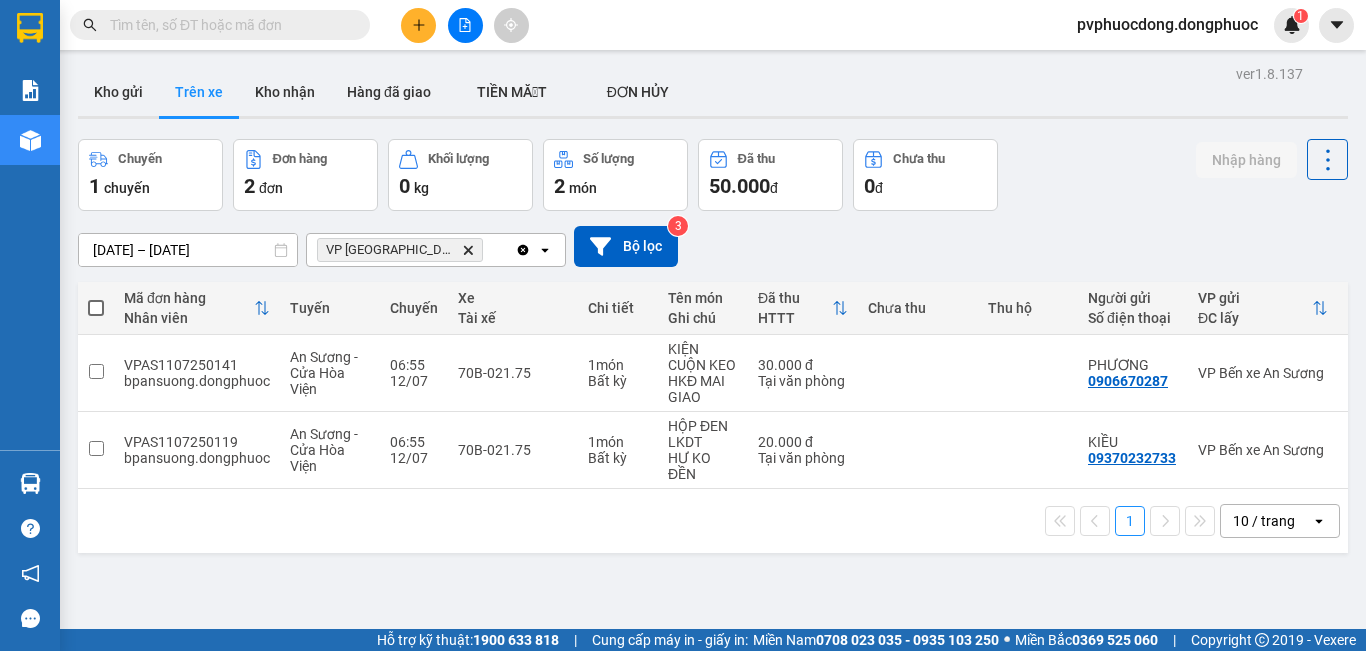 click on "1 10 / trang open" at bounding box center [713, 521] 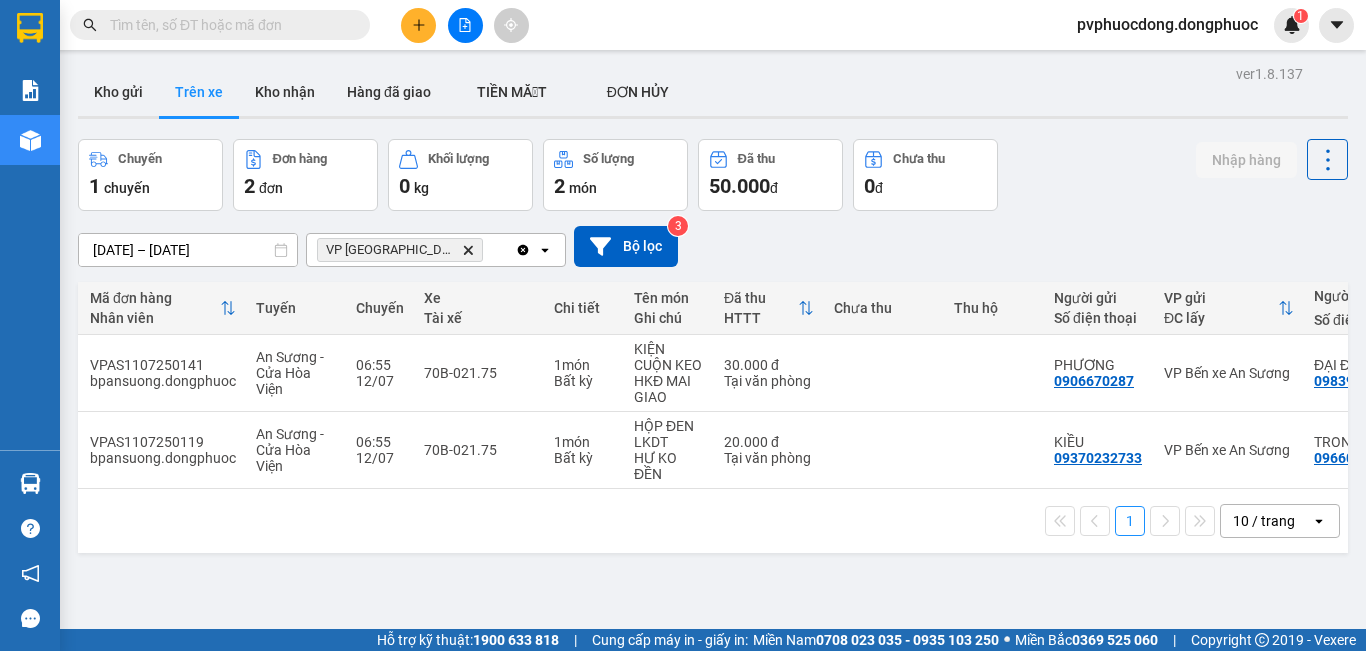 scroll, scrollTop: 0, scrollLeft: 0, axis: both 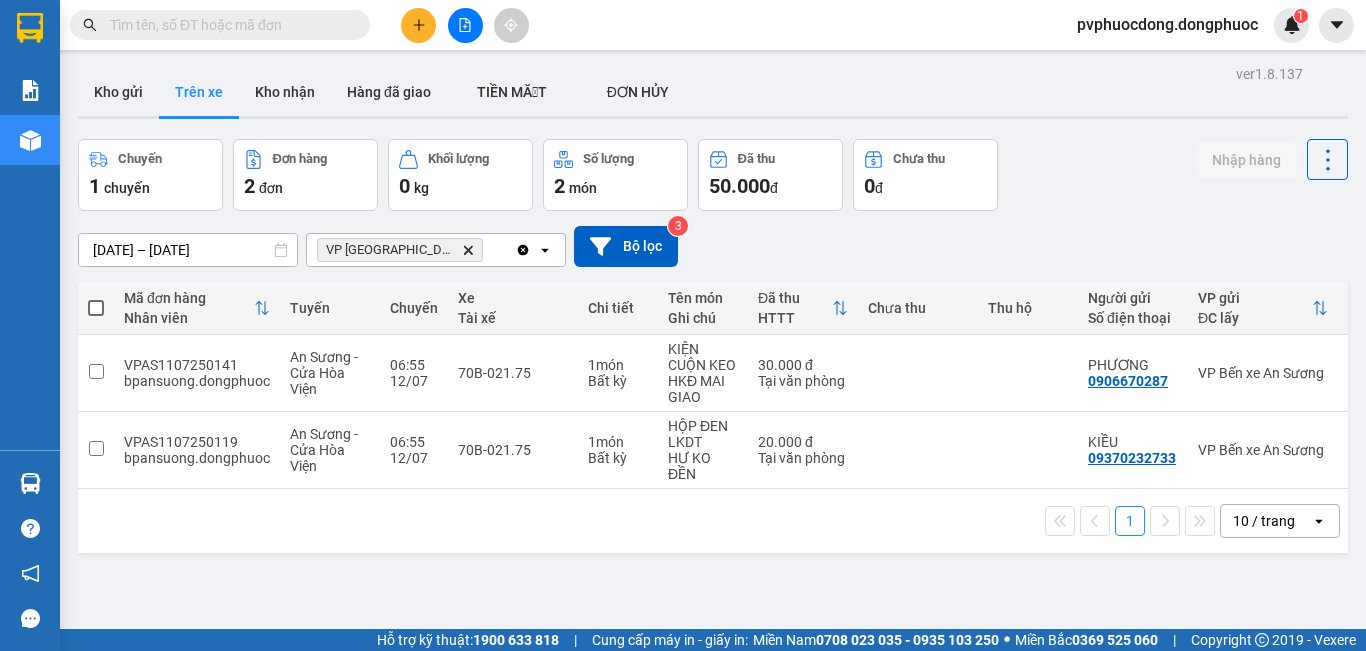 click 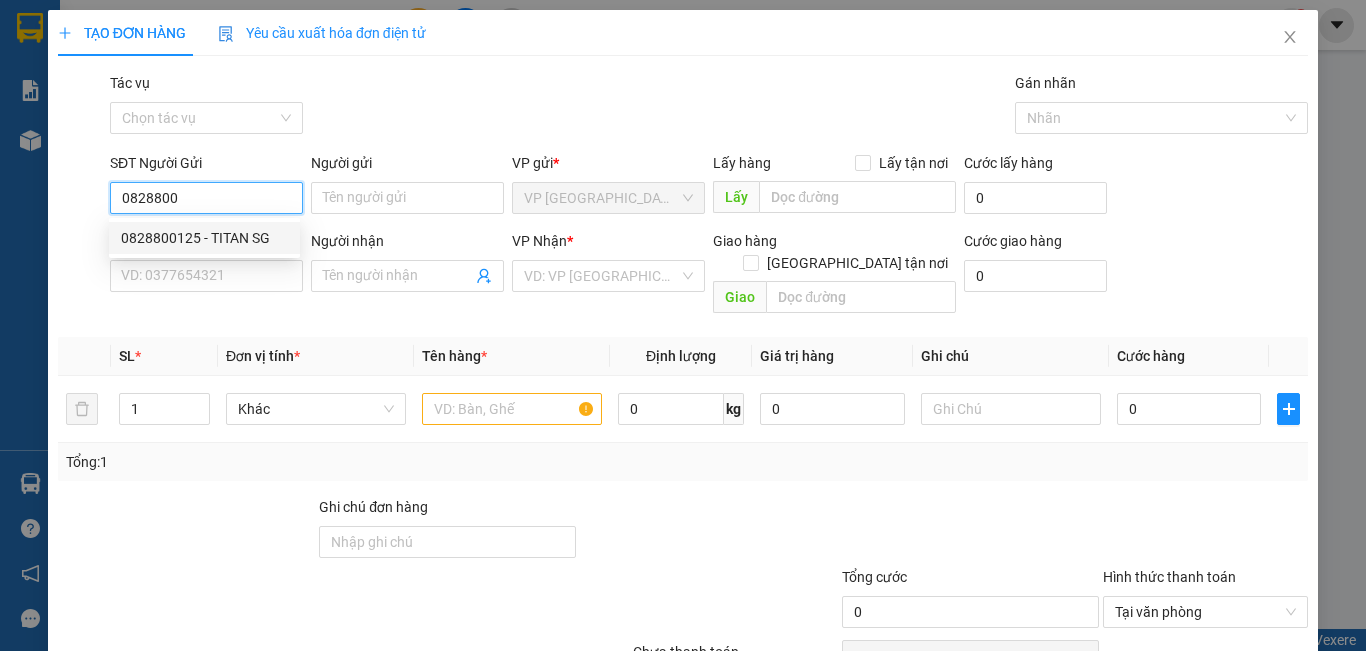 click on "0828800125 - TITAN SG" at bounding box center (204, 238) 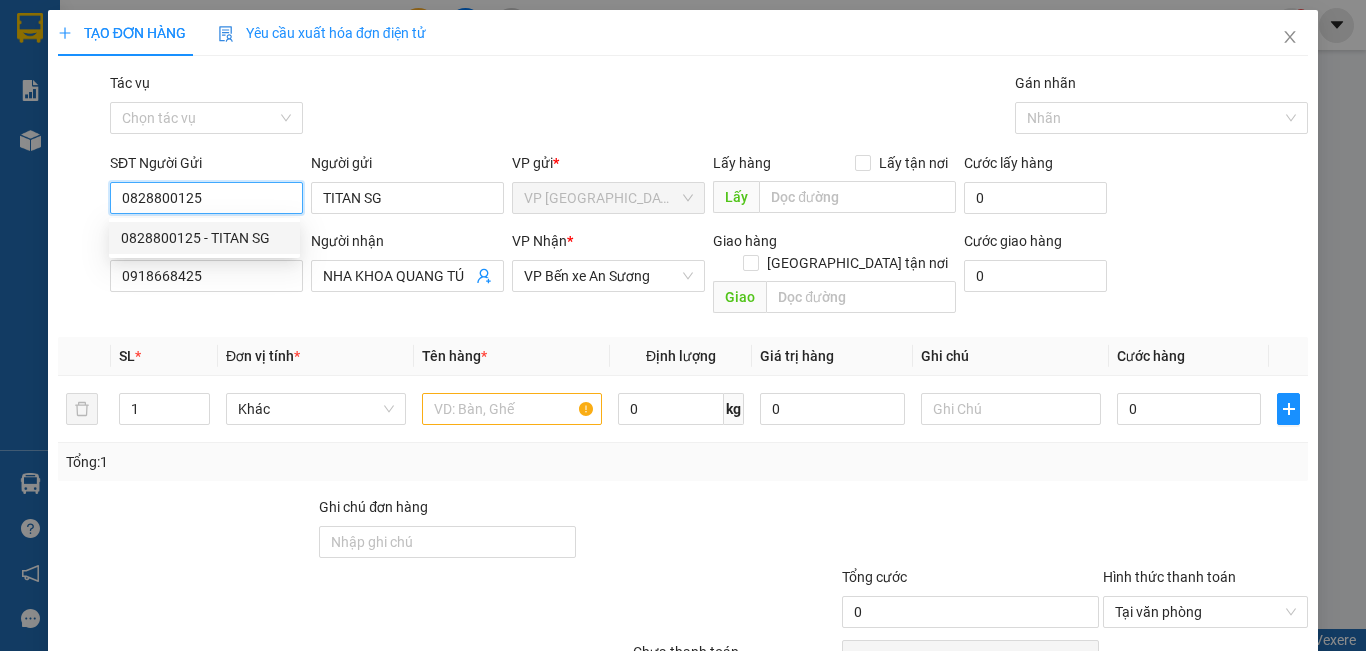 type on "20.000" 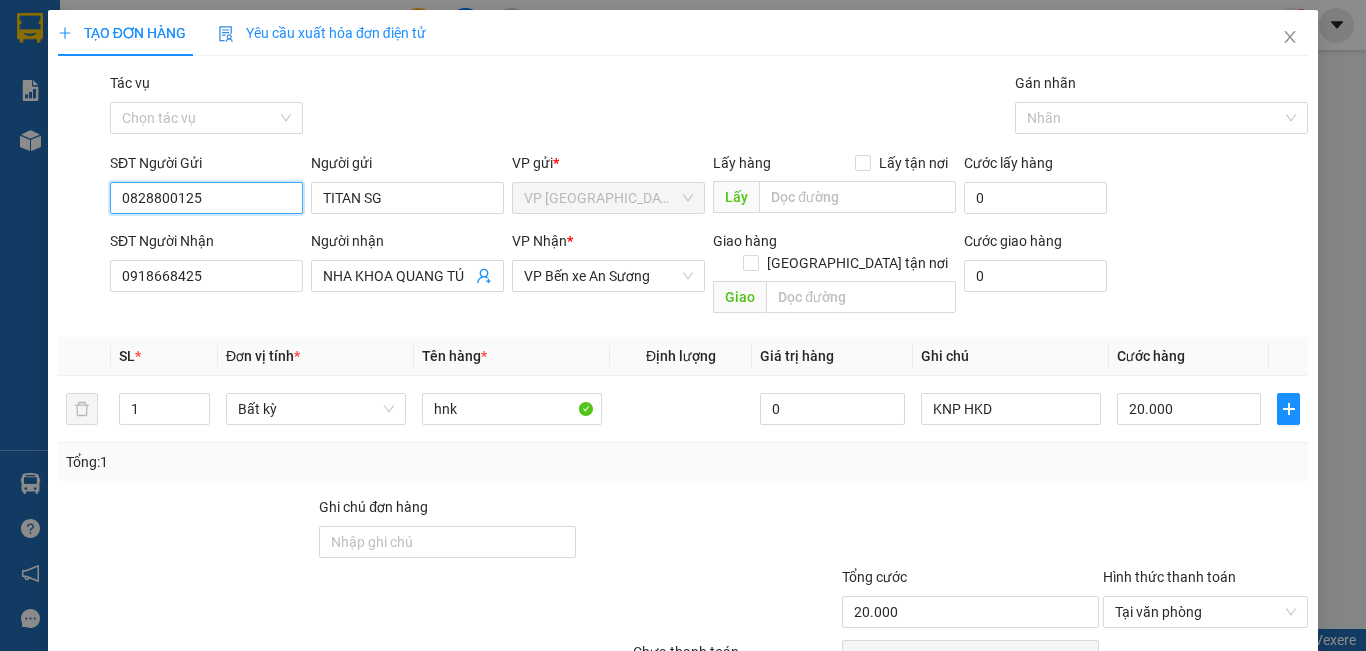 scroll, scrollTop: 89, scrollLeft: 0, axis: vertical 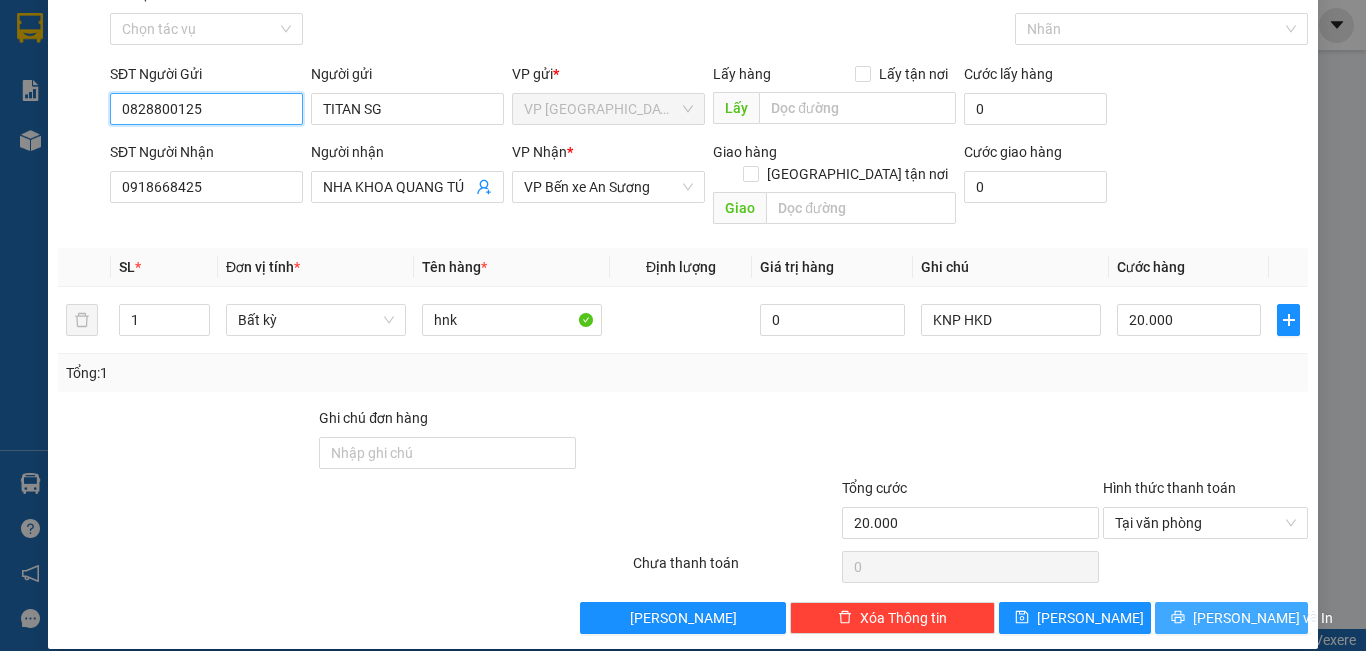 type on "0828800125" 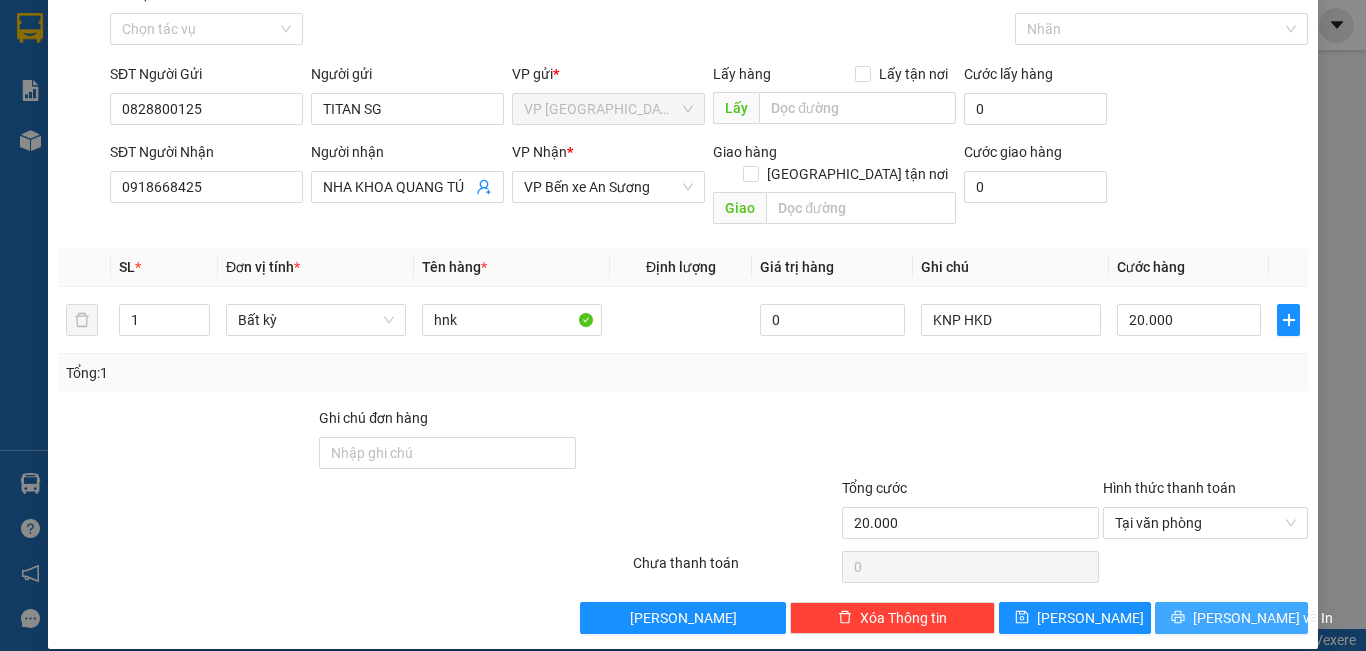 click on "[PERSON_NAME] và In" at bounding box center (1263, 618) 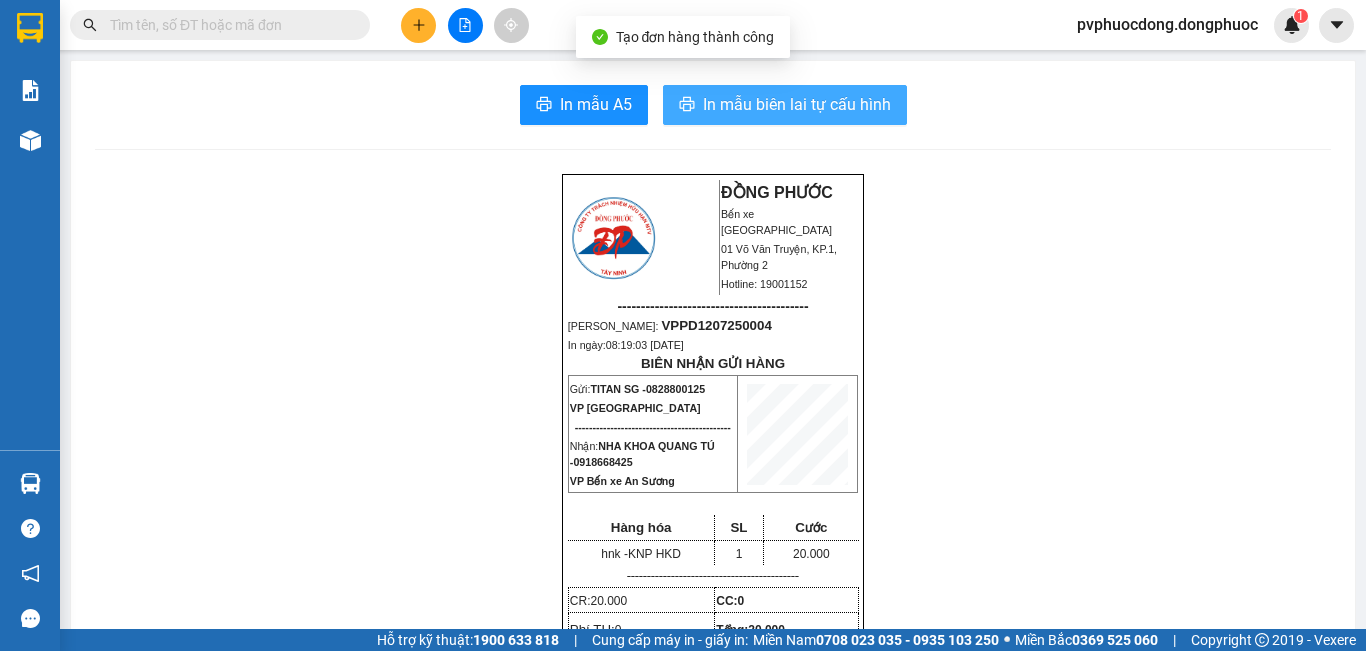 click on "In mẫu biên lai tự cấu hình" at bounding box center [797, 104] 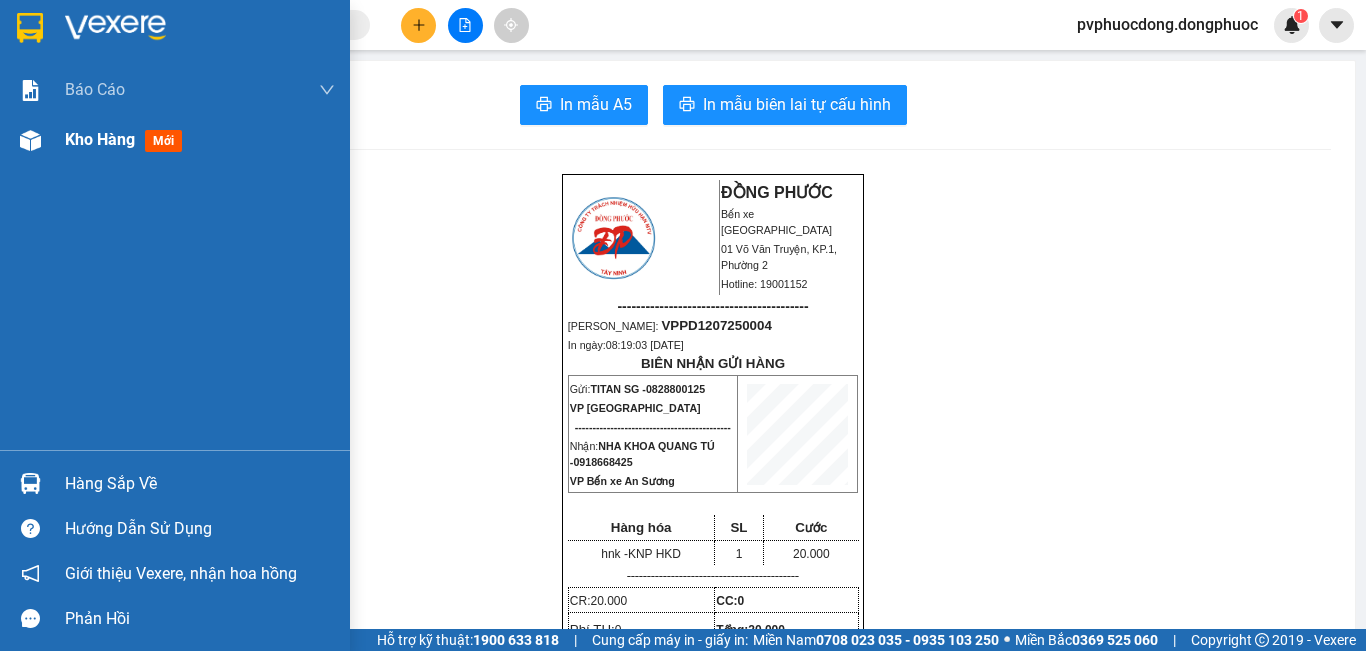 click on "Kho hàng" at bounding box center [100, 139] 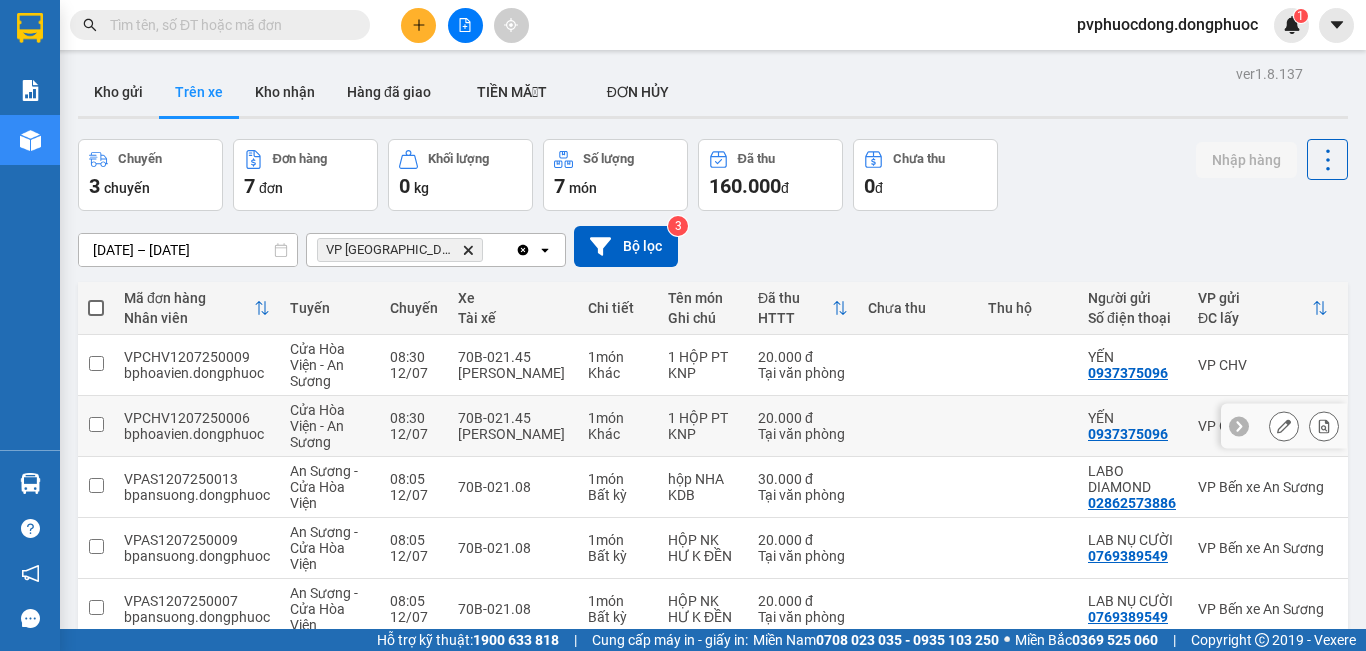 scroll, scrollTop: 200, scrollLeft: 0, axis: vertical 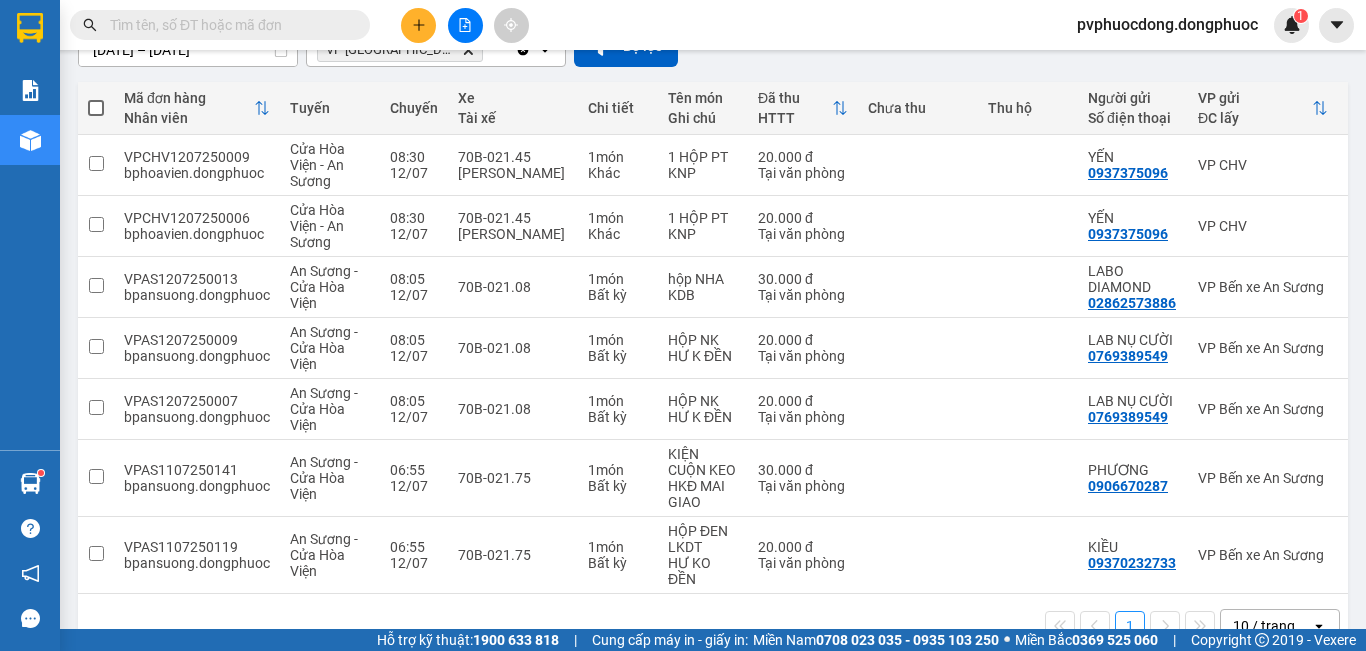 click 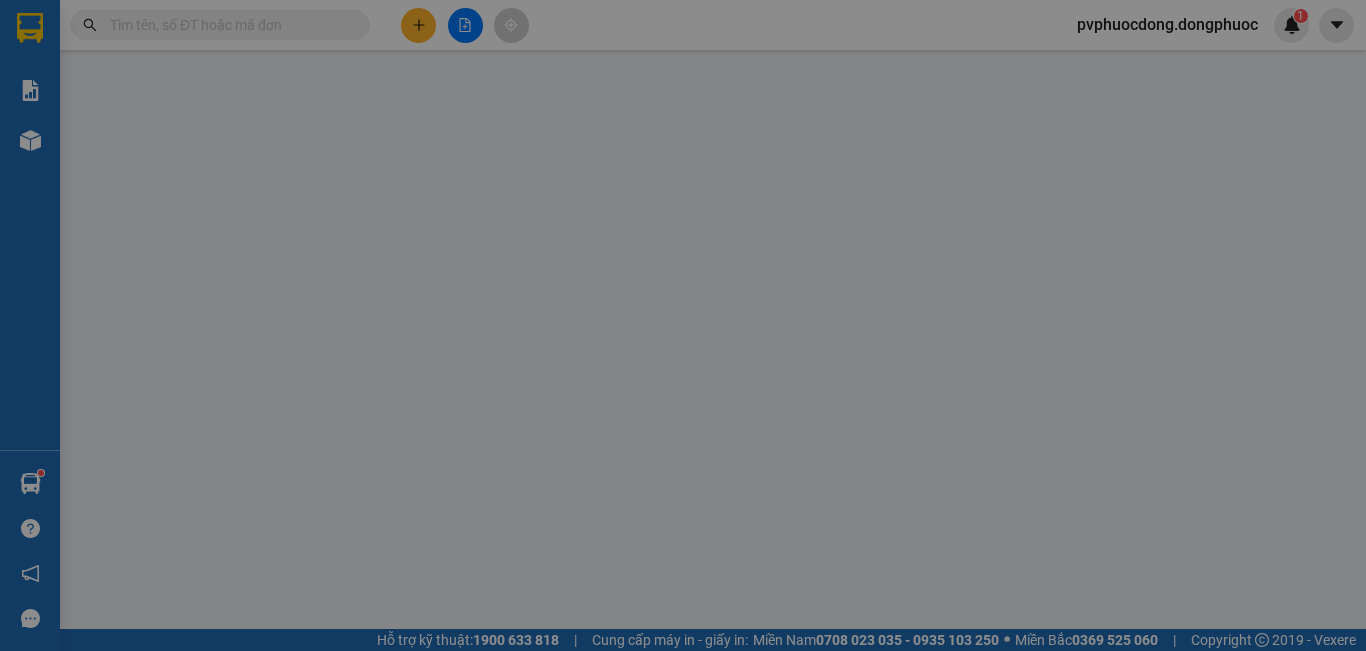 scroll, scrollTop: 0, scrollLeft: 0, axis: both 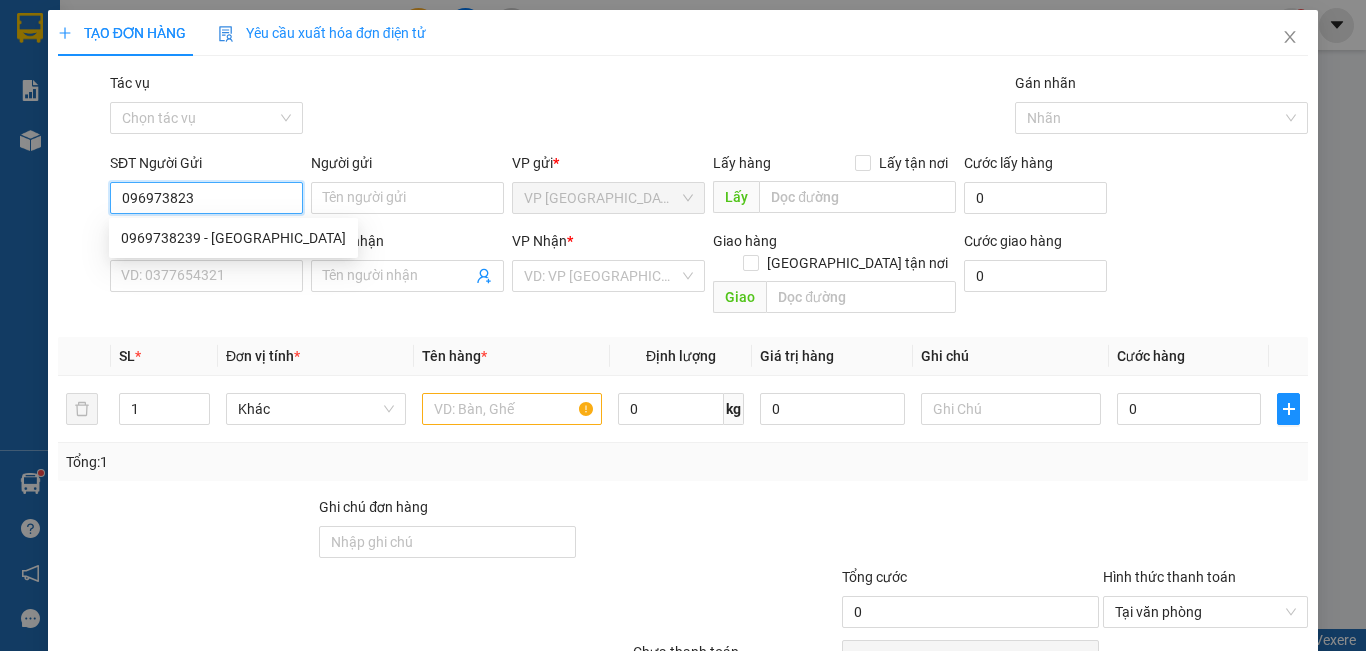 type on "0969738239" 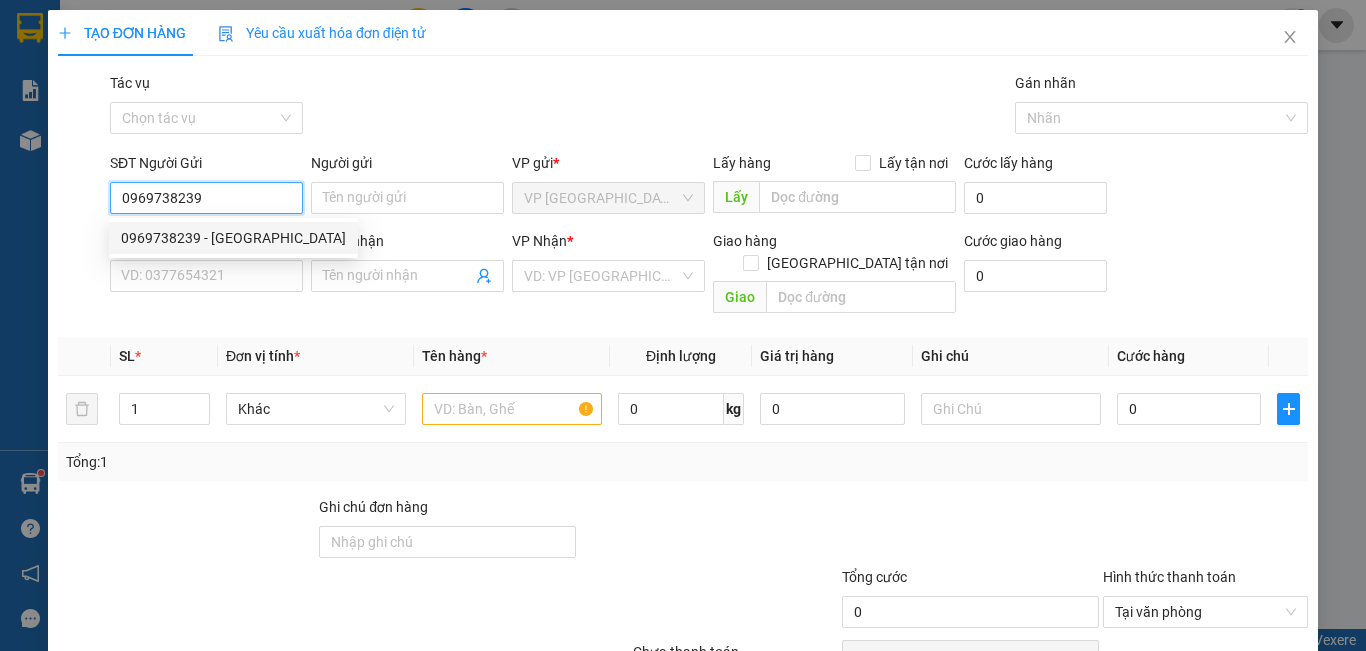 click on "0969738239 - [GEOGRAPHIC_DATA]" at bounding box center [233, 238] 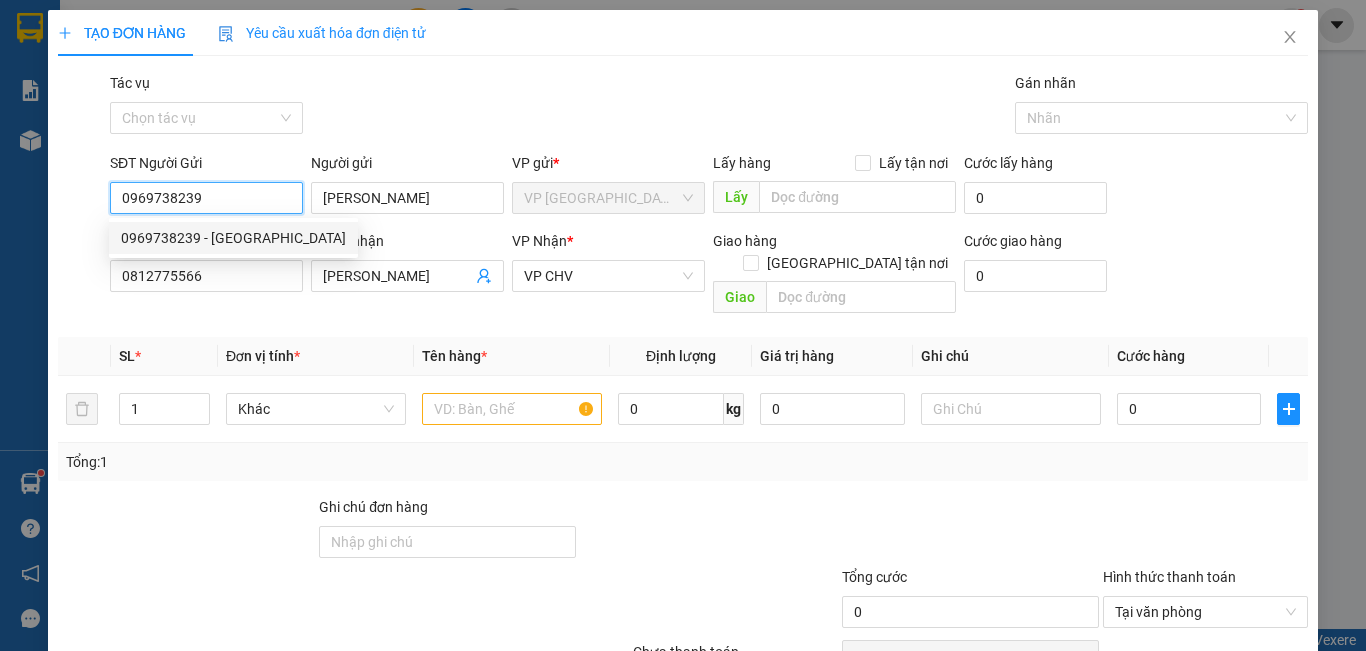 type on "20.000" 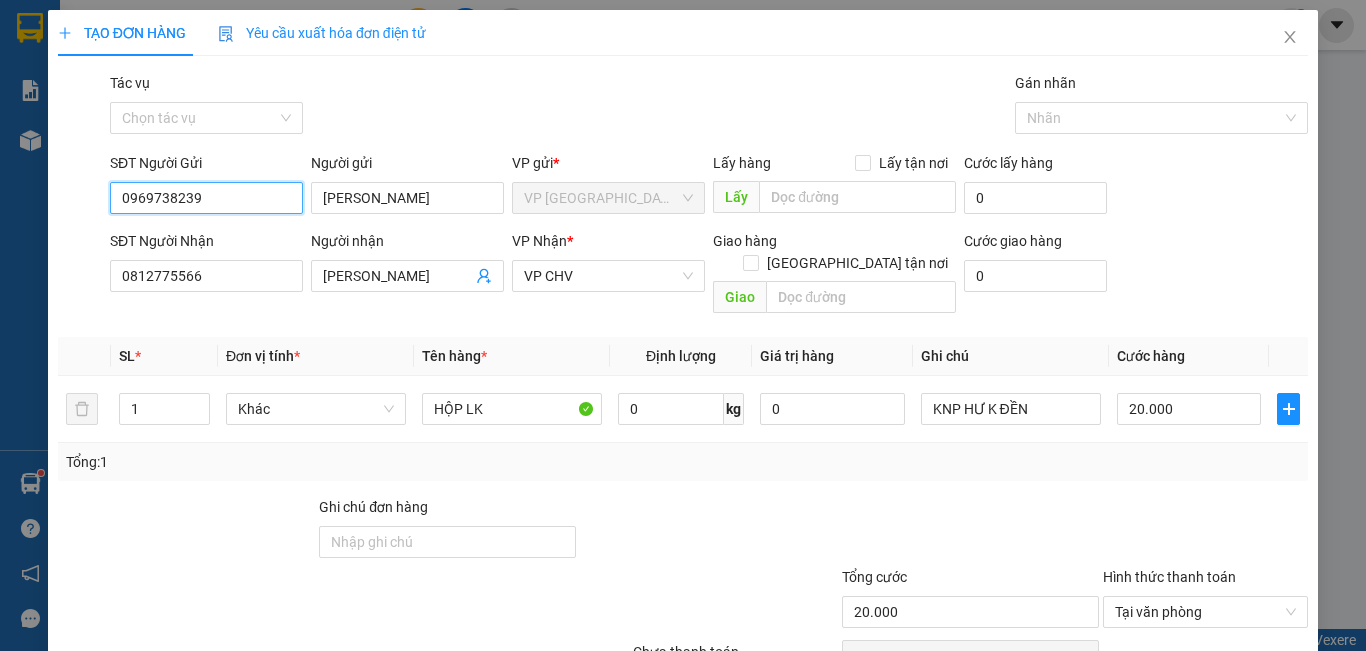 scroll, scrollTop: 89, scrollLeft: 0, axis: vertical 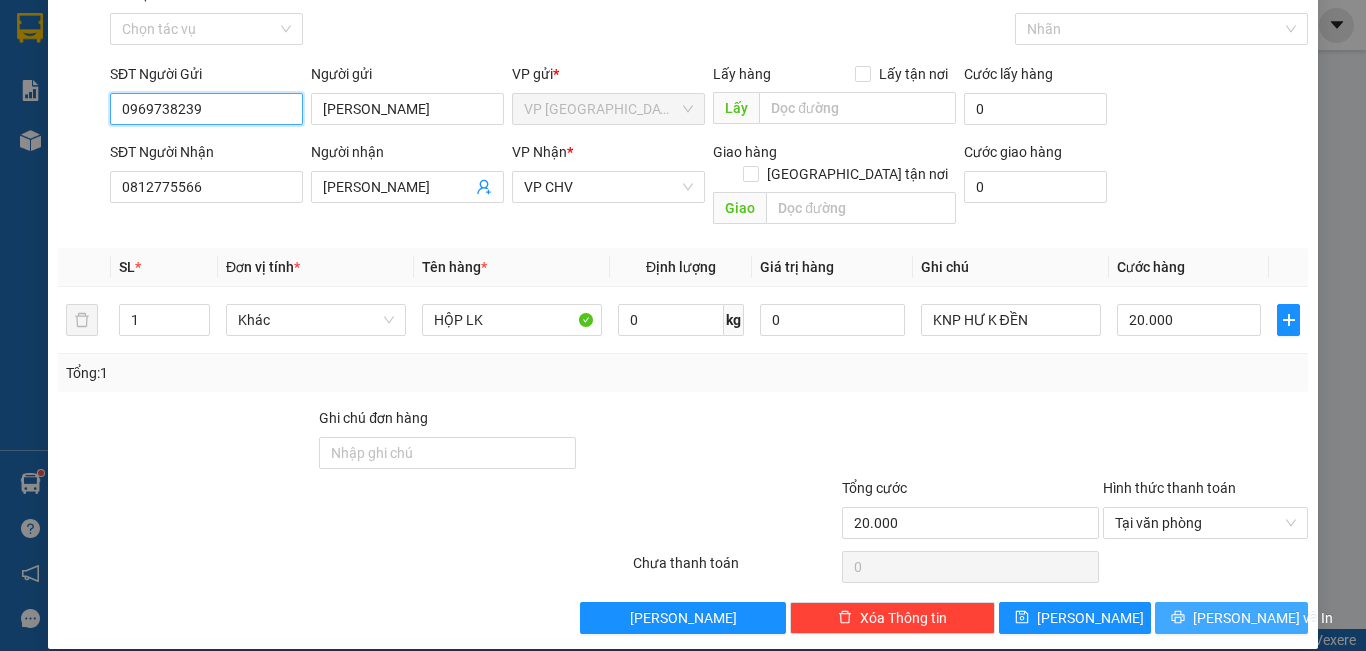 type on "0969738239" 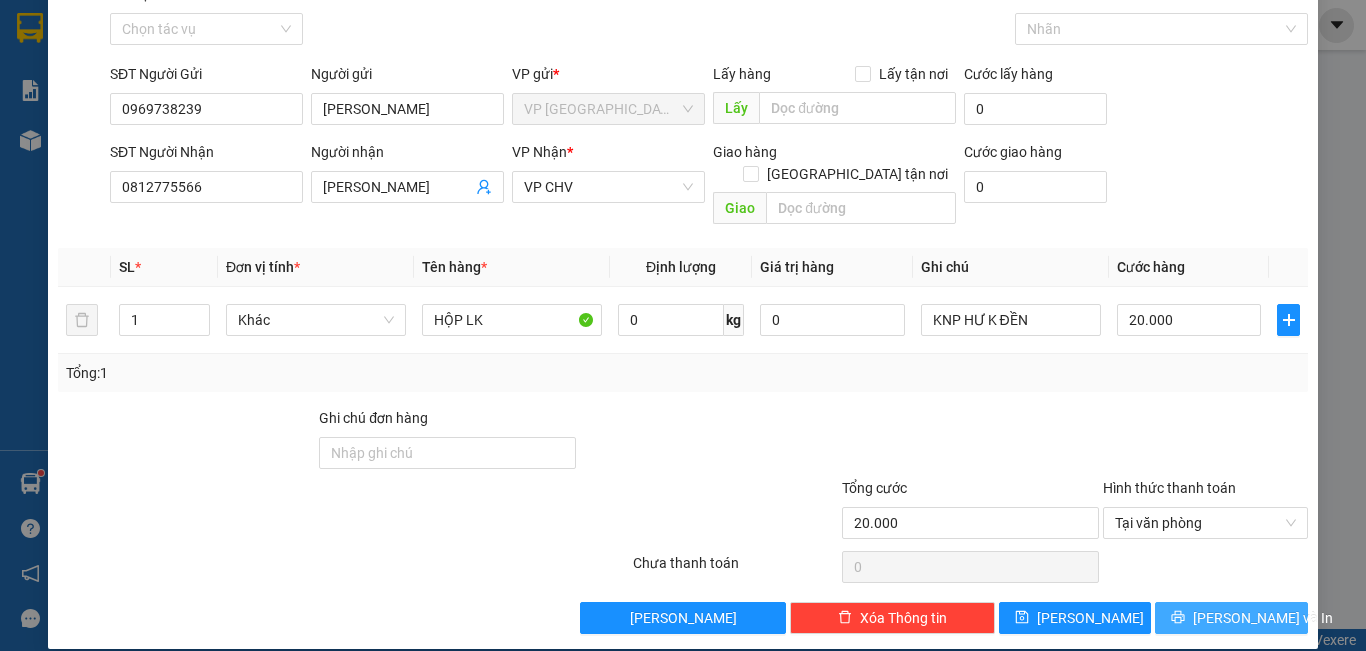 click on "[PERSON_NAME] và In" at bounding box center (1263, 618) 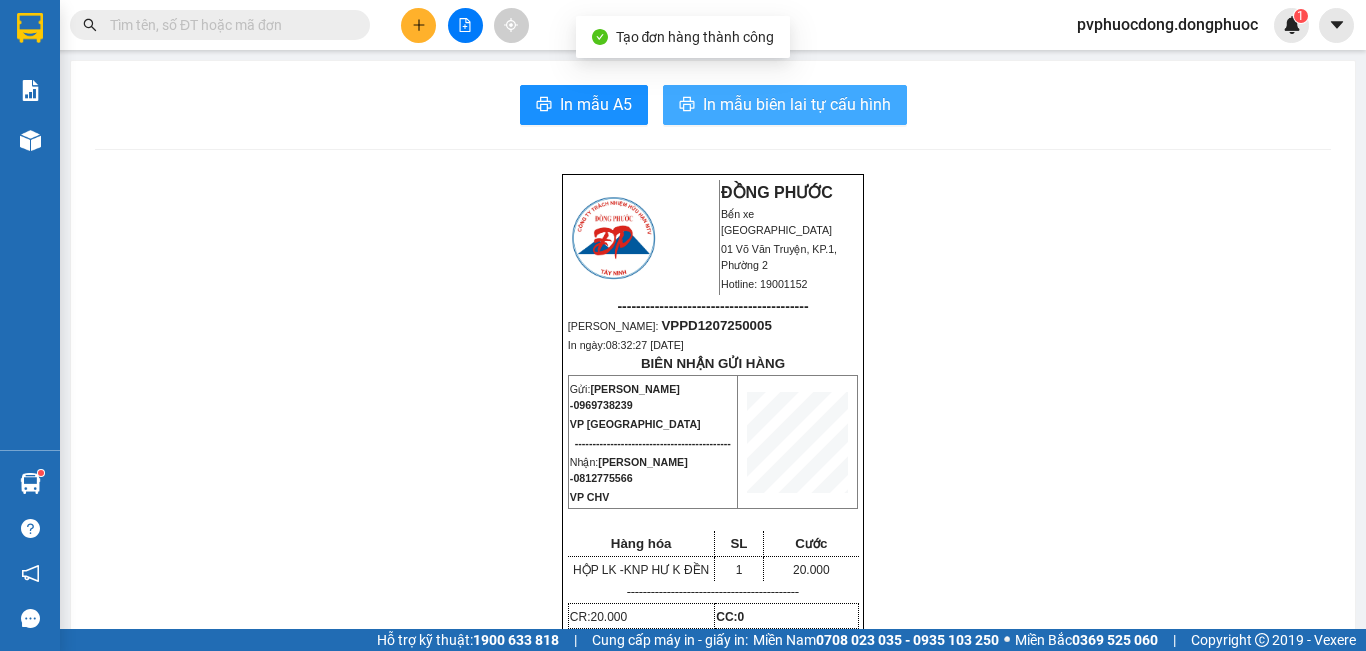 click on "In mẫu biên lai tự cấu hình" at bounding box center [797, 104] 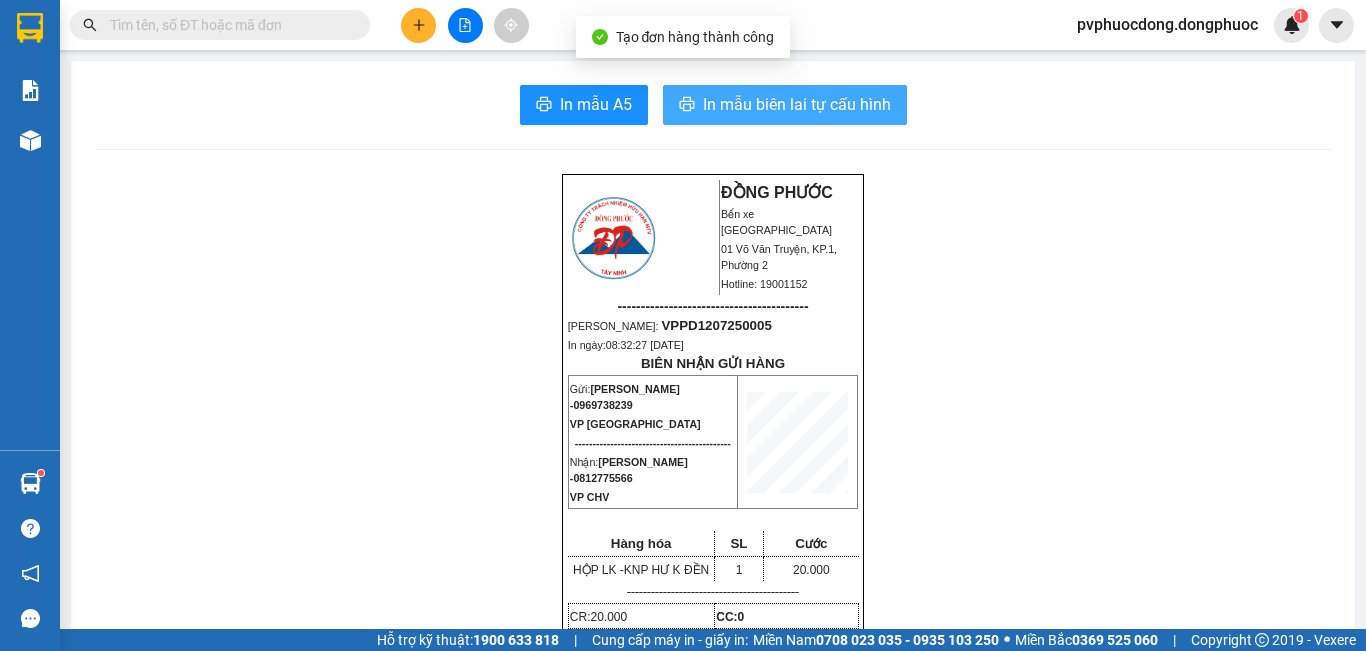 scroll, scrollTop: 0, scrollLeft: 0, axis: both 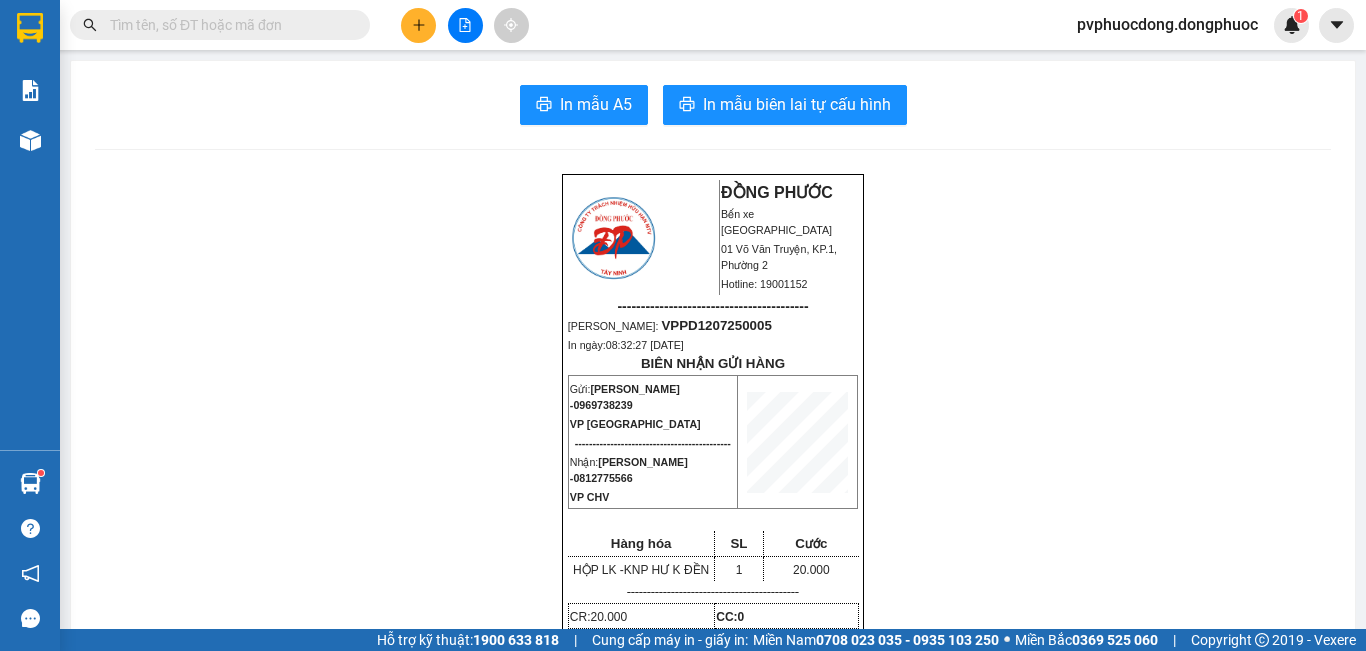 click on "ĐỒNG PHƯỚC
Bến xe [GEOGRAPHIC_DATA]
01 Võ Văn Truyện, KP.1, Phường 2
Hotline: 19001152
-----------------------------------------
[PERSON_NAME]:   VPPD1207250005
In ngày:  08:32:27 [DATE]
BIÊN NHẬN GỬI HÀNG
Gửi:  [GEOGRAPHIC_DATA] -  0969738239
VP Phước Đông
--------------------------------------------
[GEOGRAPHIC_DATA]:  [GEOGRAPHIC_DATA] NHẬT -  0812775566
VP CHV
Hàng hóa
SL
Cước
HỘP LK -  KNP HƯ K ĐỀN
1
20.000
-------------------------------------------
CR:  20.000
CC:  0
Phí TH:  0
Tổng:  20.000
-------------------------------------------
Quy định nhận/gửi hàng: - Sau 03 ngày gửi hàng, nếu quý khách không đến nhận hàng hóa thì mọi khiếu nại công ty sẽ không giải quyết.
- Nếu mất hàng: công ty sẽ hoàn bằng giá cước phí x 20 lần.
- QUÝ KHÁCH VUI LÒNG MANG THEO GIẤY CMND/CCCD KHI ĐẾN NHẬN HÀNG HÓA." at bounding box center [713, 1759] 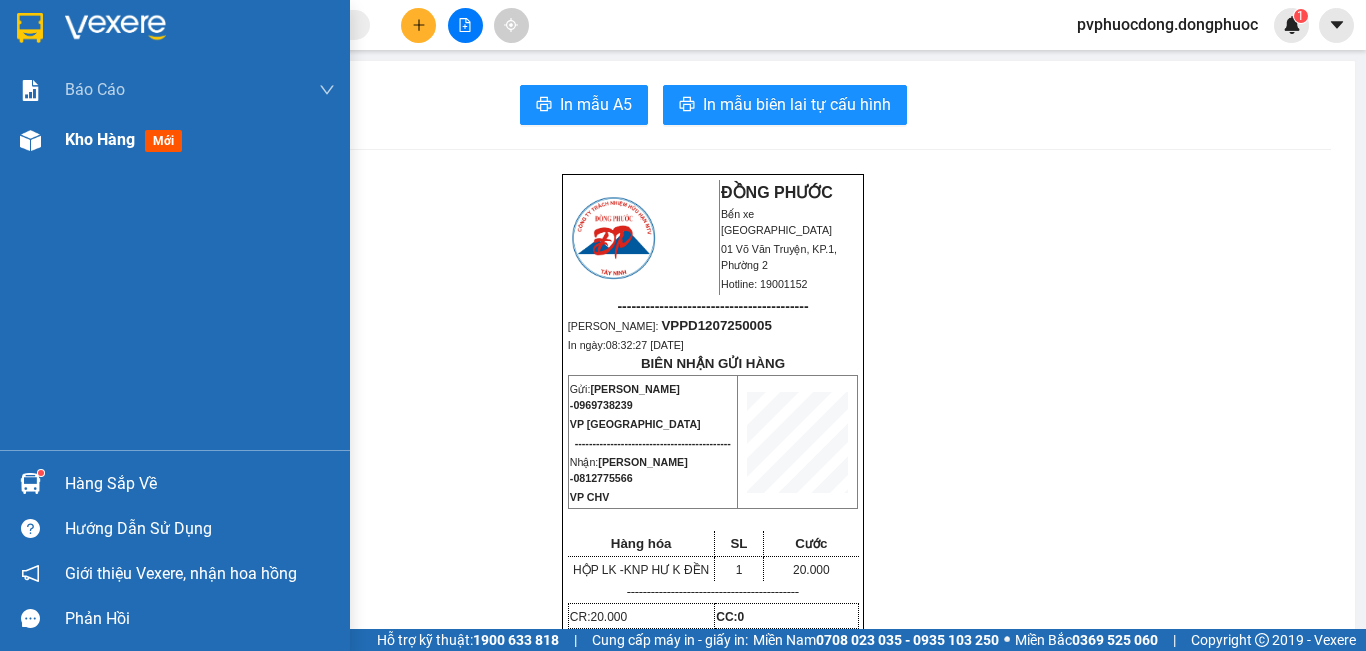 click on "Kho hàng mới" at bounding box center [175, 140] 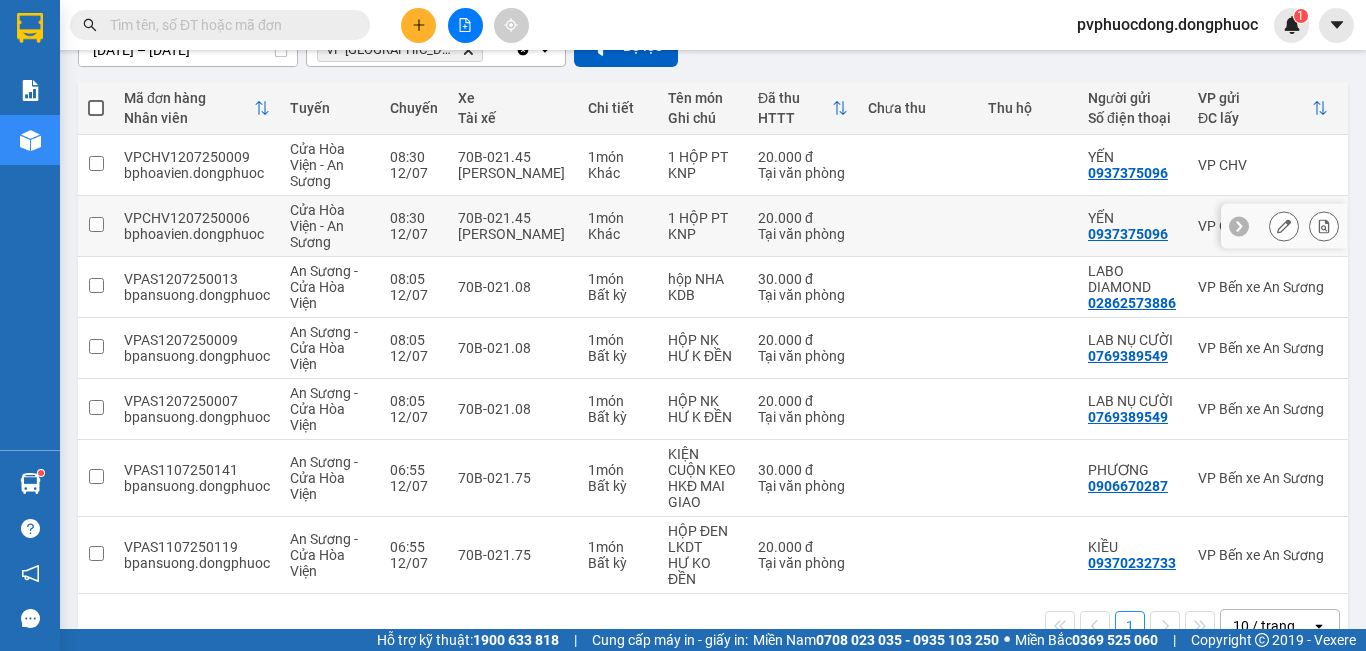 scroll, scrollTop: 255, scrollLeft: 0, axis: vertical 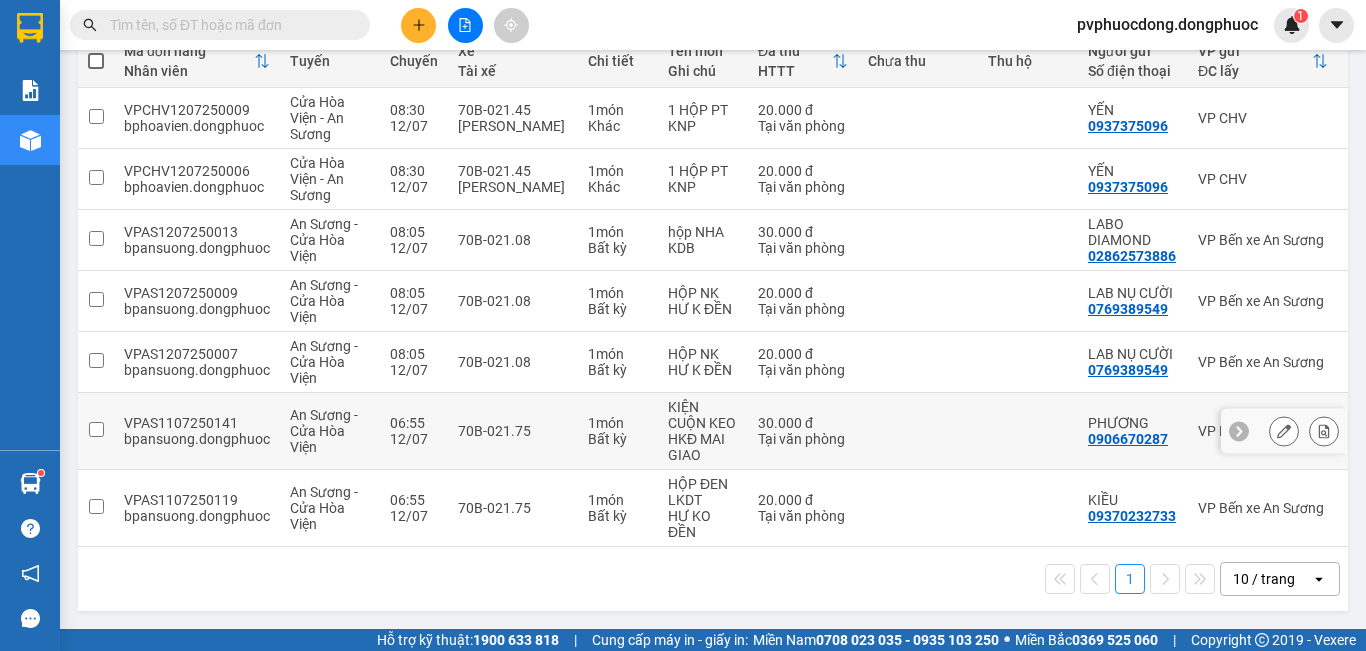 click at bounding box center (1324, 431) 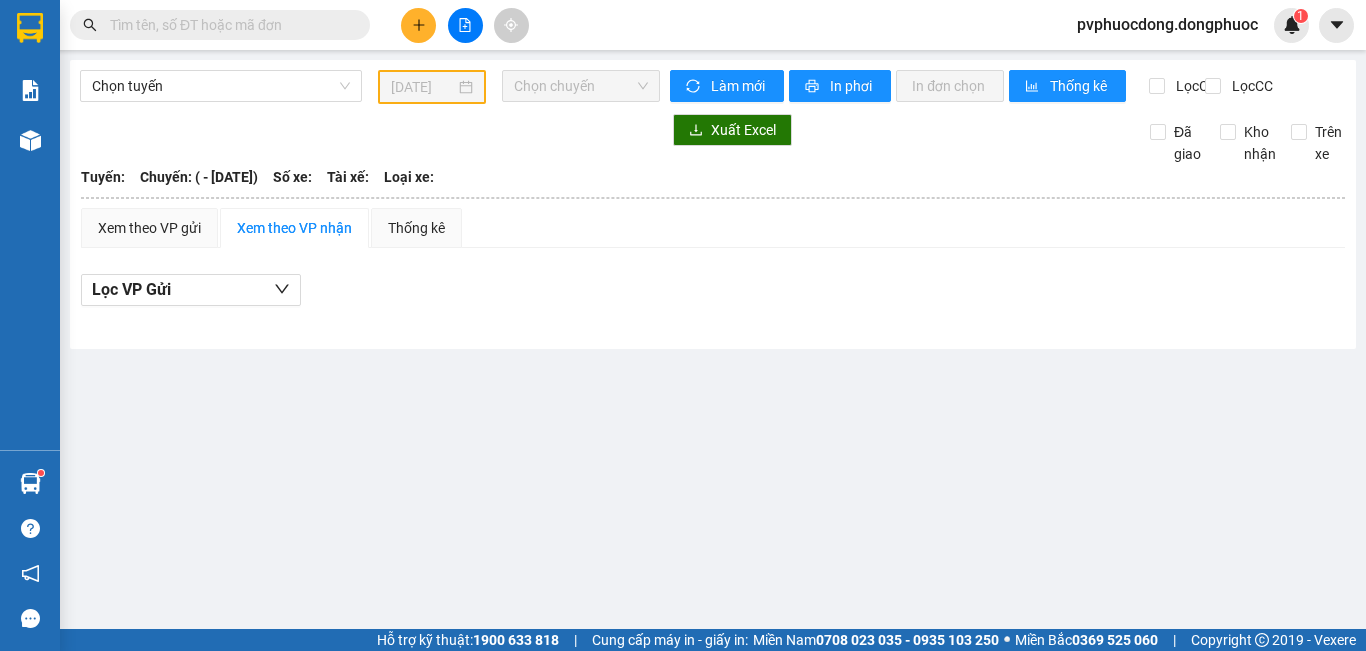 scroll, scrollTop: 0, scrollLeft: 0, axis: both 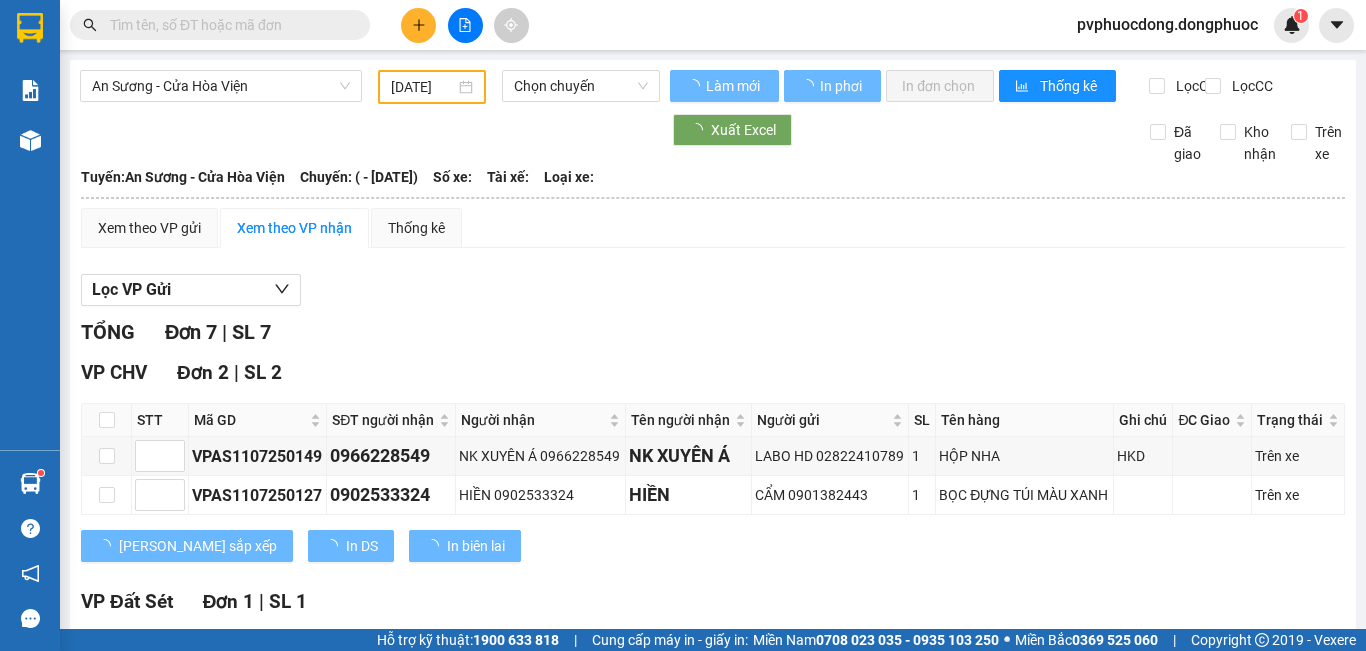 type on "[DATE]" 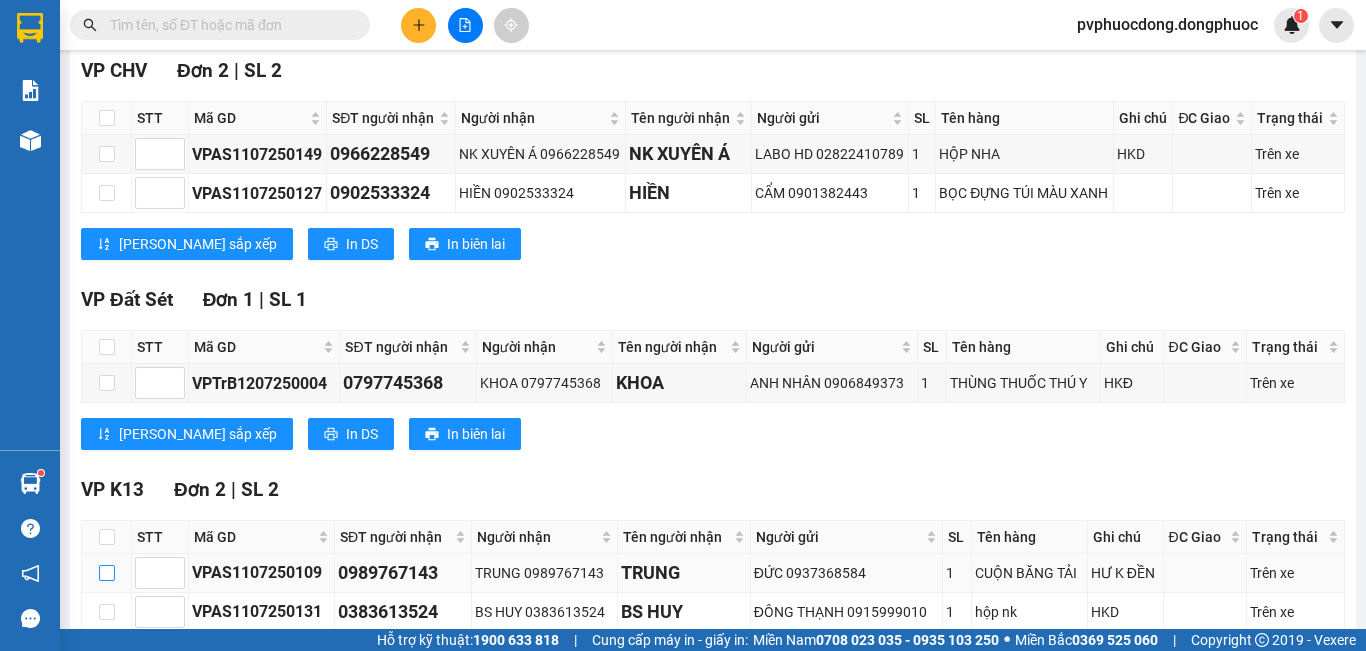 scroll, scrollTop: 600, scrollLeft: 0, axis: vertical 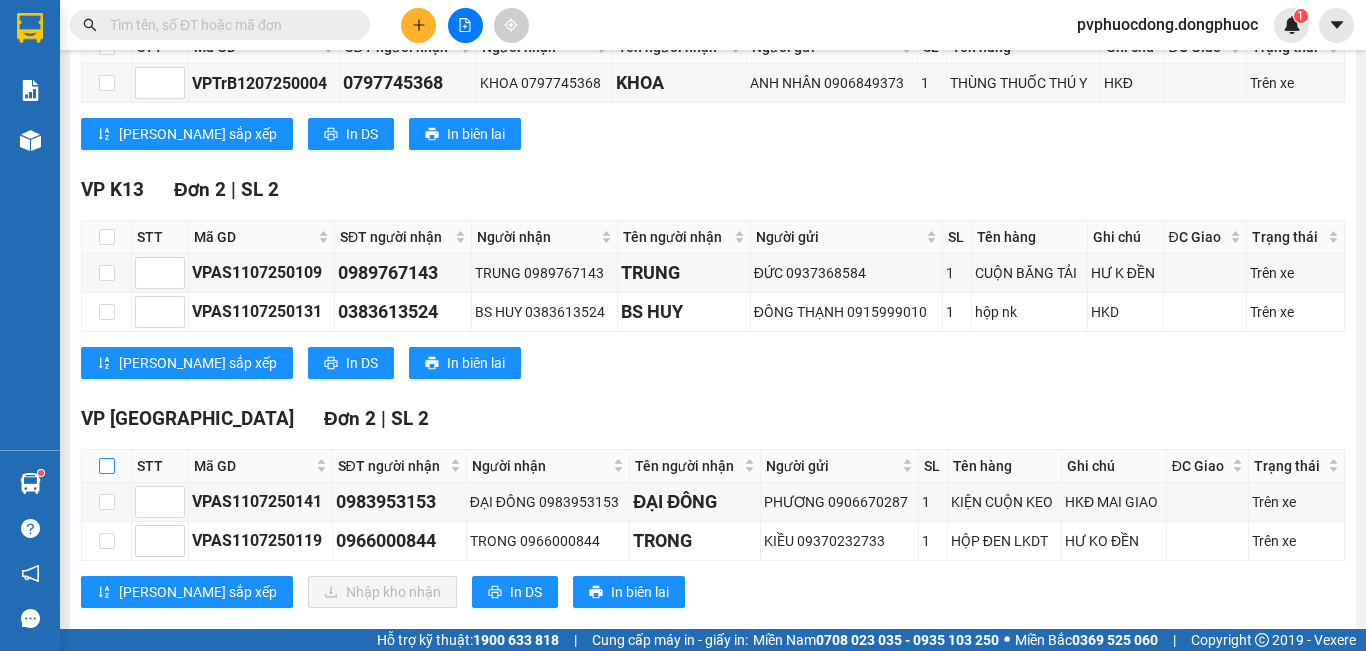 click at bounding box center [107, 466] 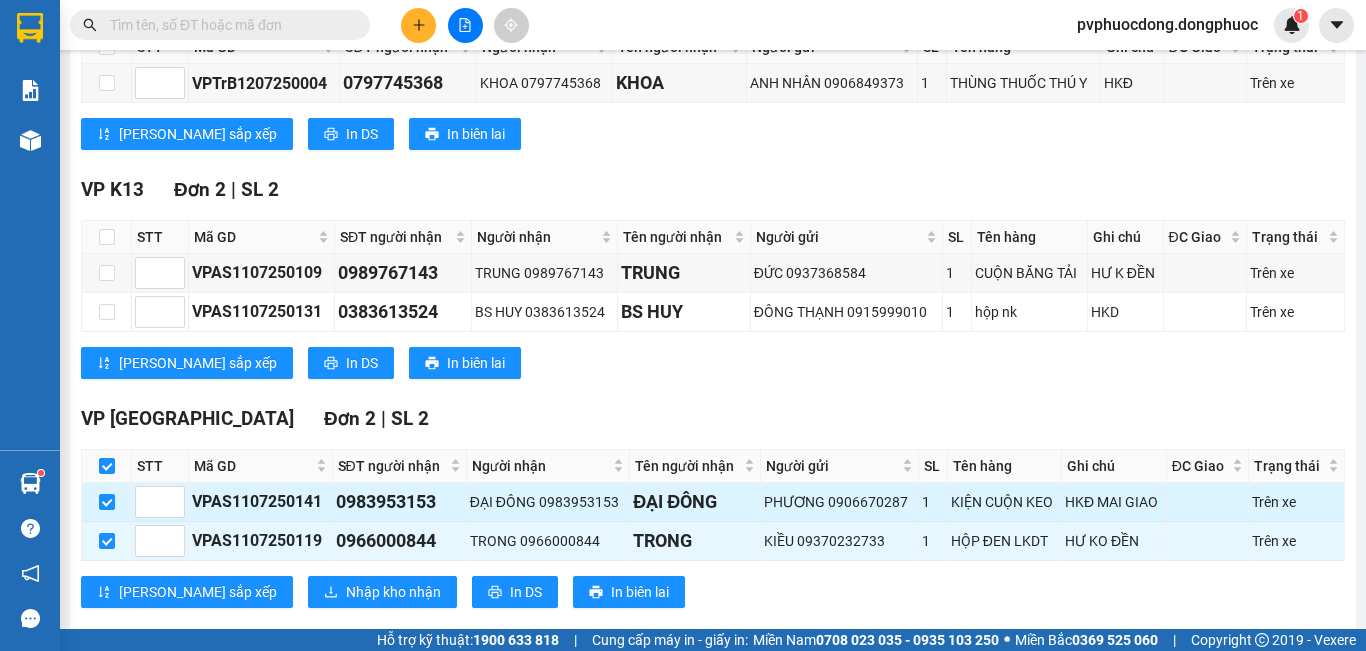 scroll, scrollTop: 686, scrollLeft: 0, axis: vertical 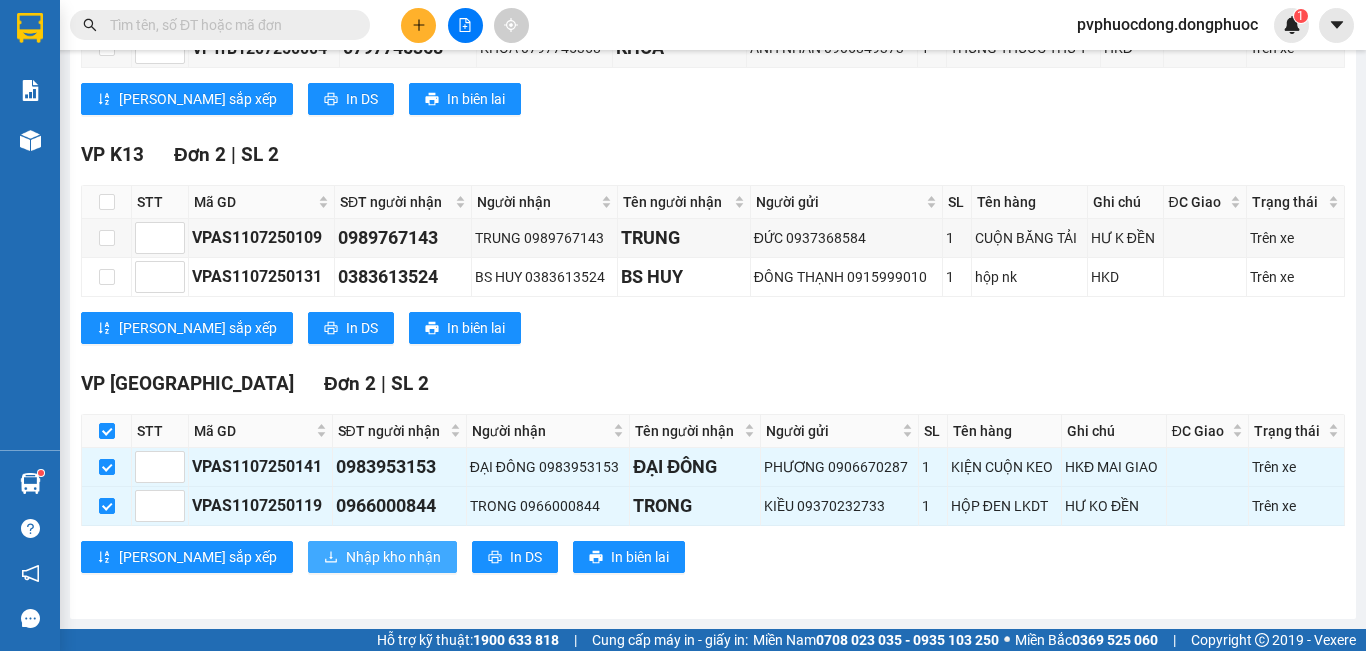 click on "Nhập kho nhận" at bounding box center (393, 557) 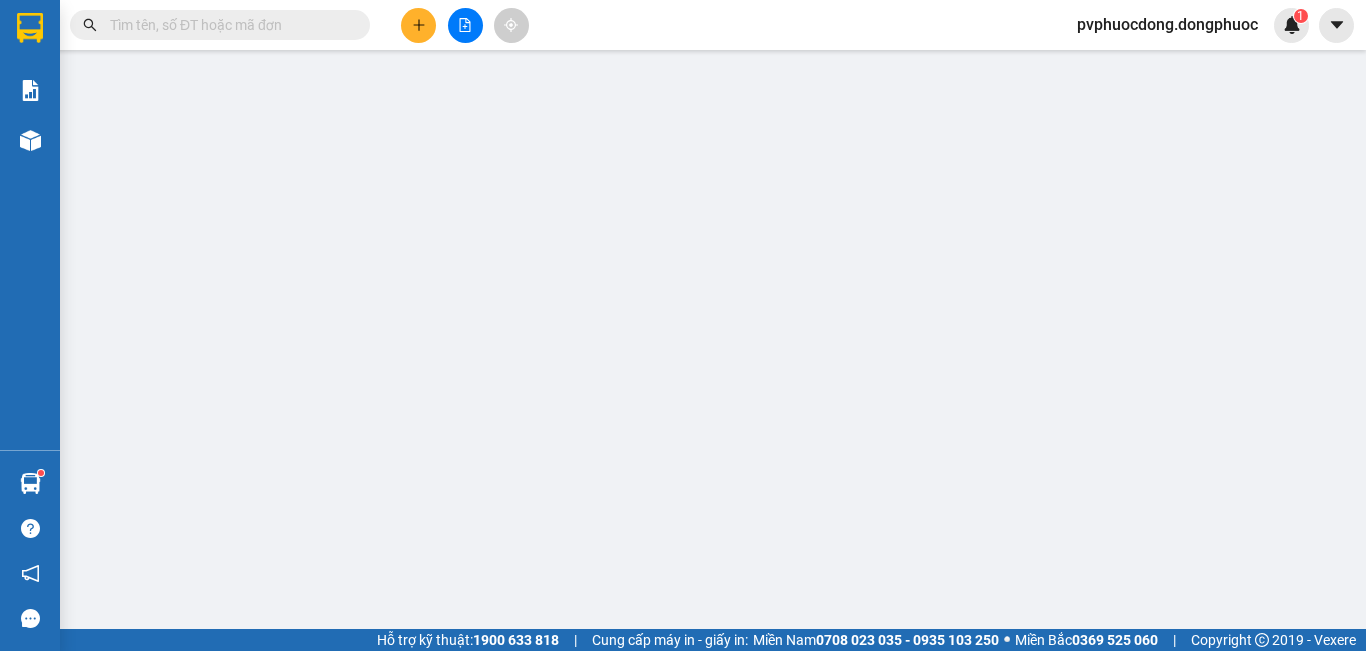 scroll, scrollTop: 0, scrollLeft: 0, axis: both 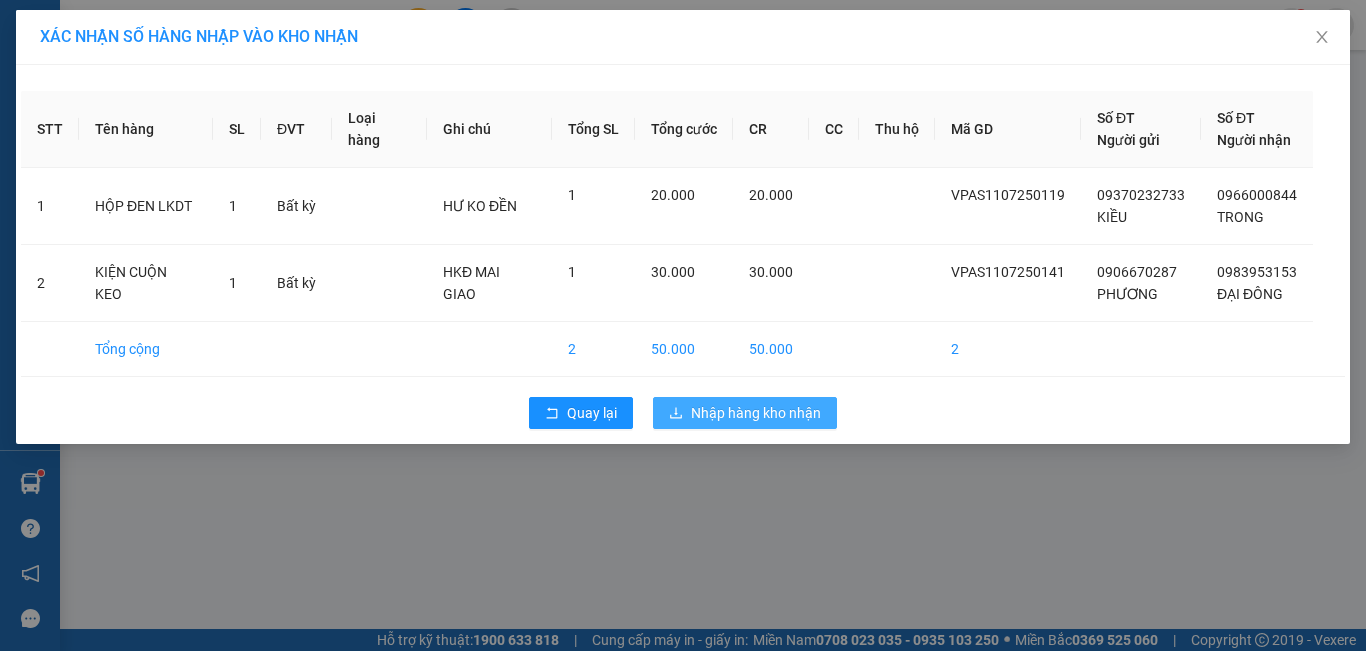 click on "Nhập hàng kho nhận" at bounding box center (745, 413) 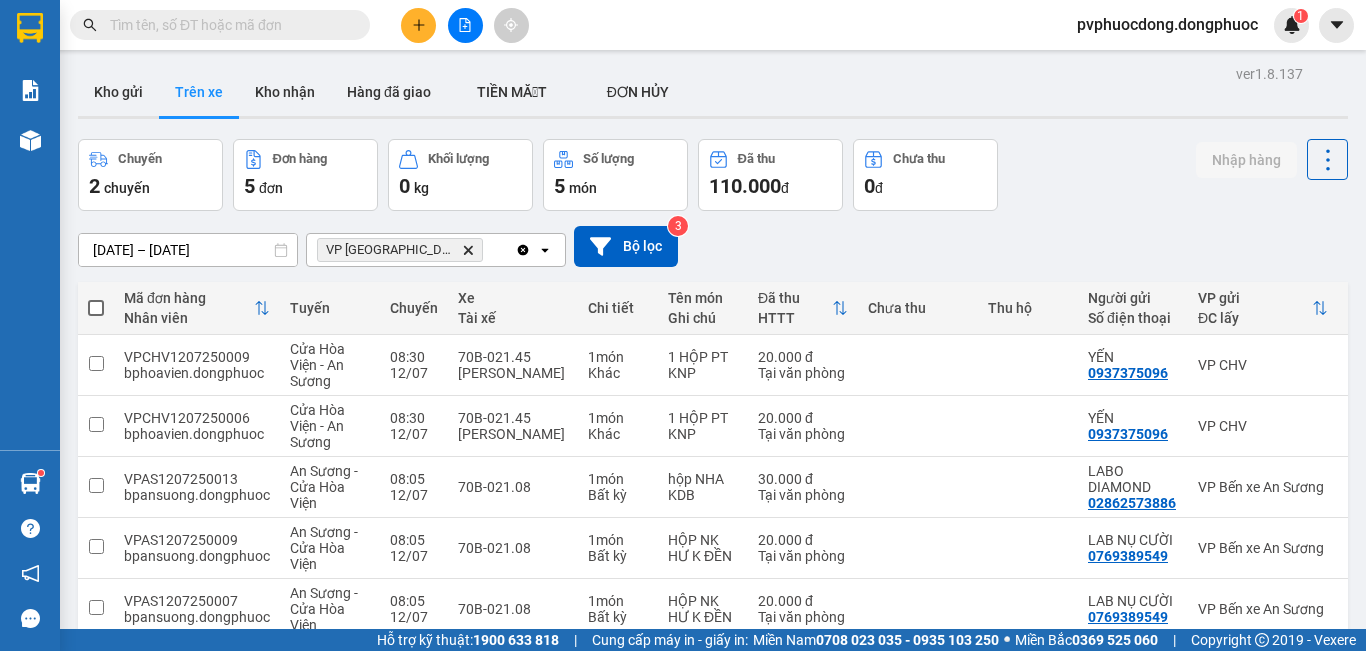 click on "Chuyến 2 chuyến Đơn hàng 5 đơn Khối lượng 0 kg Số lượng 5 món Đã thu 110.000  đ Chưa thu 0  đ Nhập hàng" at bounding box center (713, 175) 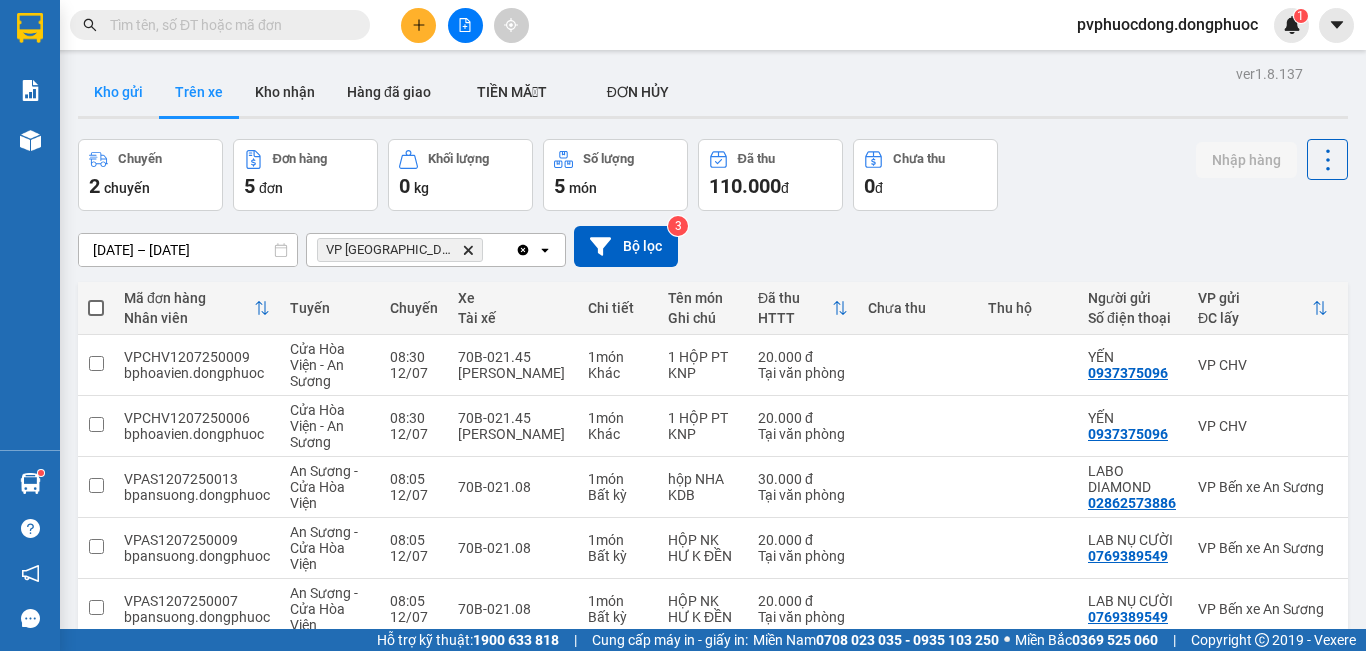click on "Kho gửi" at bounding box center (118, 92) 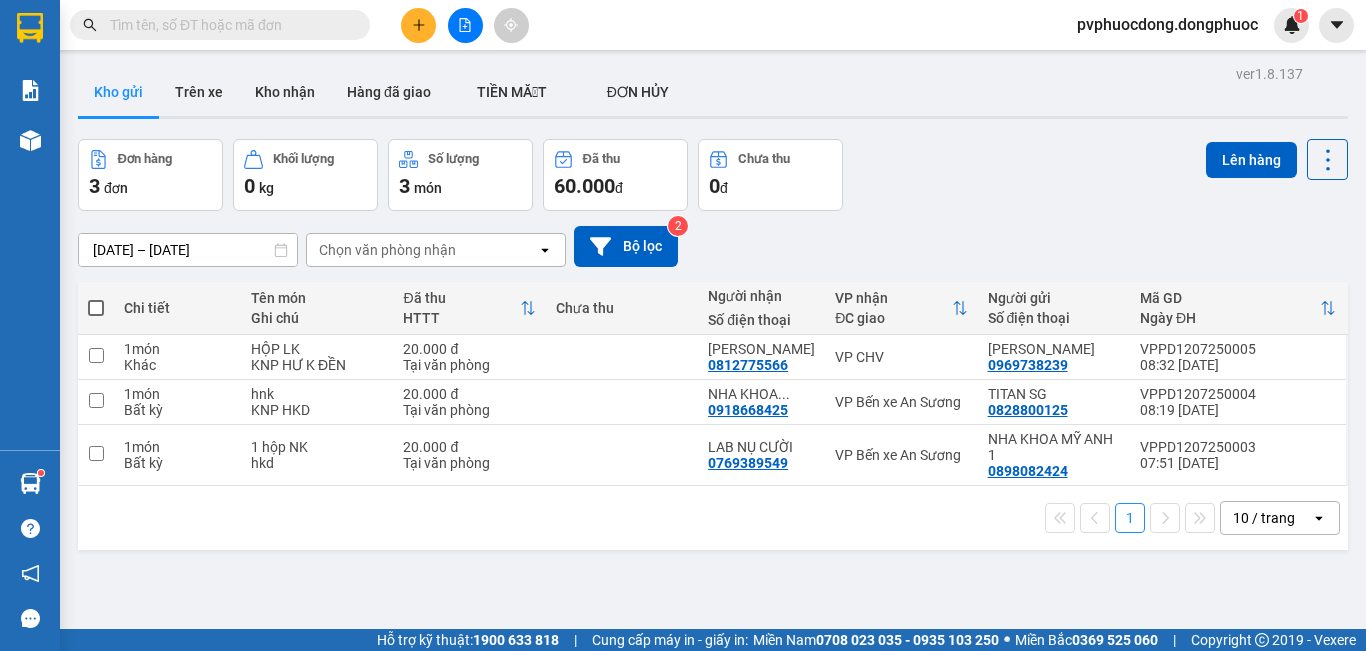 click on "Kho gửi" at bounding box center [118, 92] 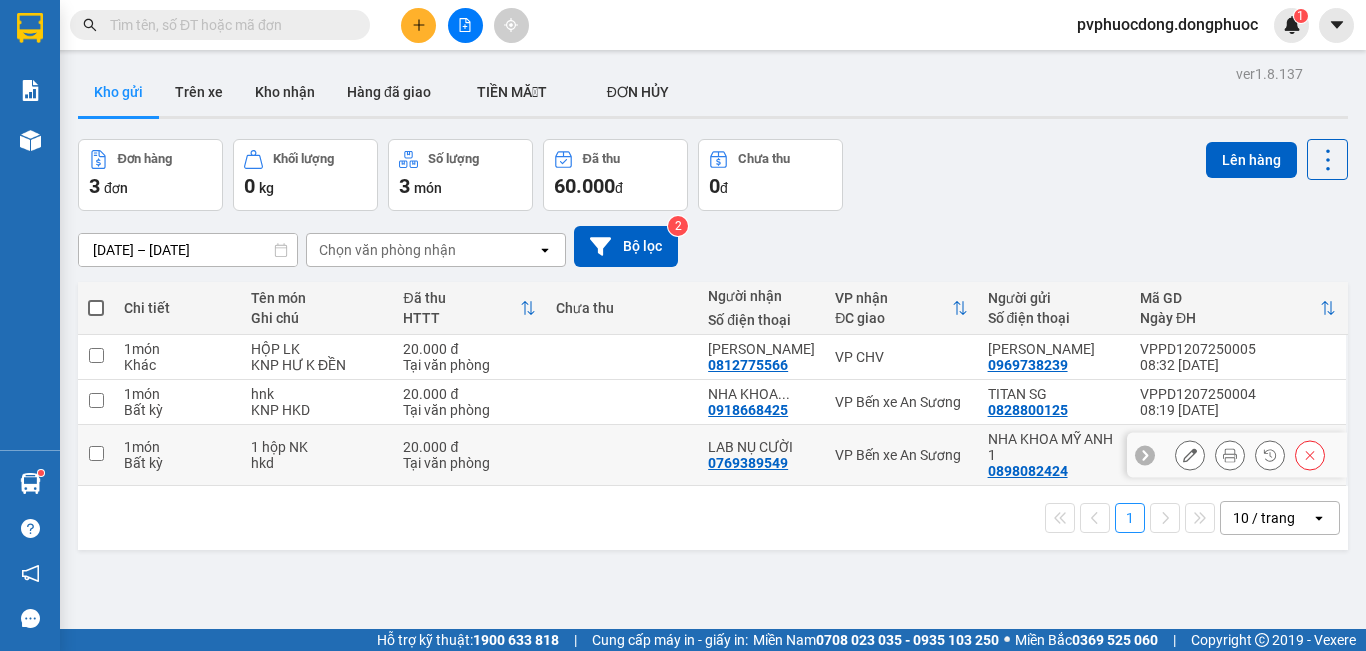 click on "LAB NỤ CƯỜI" at bounding box center (761, 447) 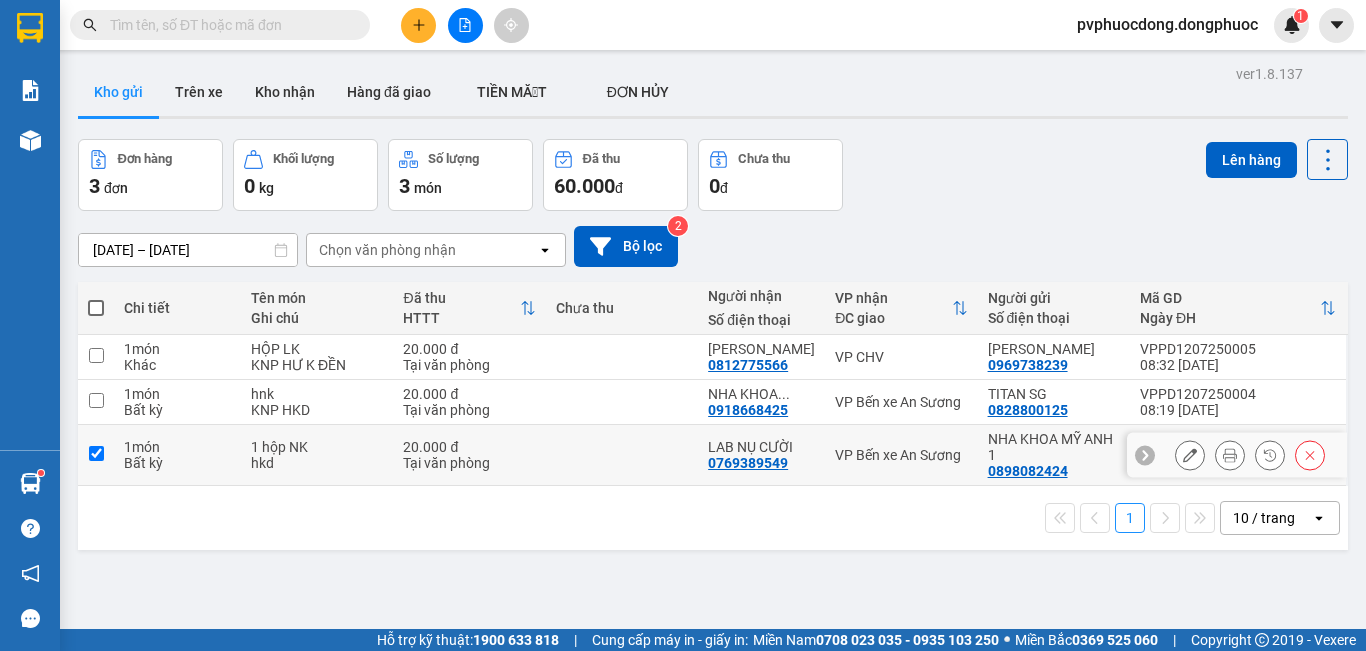 checkbox on "true" 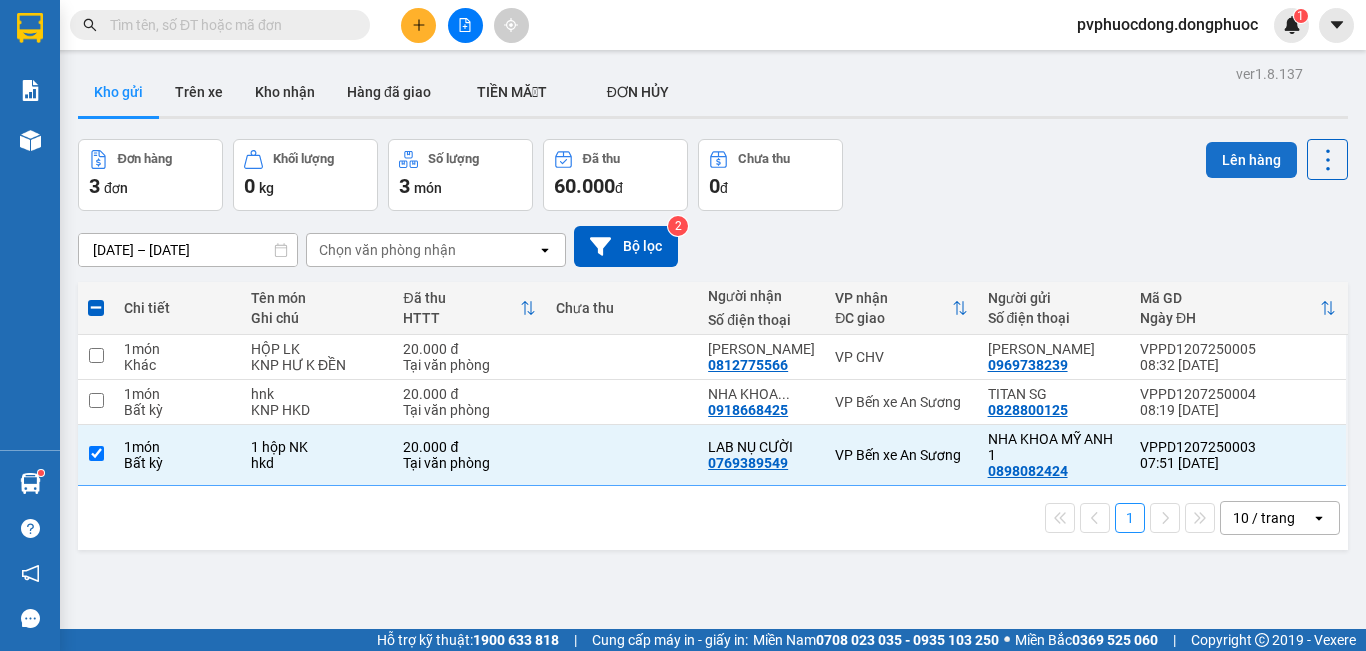 click on "Lên hàng" at bounding box center [1251, 160] 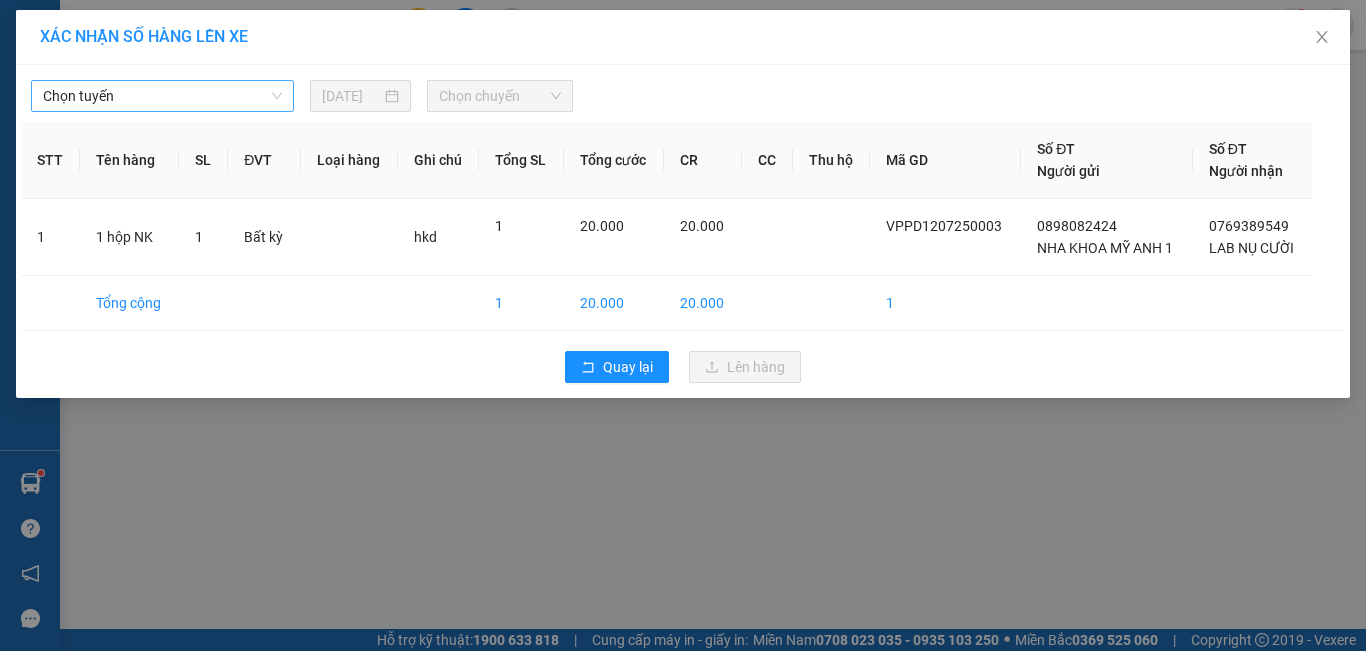 click on "Chọn tuyến" at bounding box center [162, 96] 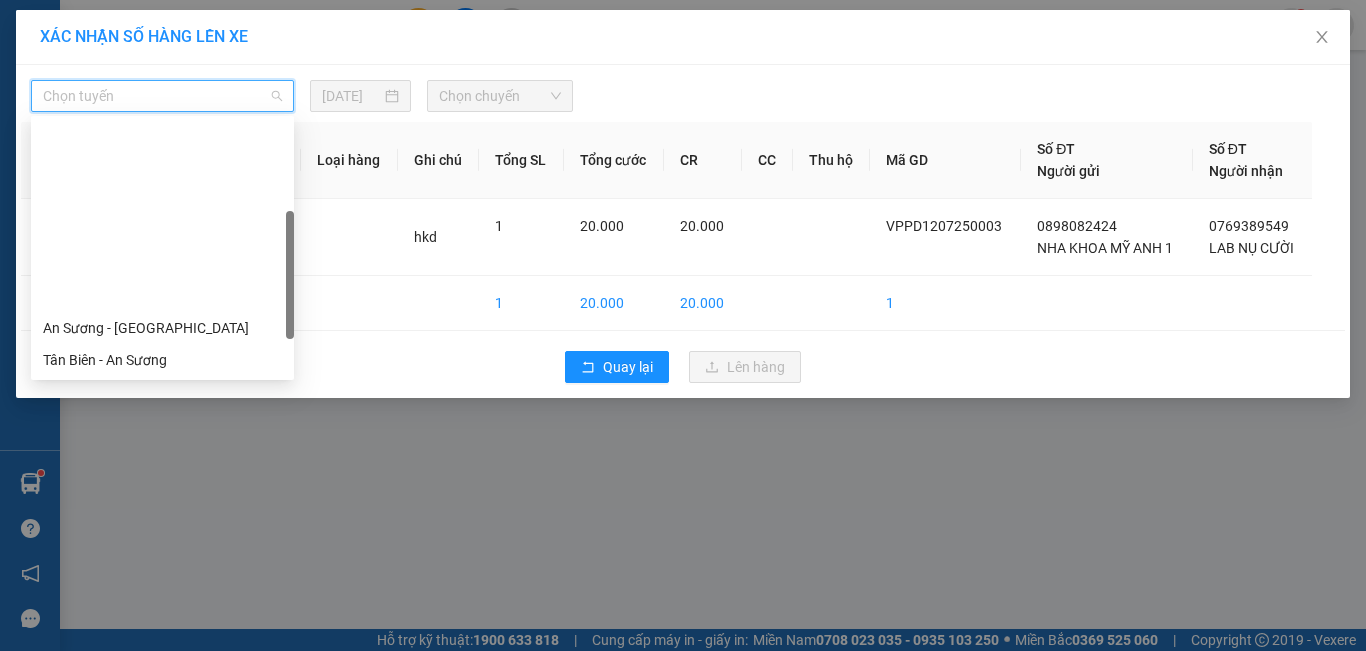 scroll, scrollTop: 200, scrollLeft: 0, axis: vertical 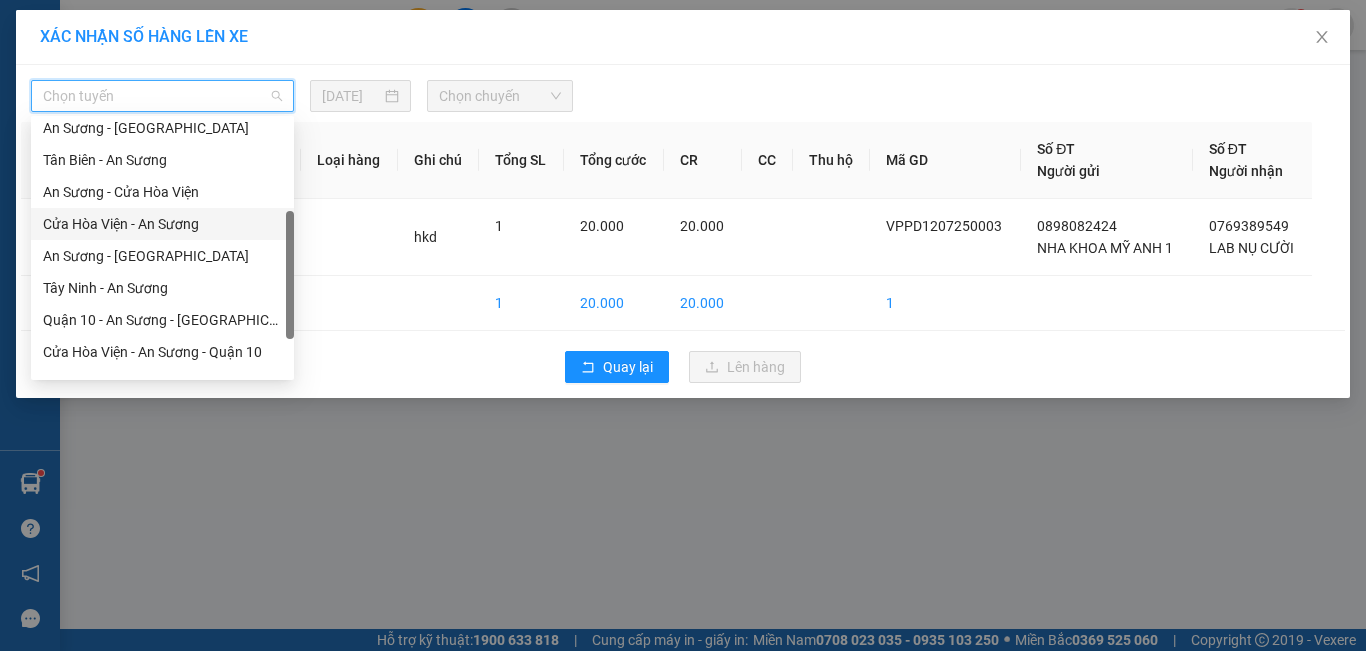 click on "Cửa Hòa Viện - An Sương" at bounding box center [162, 224] 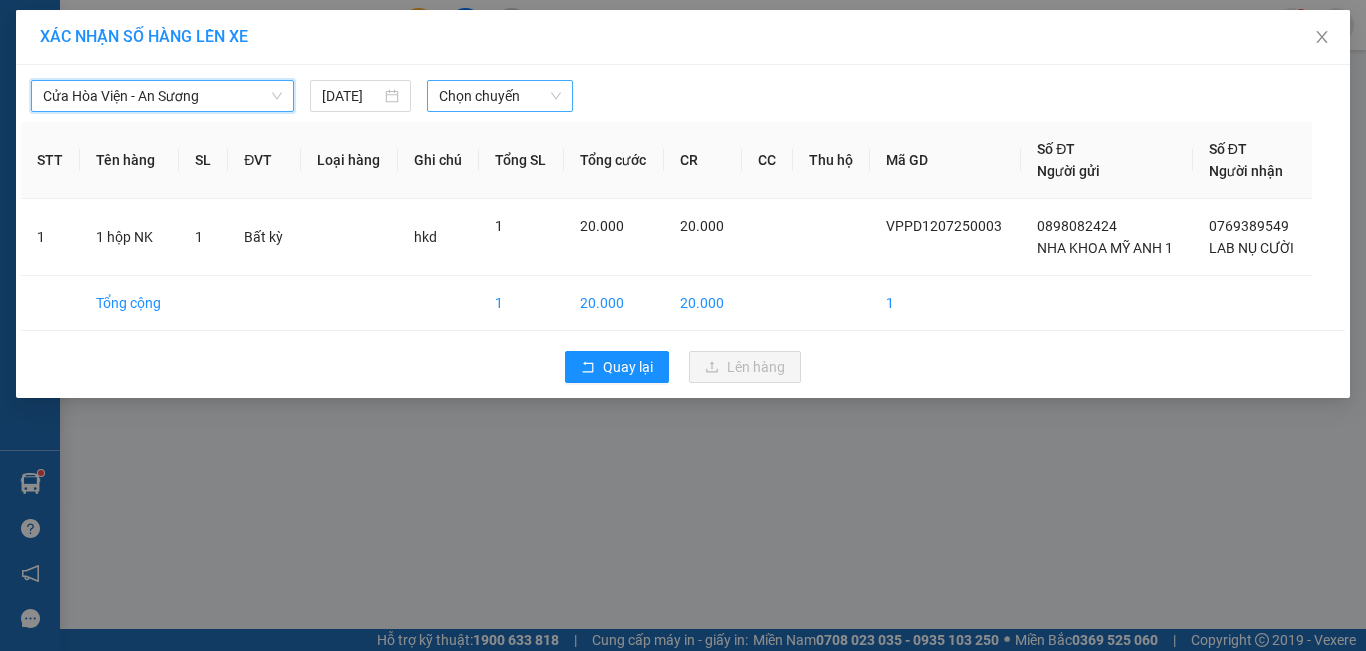 click on "Chọn chuyến" at bounding box center (500, 96) 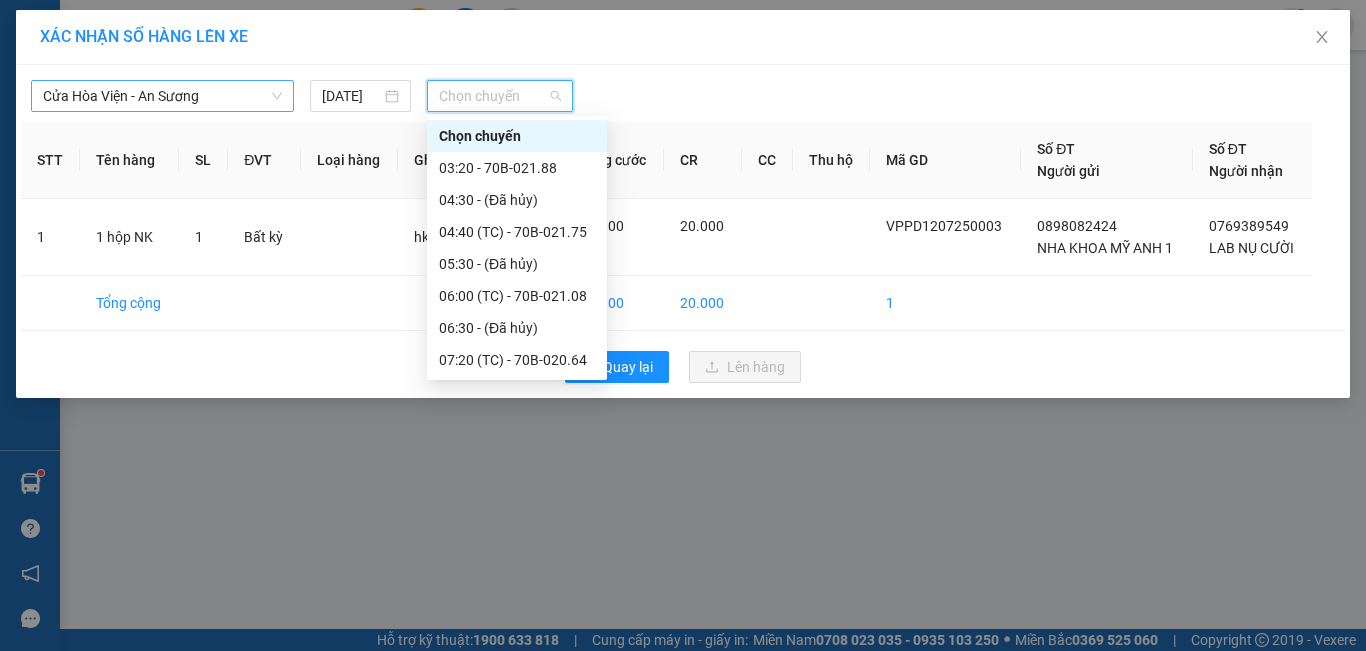 click on "Cửa Hòa Viện - An Sương" at bounding box center (162, 96) 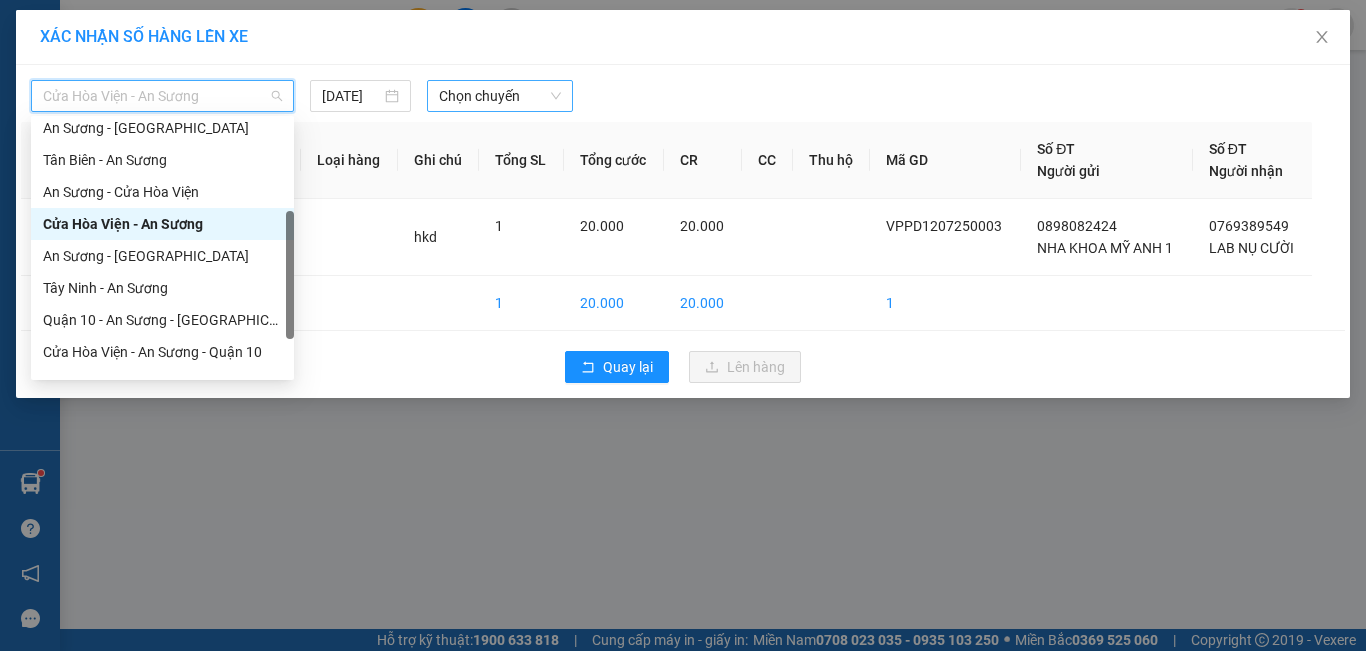 click on "Chọn chuyến" at bounding box center (500, 96) 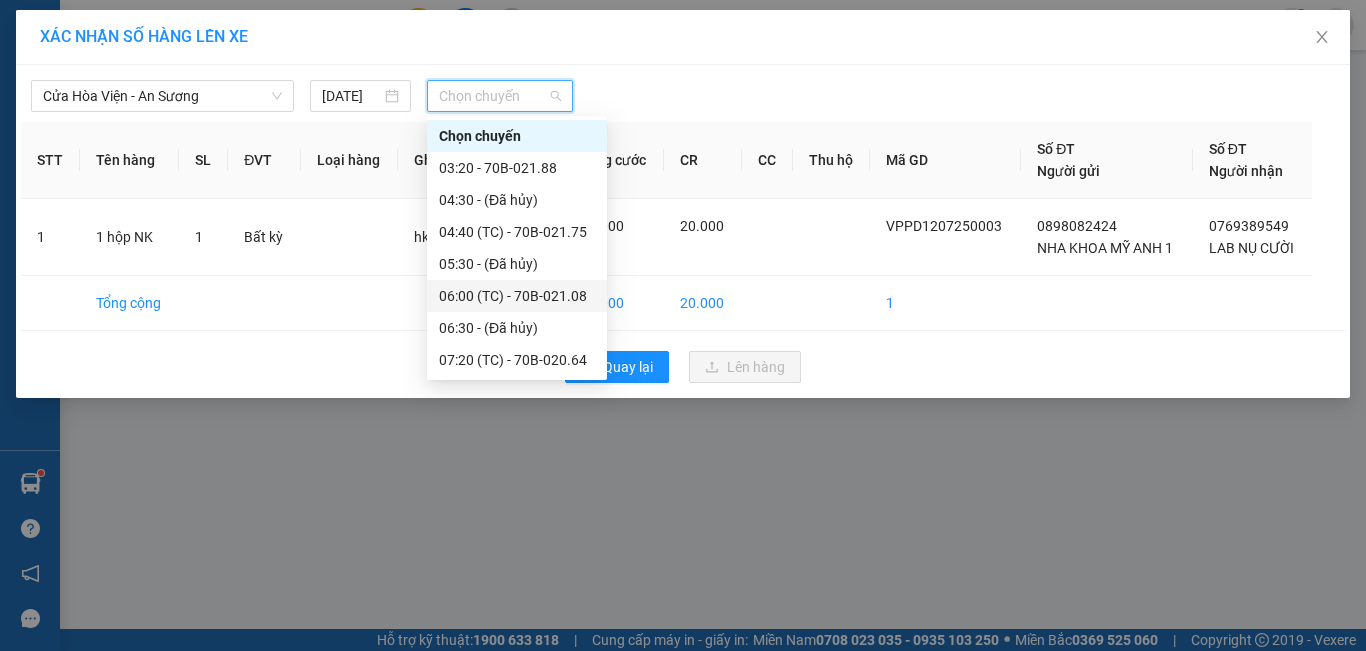 scroll, scrollTop: 200, scrollLeft: 0, axis: vertical 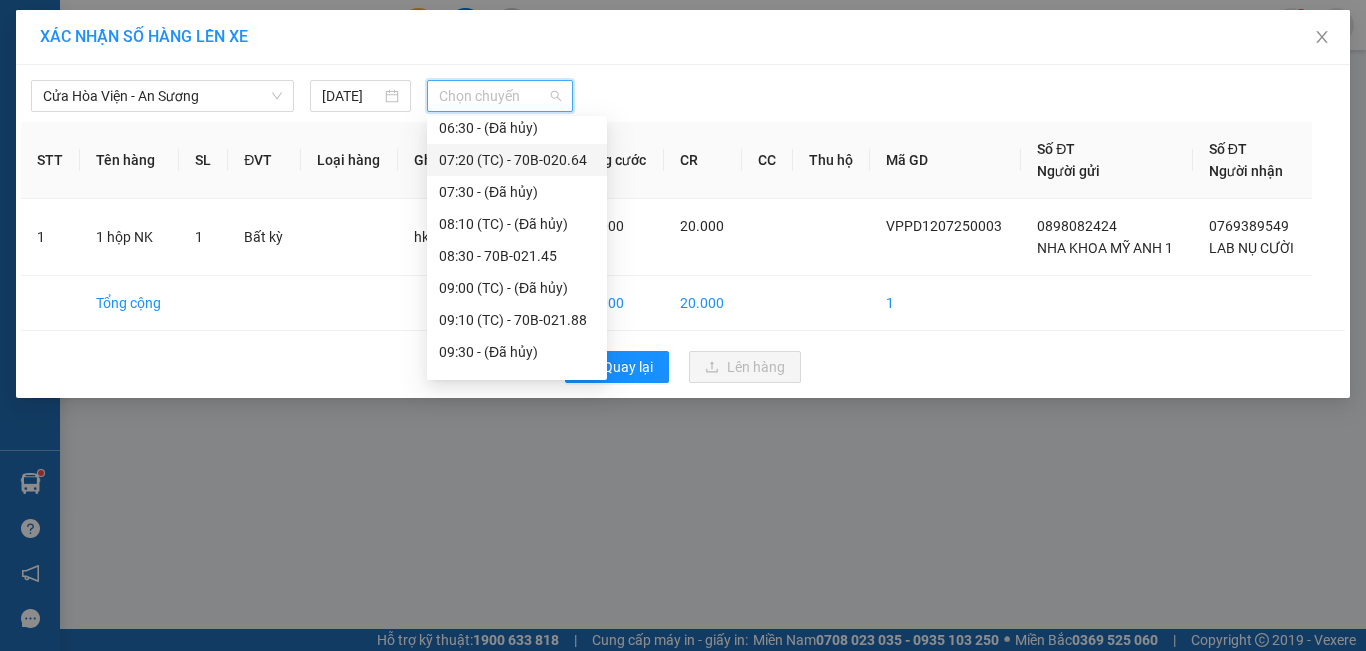 click on "07:20   (TC)   - 70B-020.64" at bounding box center (517, 160) 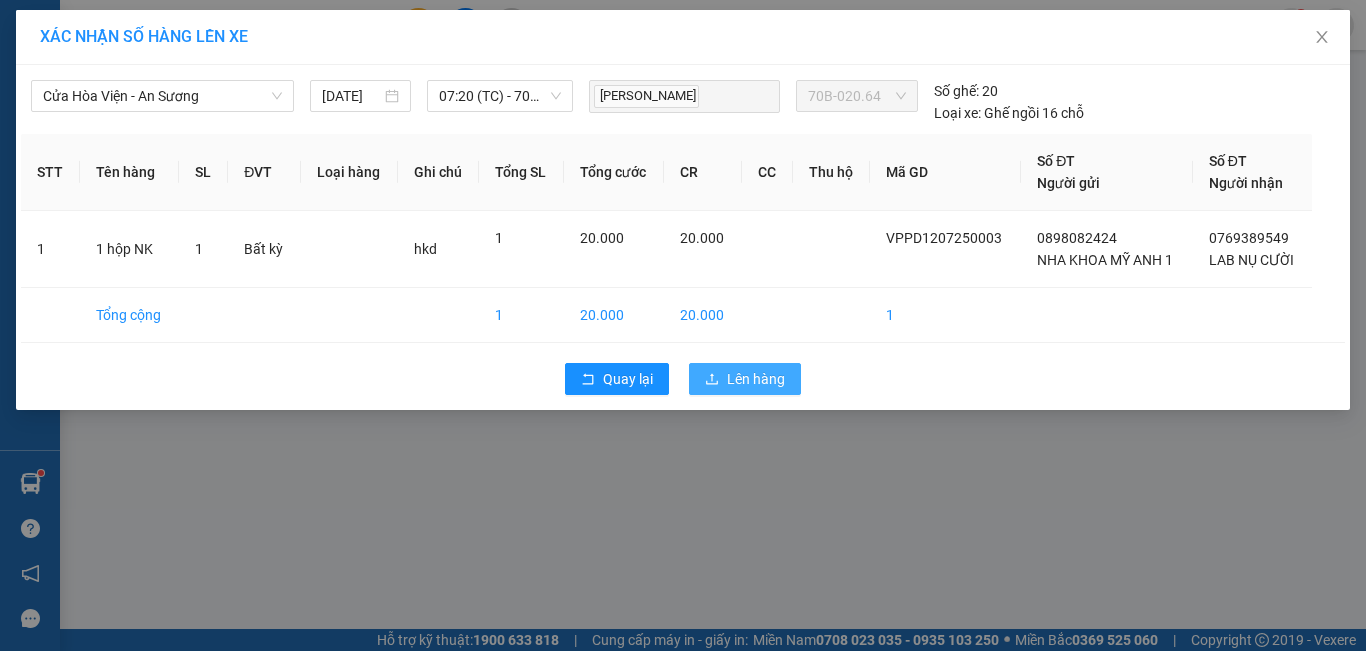 click on "Lên hàng" at bounding box center (745, 379) 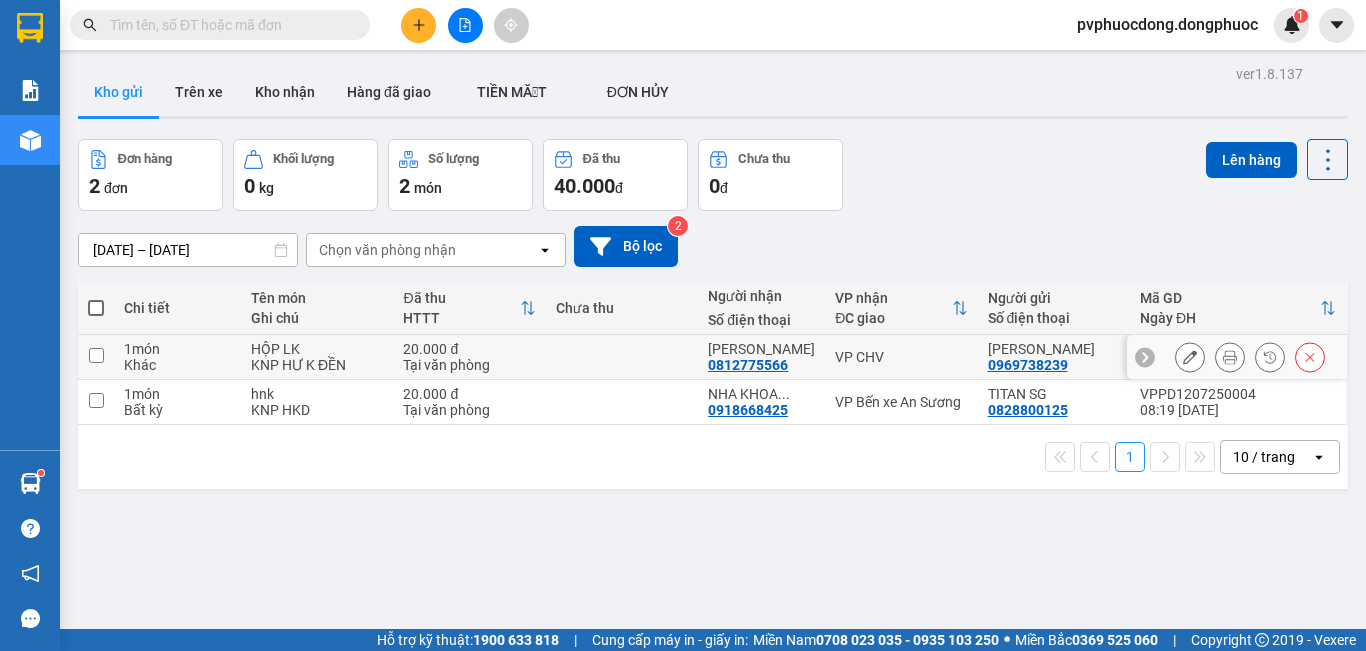 click at bounding box center [622, 357] 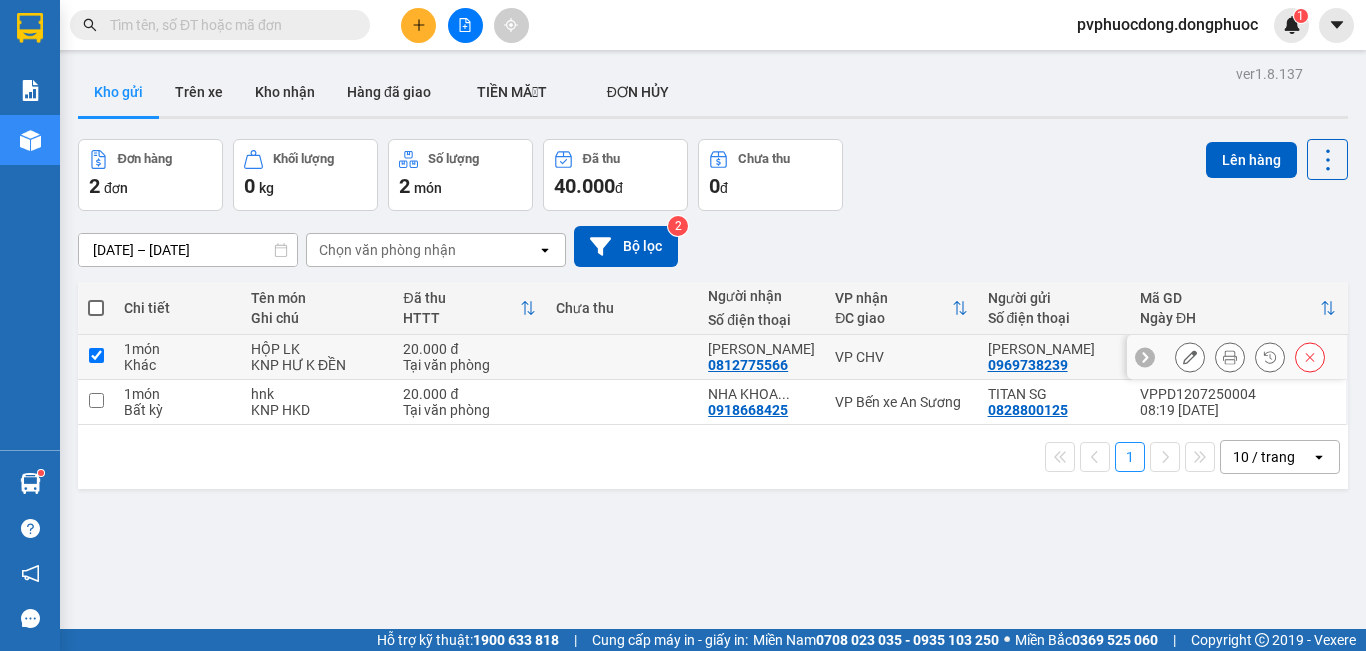 checkbox on "true" 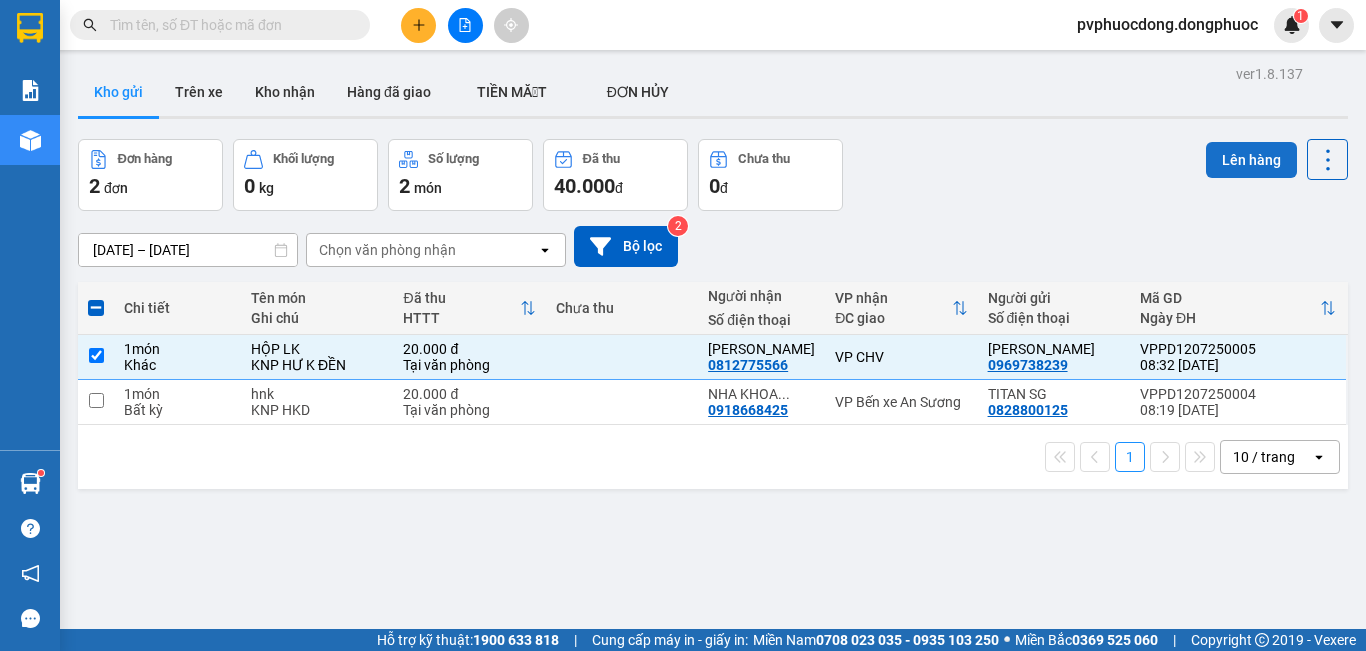click on "Lên hàng" at bounding box center [1251, 160] 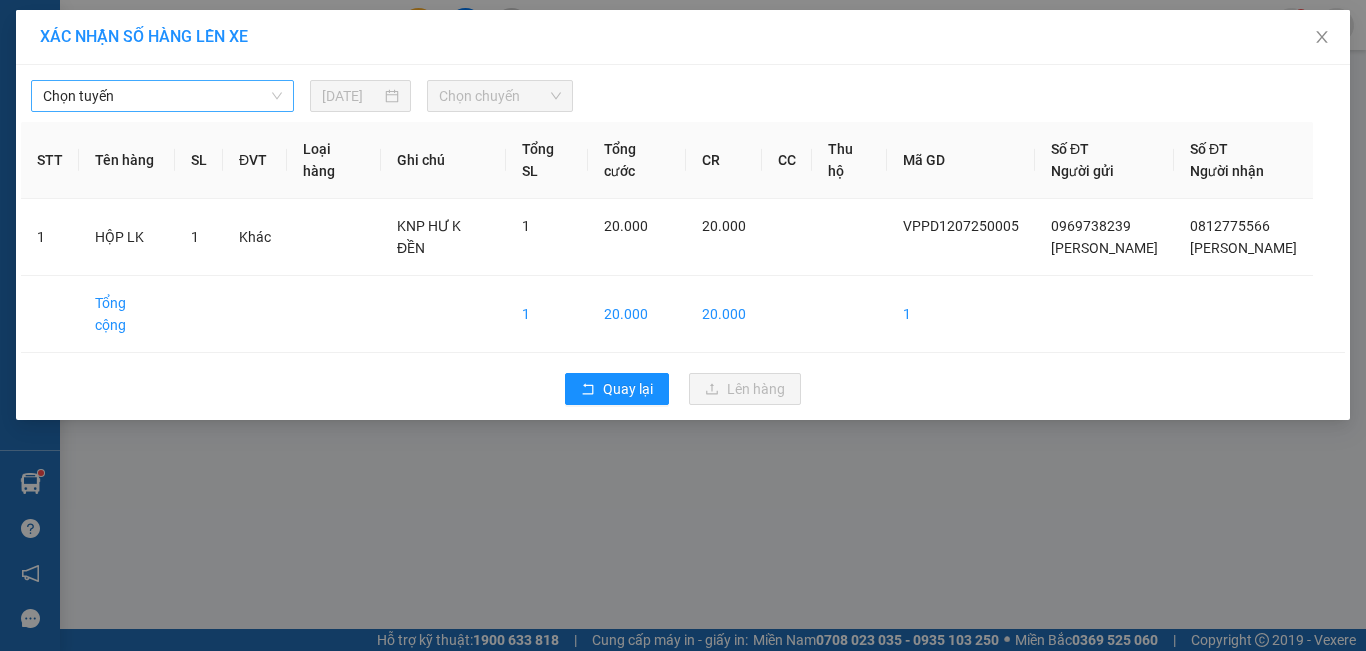 click on "Chọn tuyến" at bounding box center [162, 96] 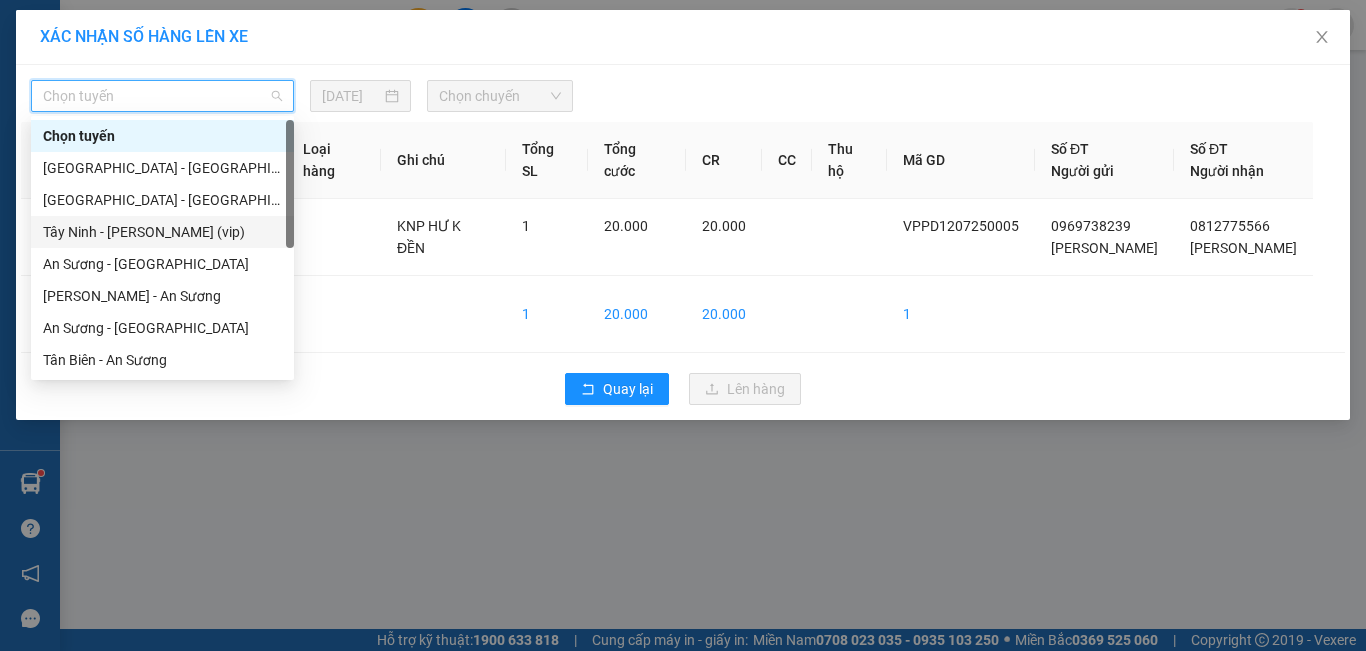 scroll, scrollTop: 200, scrollLeft: 0, axis: vertical 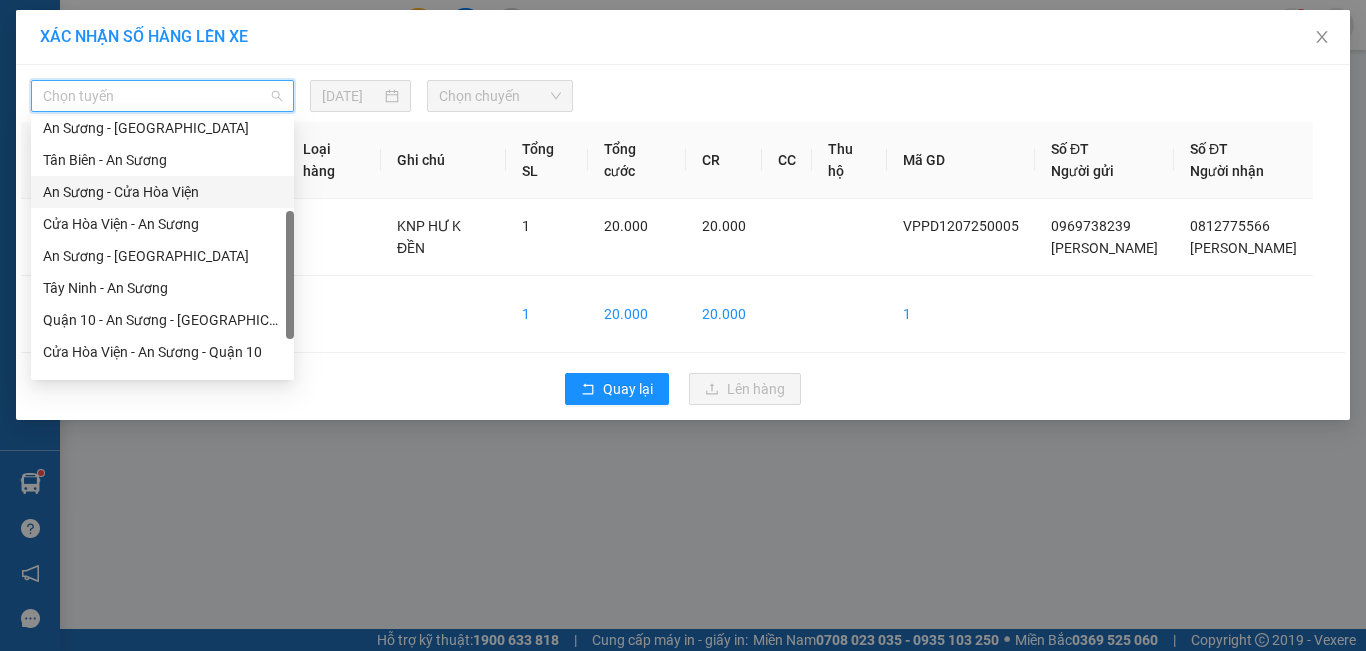 click on "An Sương - Cửa Hòa Viện" at bounding box center [162, 192] 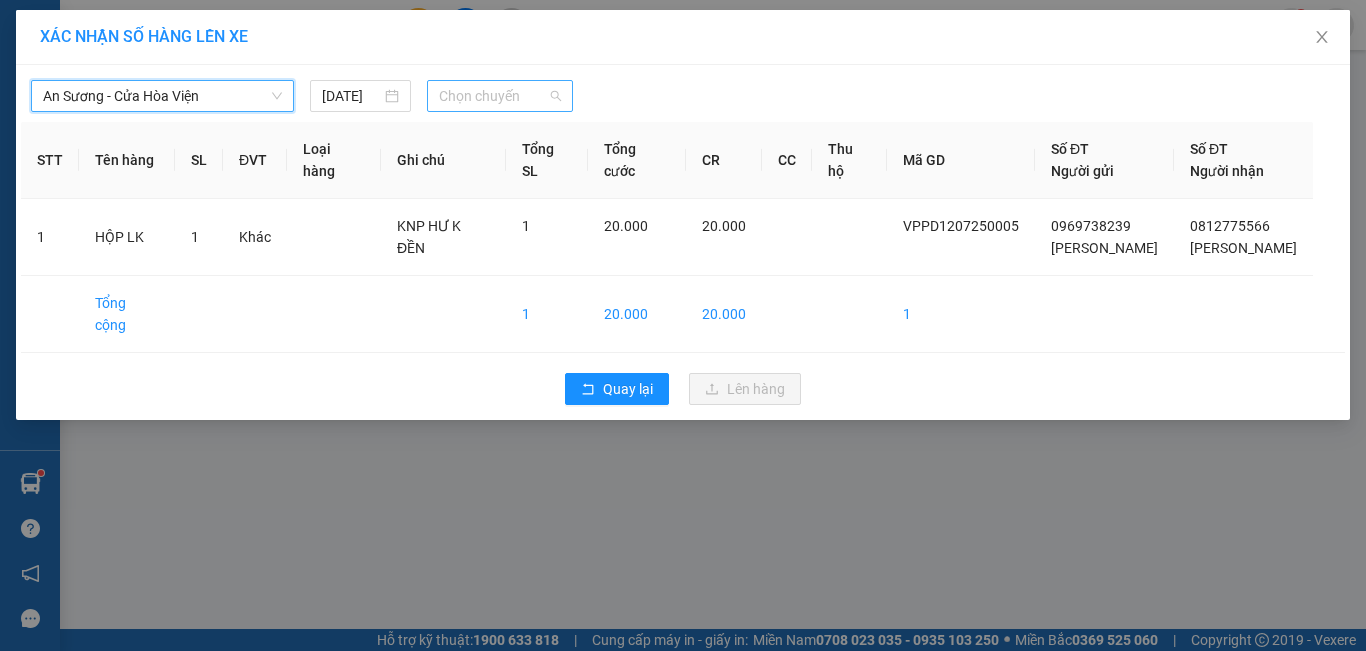 click on "Chọn chuyến" at bounding box center (500, 96) 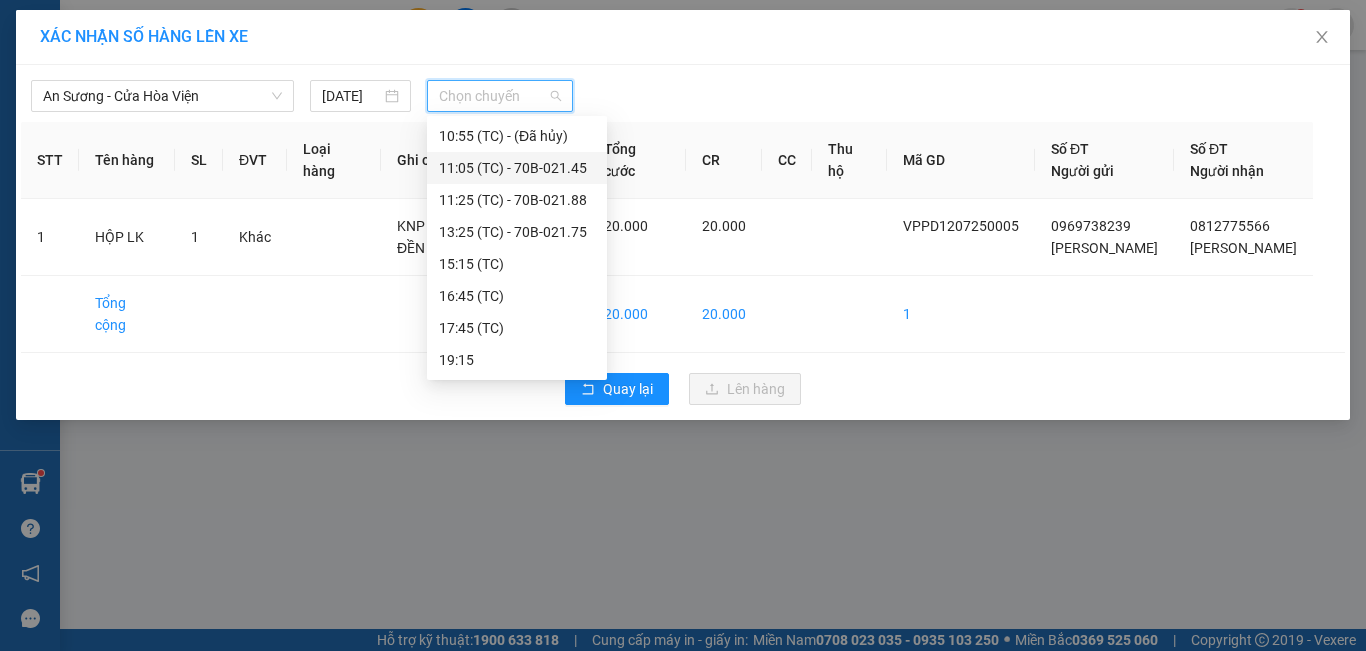 scroll, scrollTop: 60, scrollLeft: 0, axis: vertical 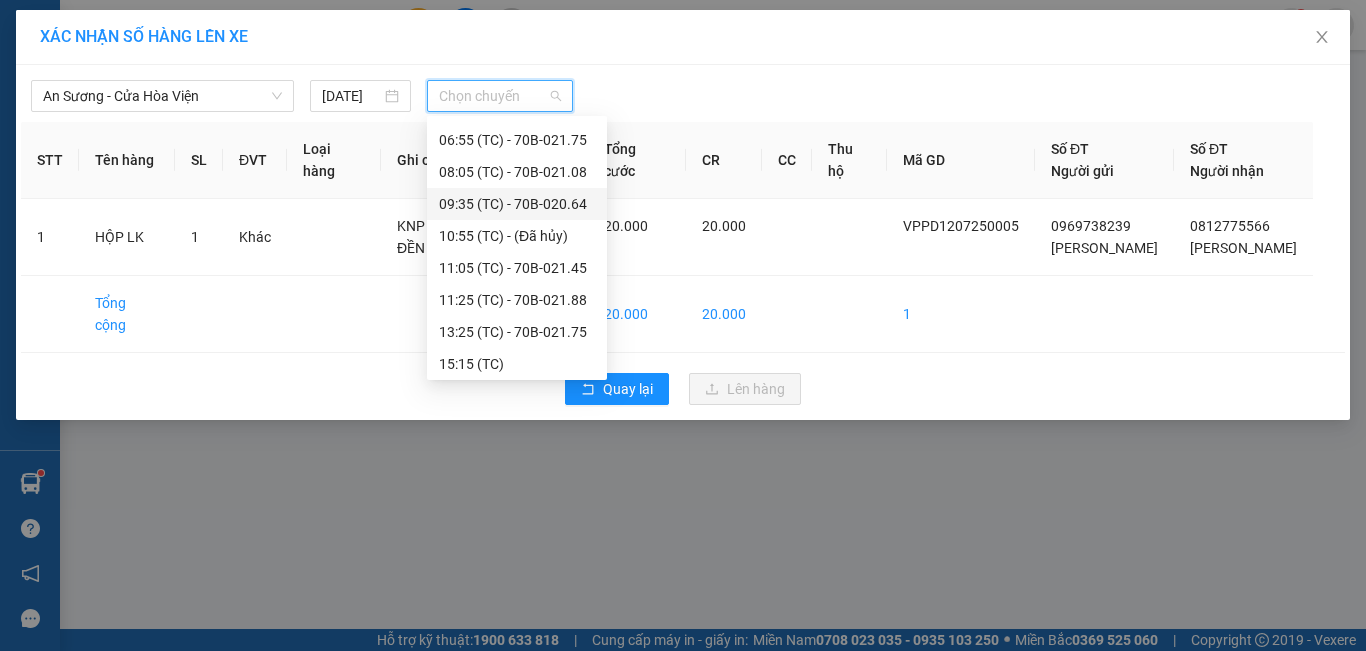 click on "09:35   (TC)   - 70B-020.64" at bounding box center [517, 204] 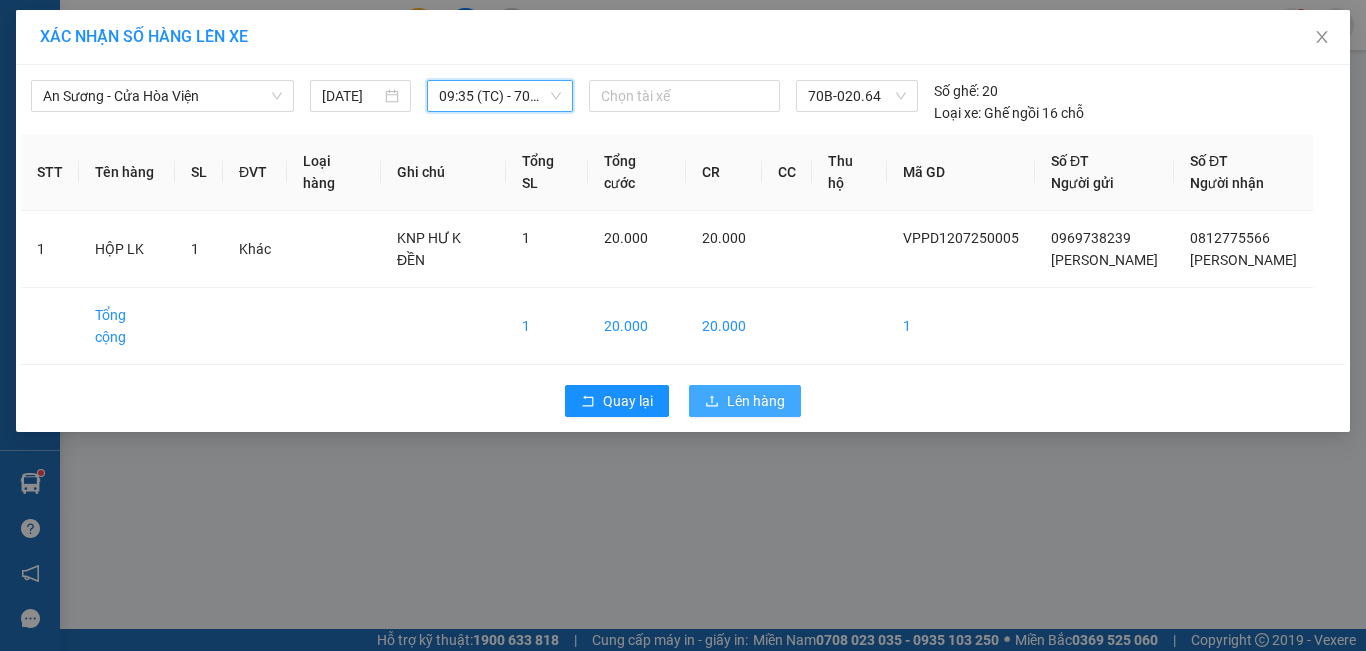 click on "Lên hàng" at bounding box center (756, 401) 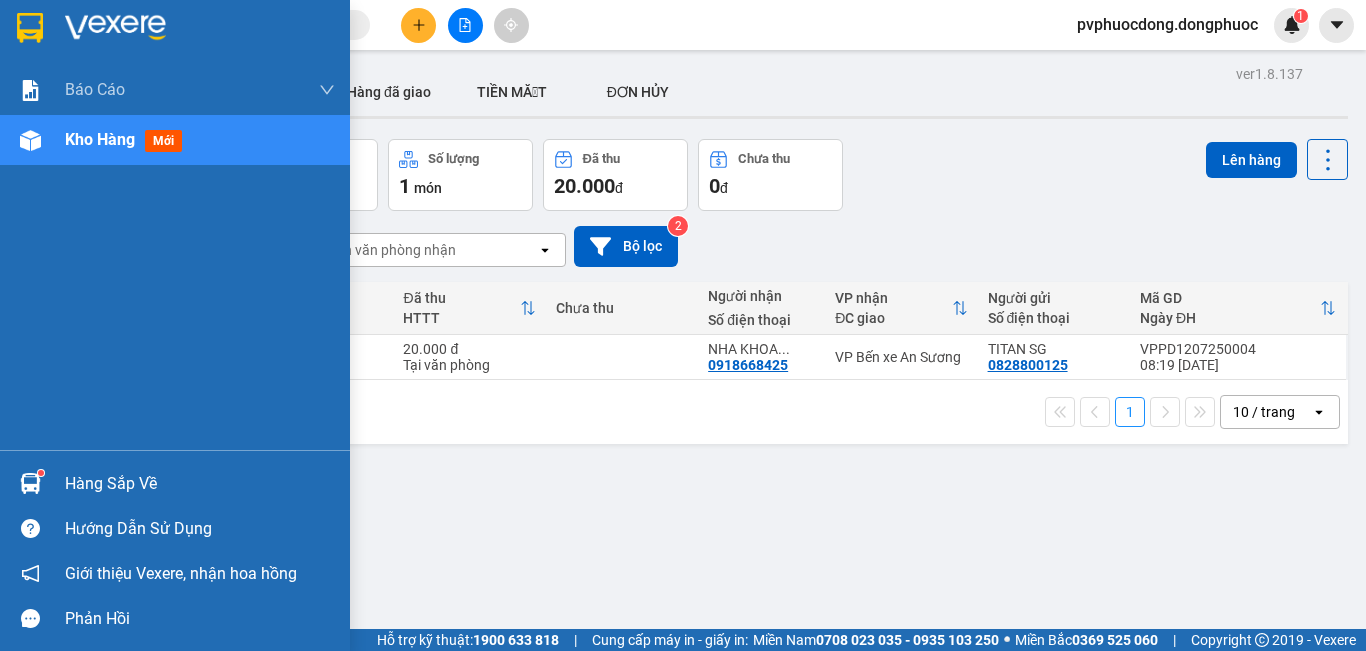 click at bounding box center (30, 483) 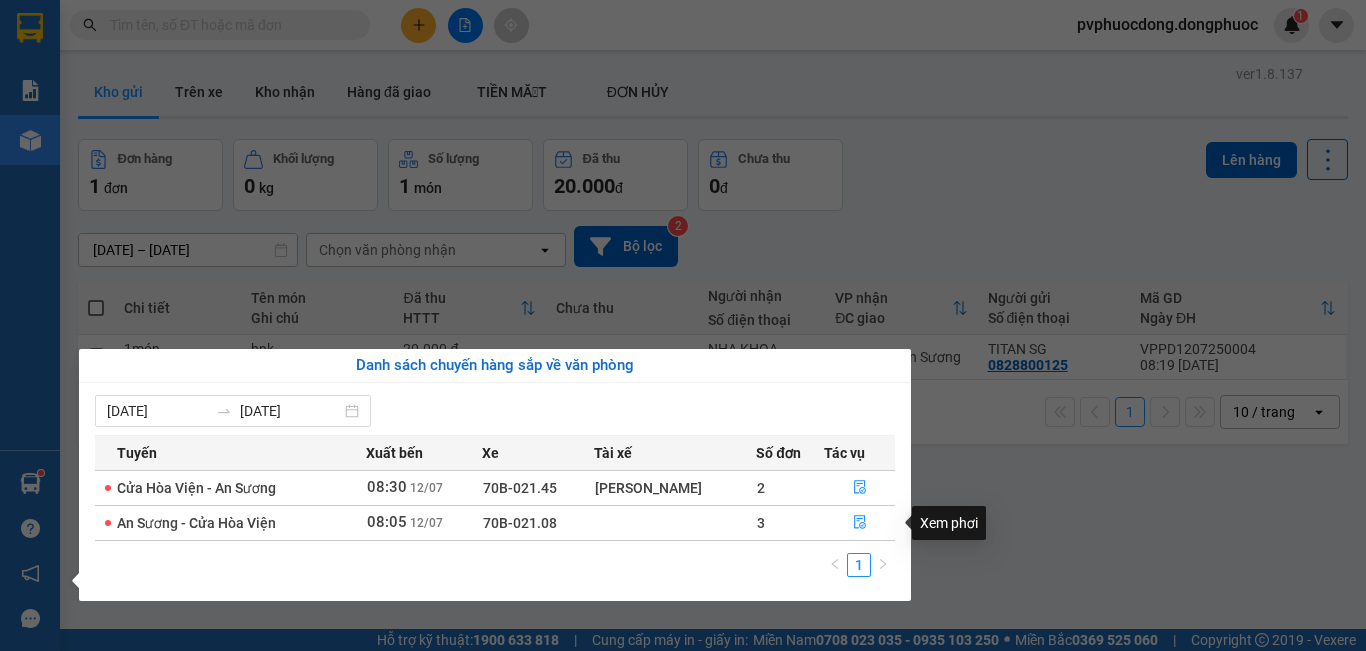 click on "Kết quả tìm kiếm ( 0 )  Bộ lọc  No Data pvphuocdong.dongphuoc 1     Báo cáo Mẫu 1: Báo cáo dòng tiền  Mẫu 1: Báo cáo dòng tiền theo nhân viên Mẫu 1: Báo cáo dòng tiền theo nhân viên (VP) Mẫu 2: Doanh số tạo đơn theo Văn phòng, nhân viên - Trạm     Kho hàng mới Hàng sắp về Hướng dẫn sử dụng Giới thiệu Vexere, nhận hoa hồng Phản hồi Phần mềm hỗ trợ bạn tốt chứ? ver  1.8.137 Kho gửi Trên xe Kho nhận Hàng đã giao TIỀN MẶT  ĐƠN HỦY Đơn hàng 1 đơn Khối lượng 0 kg Số lượng 1 món Đã thu 20.000  đ Chưa thu 0  đ Lên hàng [DATE] – [DATE] Press the down arrow key to interact with the calendar and select a date. Press the escape button to close the calendar. Selected date range is from [DATE] to [DATE]. Chọn văn phòng nhận open Bộ lọc 2 Chi tiết Tên món Ghi chú Đã thu HTTT Chưa thu Người nhận Số điện thoại VP nhận ĐC giao Người gửi 1" at bounding box center [683, 325] 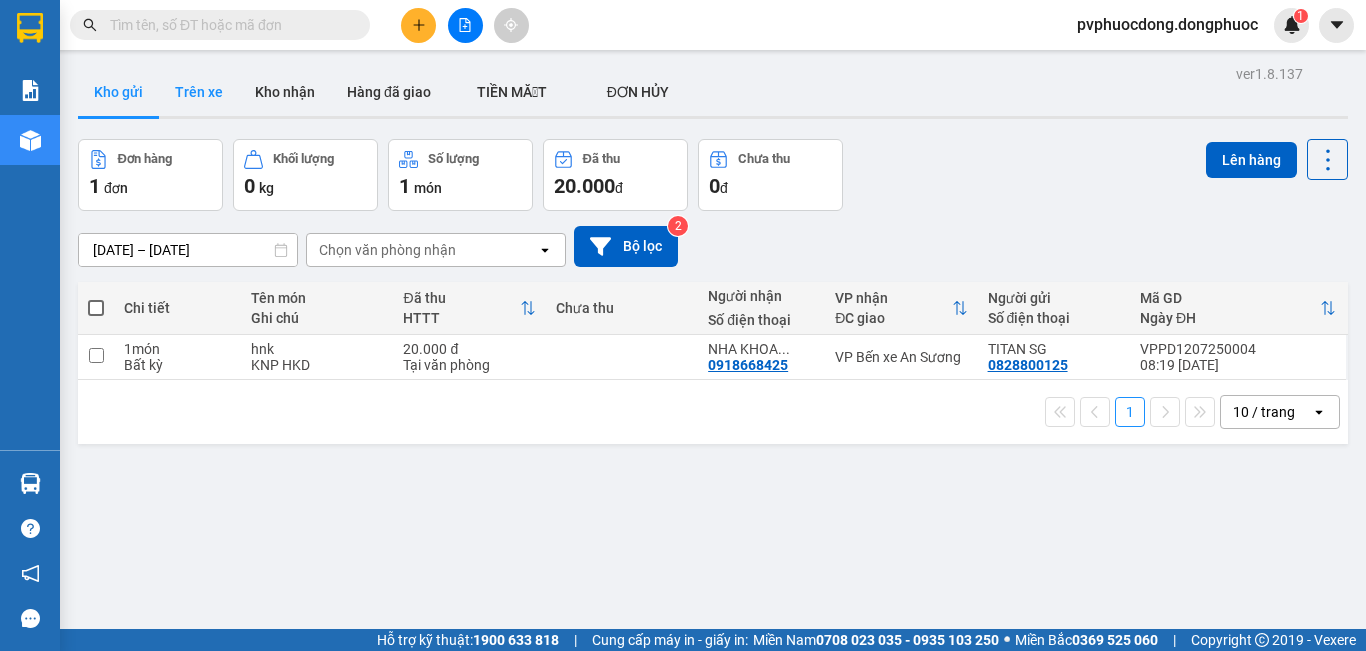 click on "Trên xe" at bounding box center (199, 92) 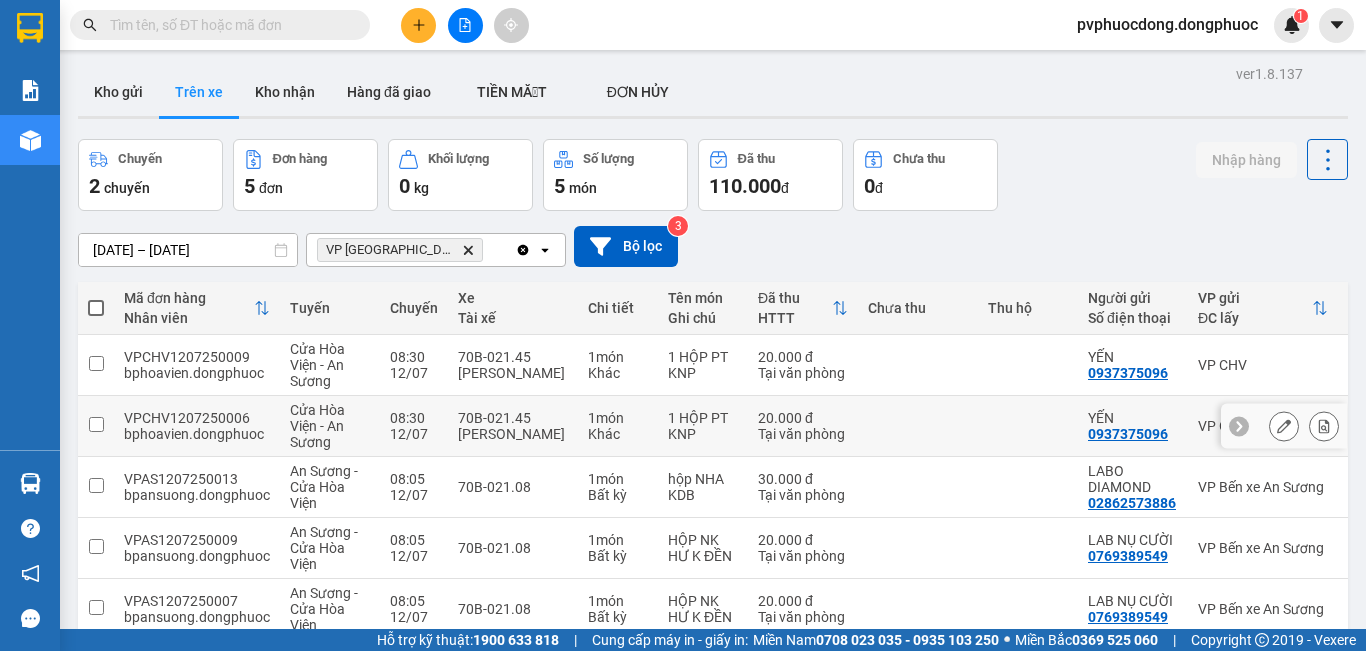 scroll, scrollTop: 101, scrollLeft: 0, axis: vertical 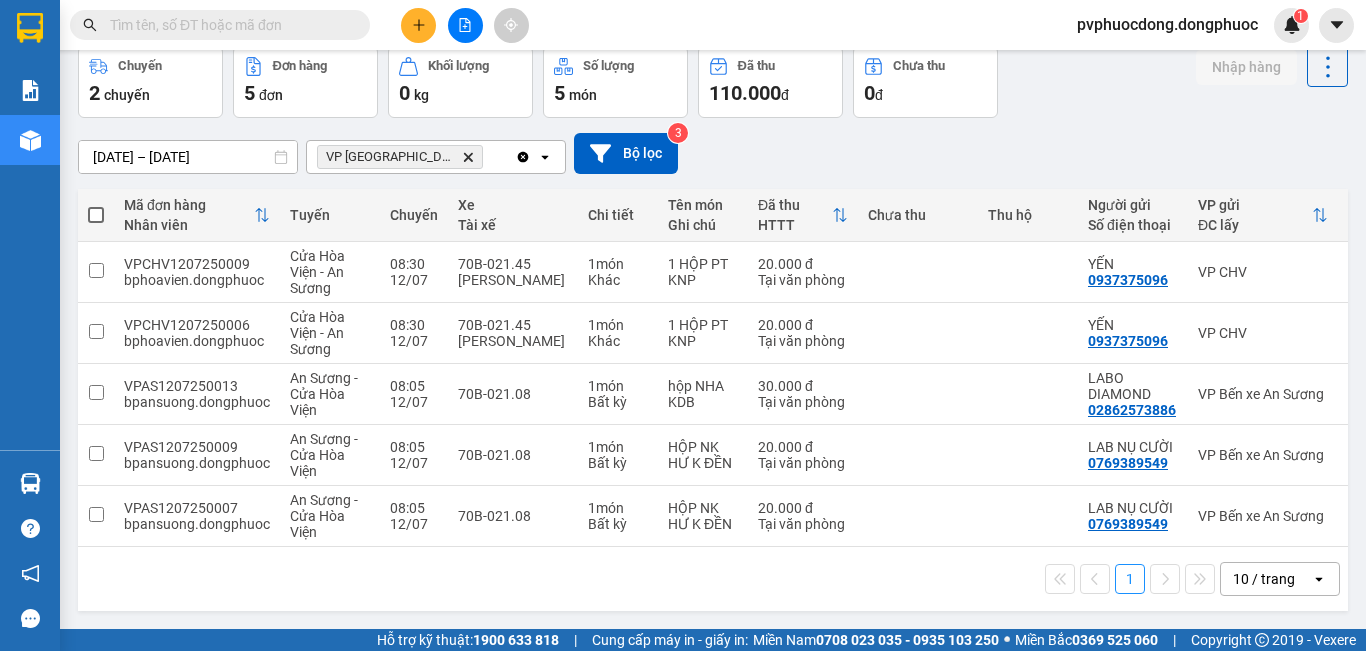 click on "1 10 / trang open" at bounding box center [713, 579] 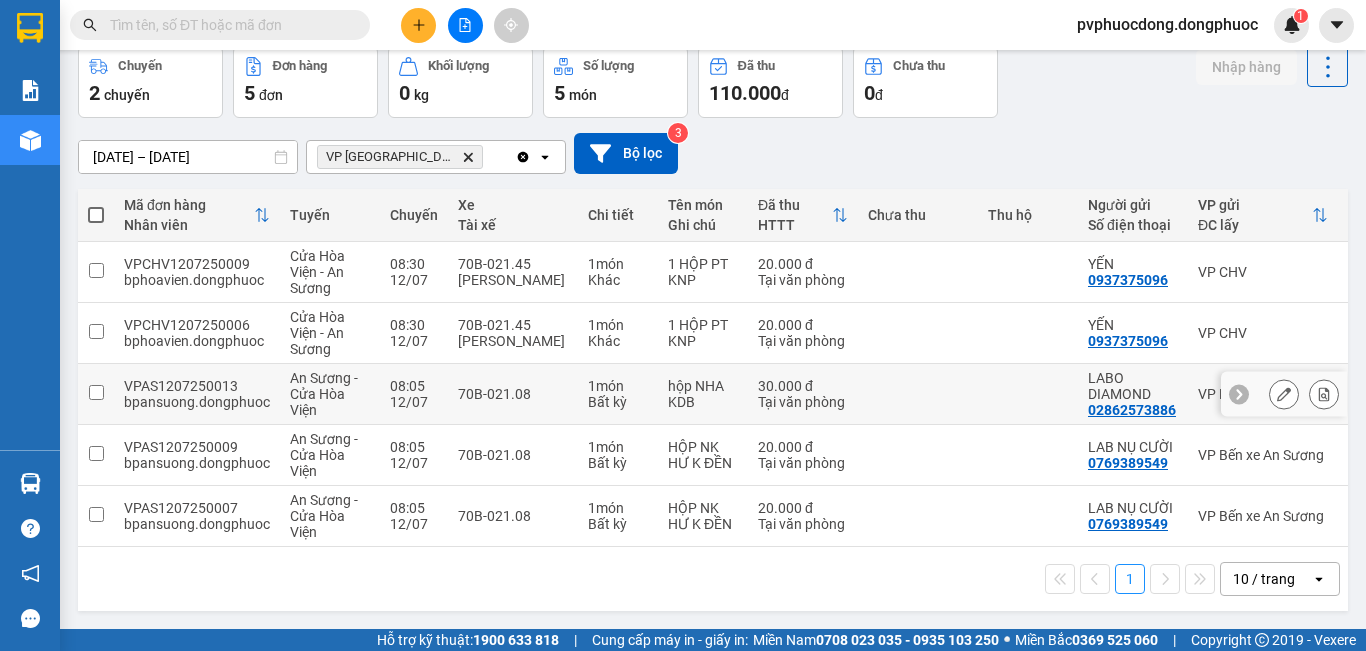 scroll, scrollTop: 0, scrollLeft: 0, axis: both 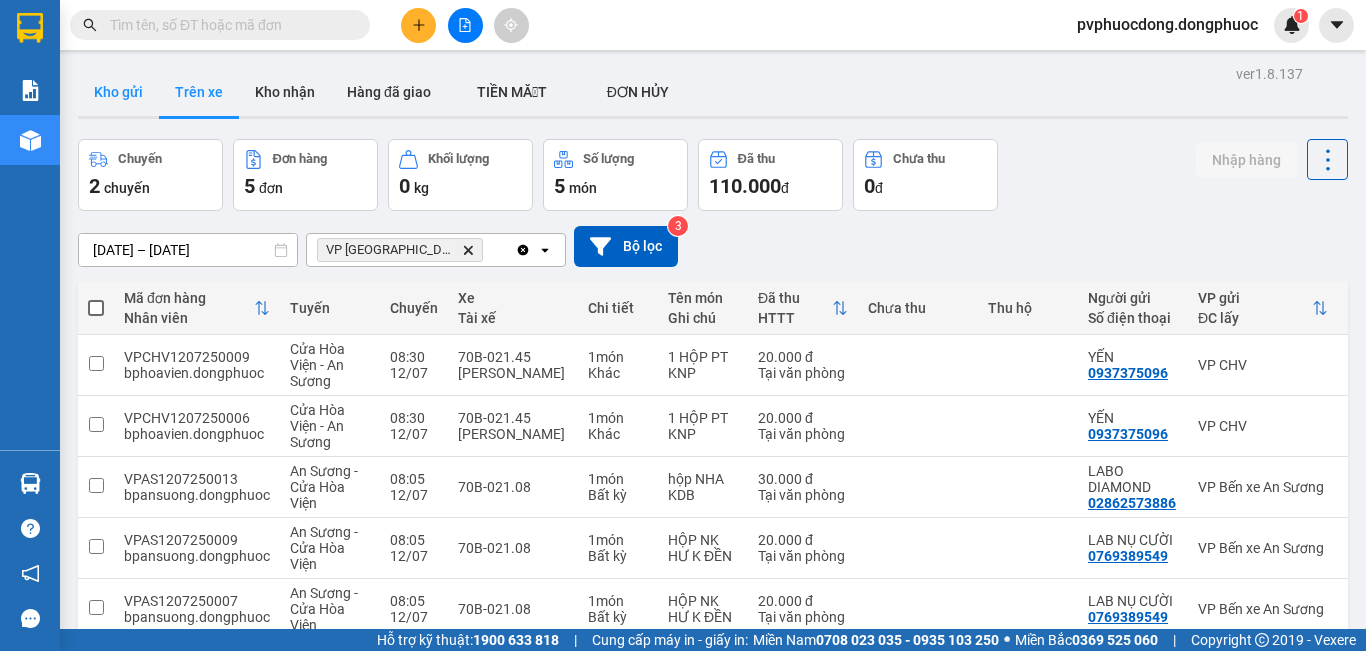 click on "Kho gửi" at bounding box center [118, 92] 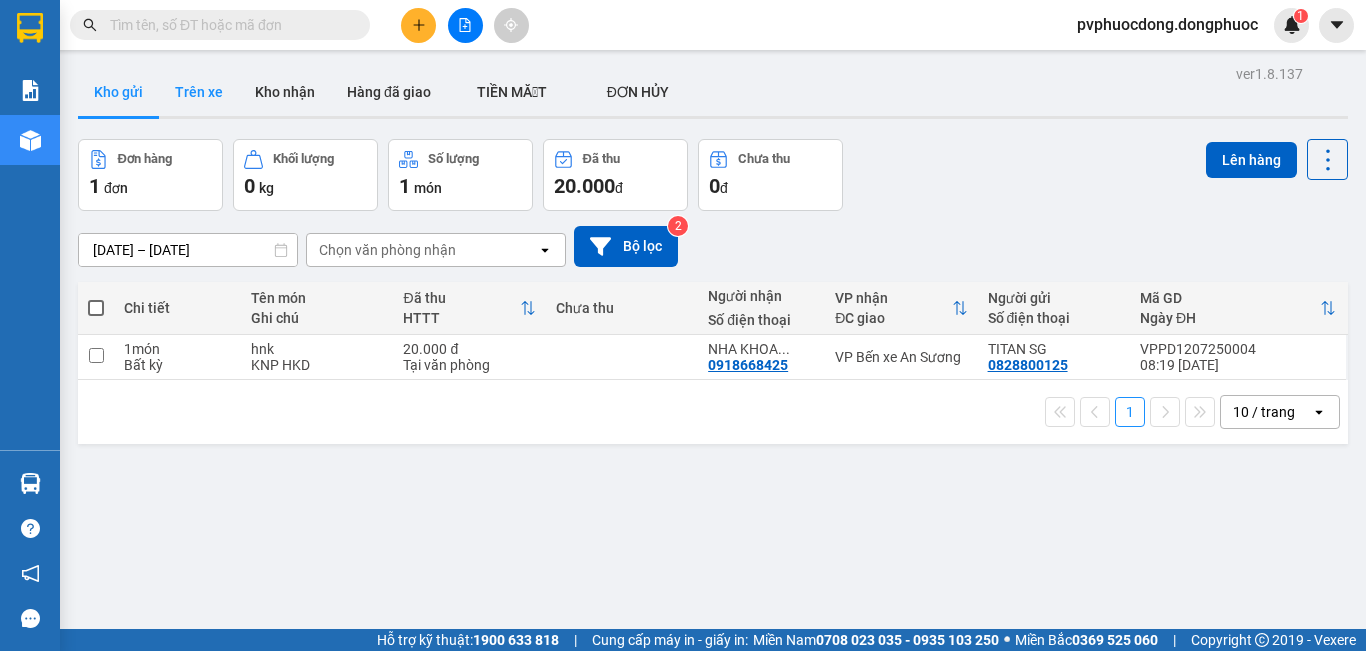 click on "Trên xe" at bounding box center [199, 92] 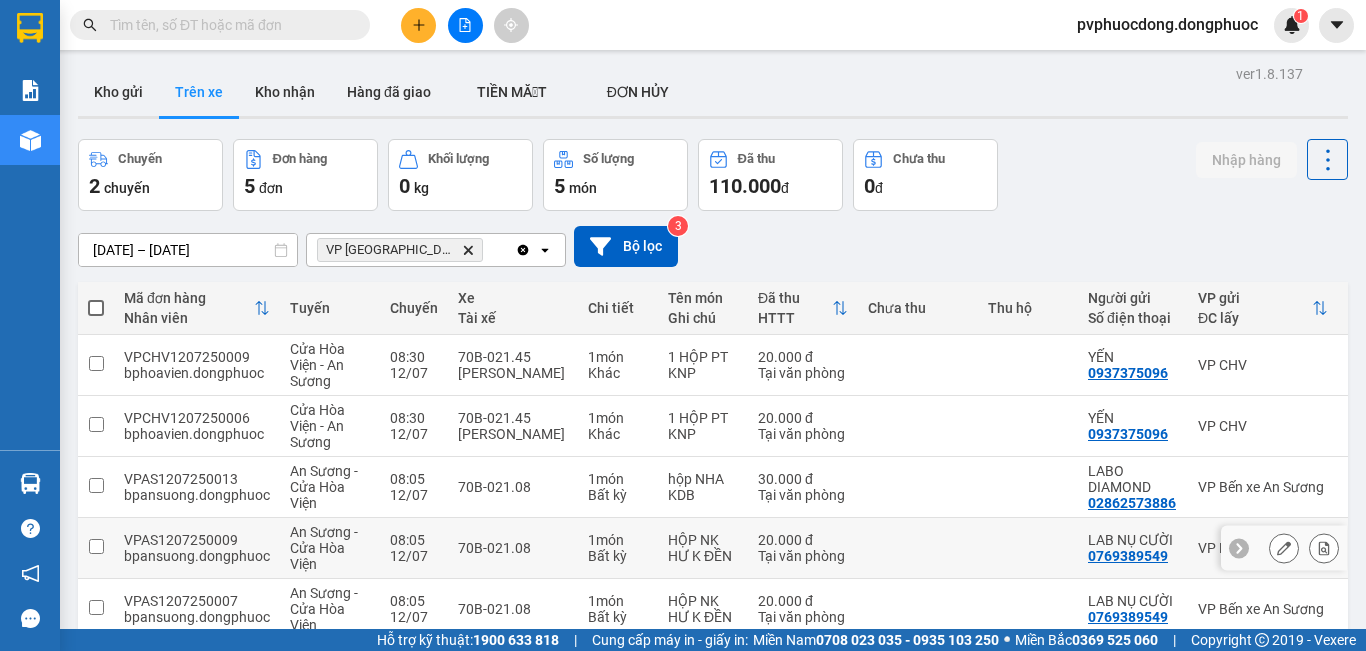 scroll, scrollTop: 101, scrollLeft: 0, axis: vertical 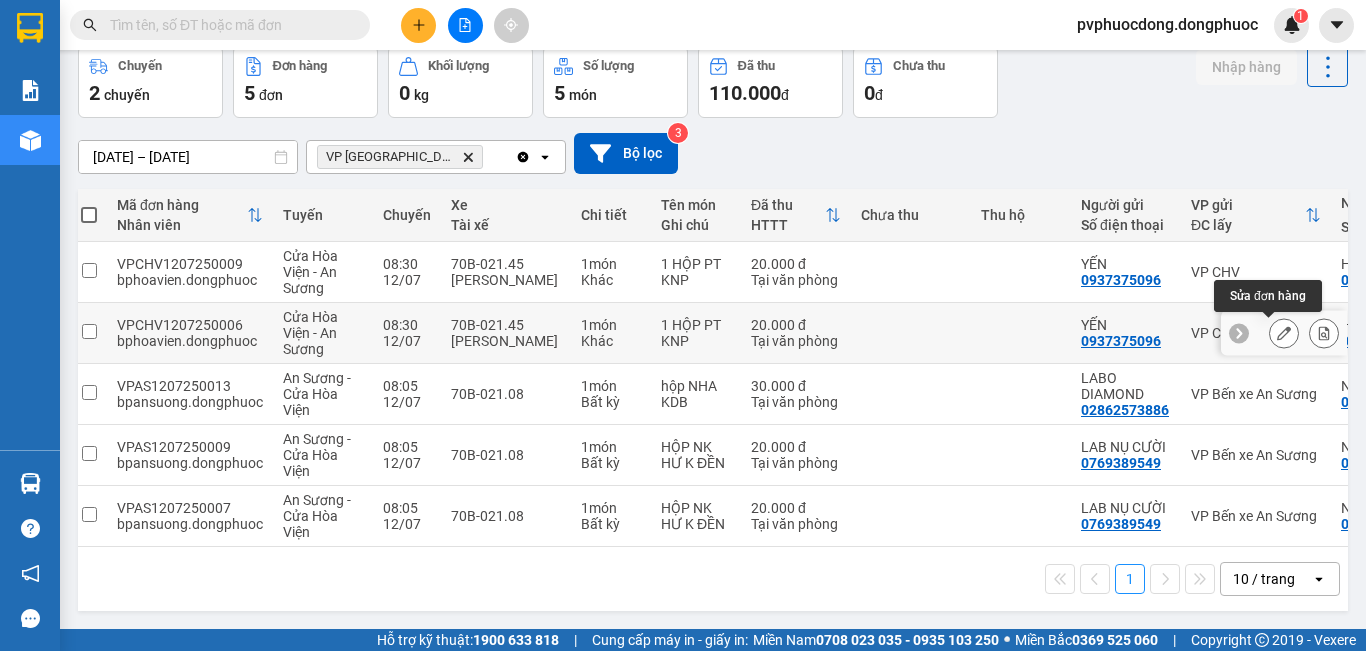click 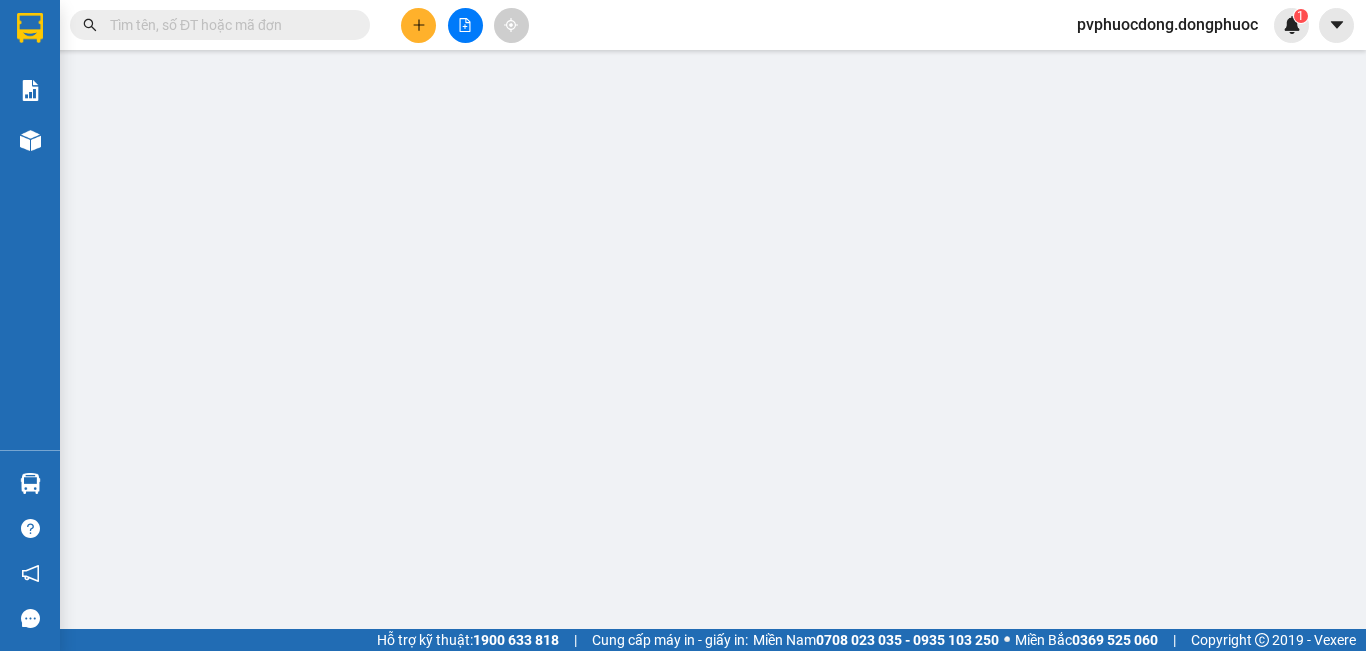 scroll, scrollTop: 0, scrollLeft: 0, axis: both 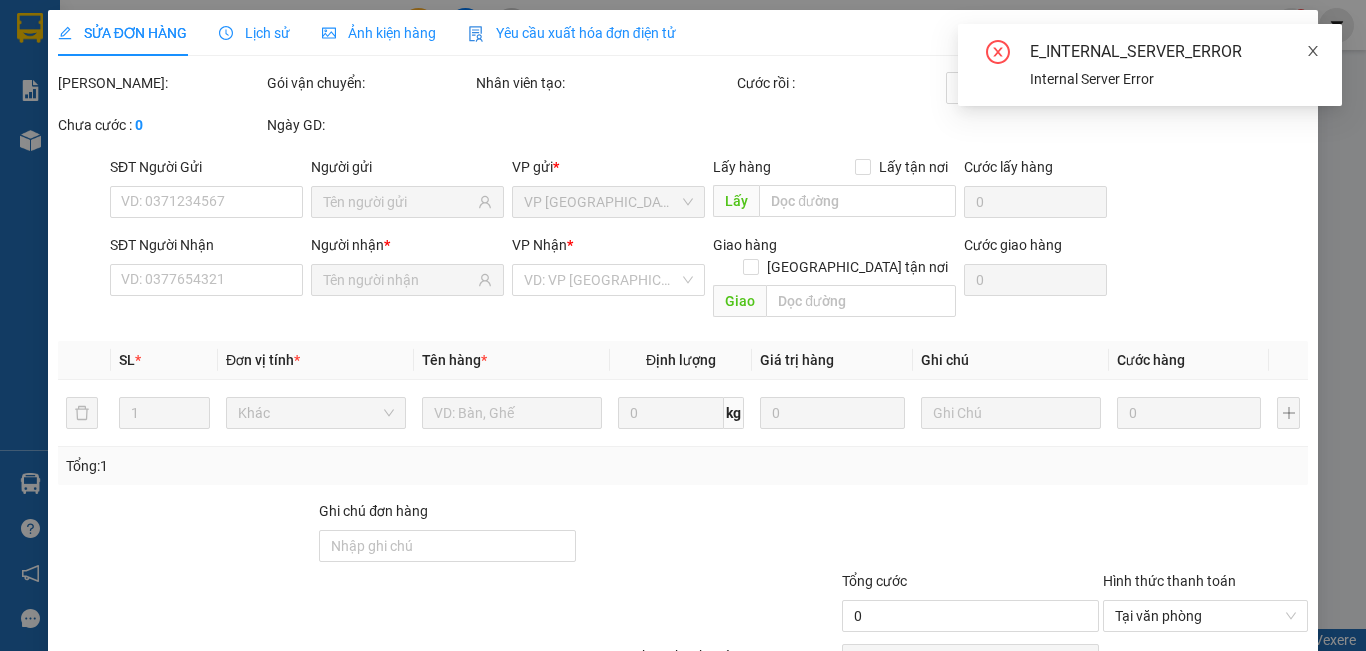 click 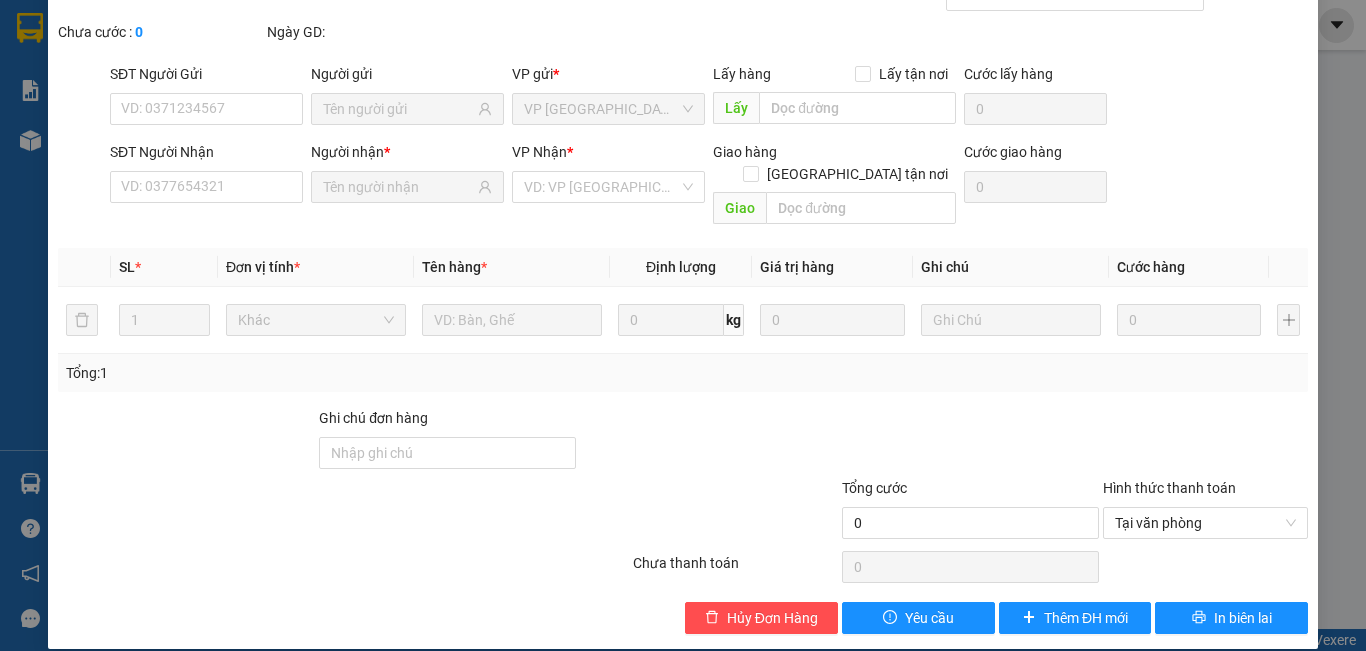 scroll, scrollTop: 0, scrollLeft: 0, axis: both 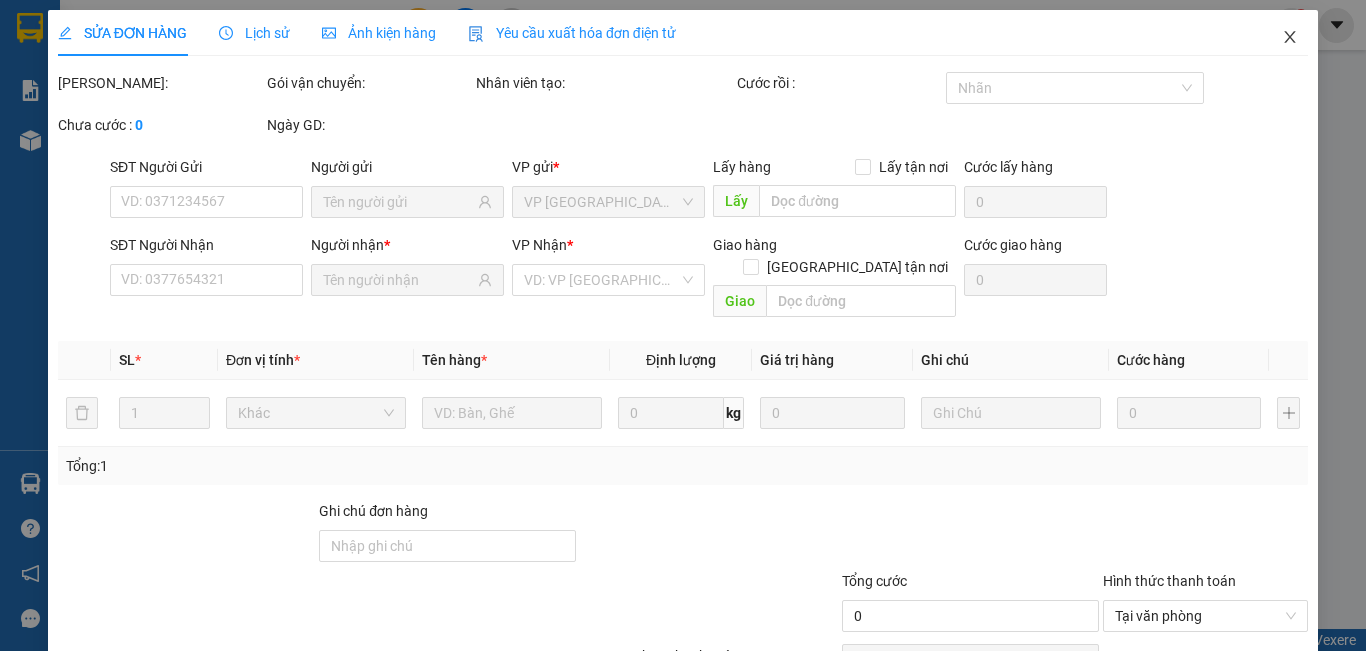 click 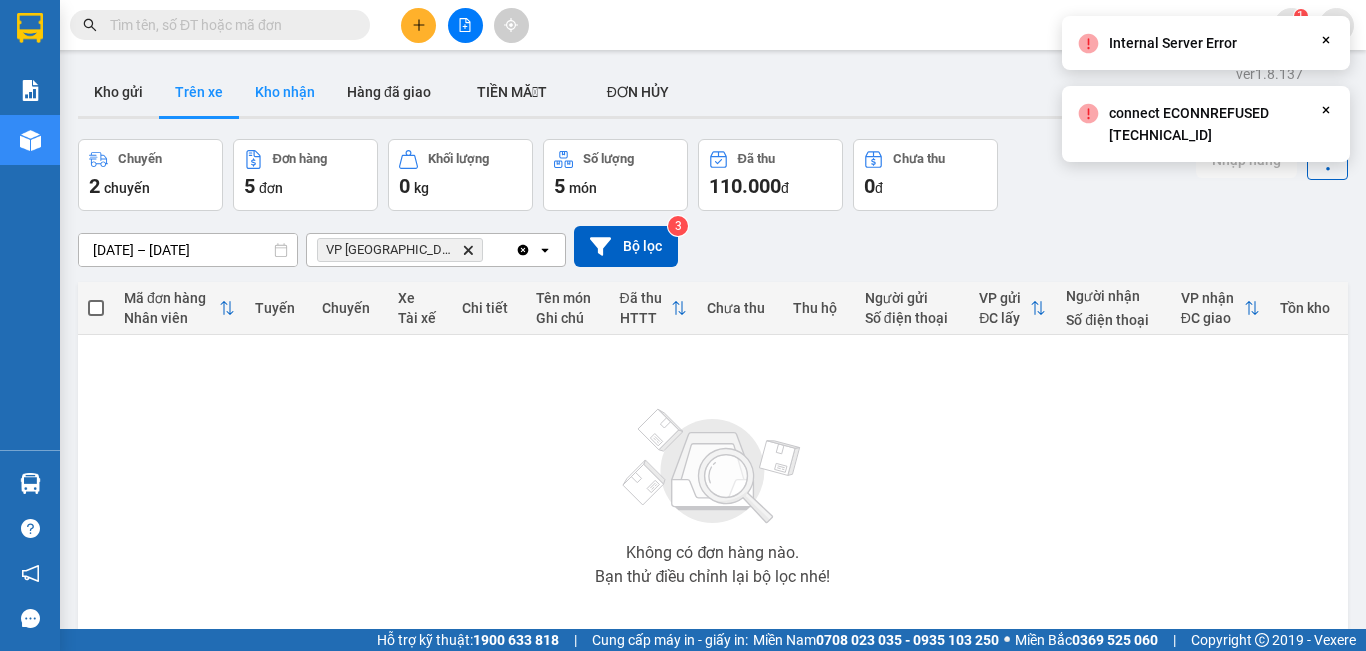 click on "Kho nhận" at bounding box center [285, 92] 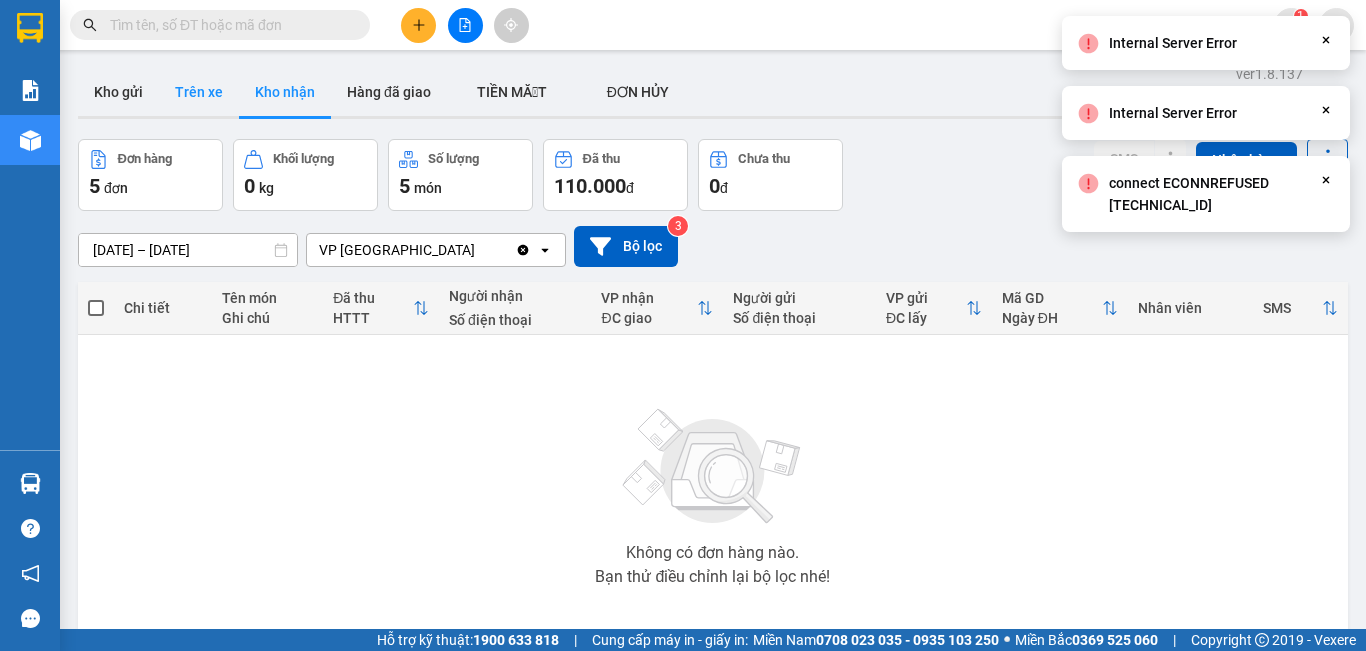 click on "Trên xe" at bounding box center (199, 92) 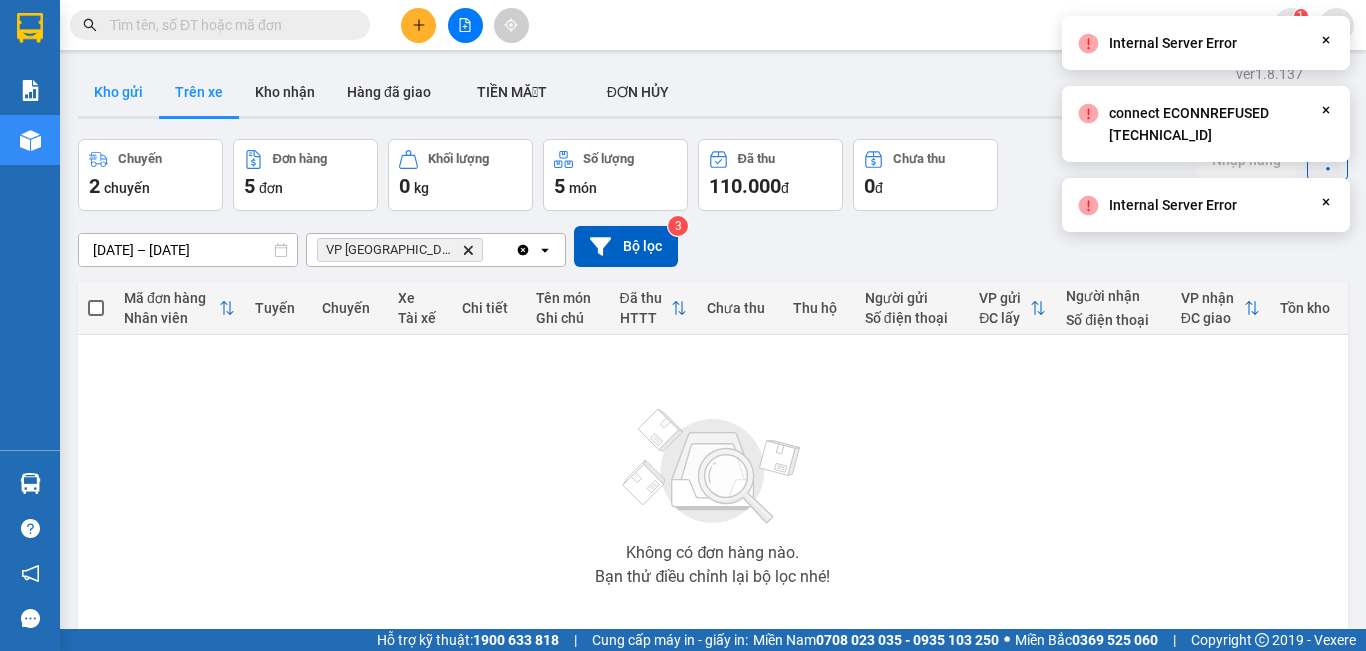 click on "Kho gửi" at bounding box center [118, 92] 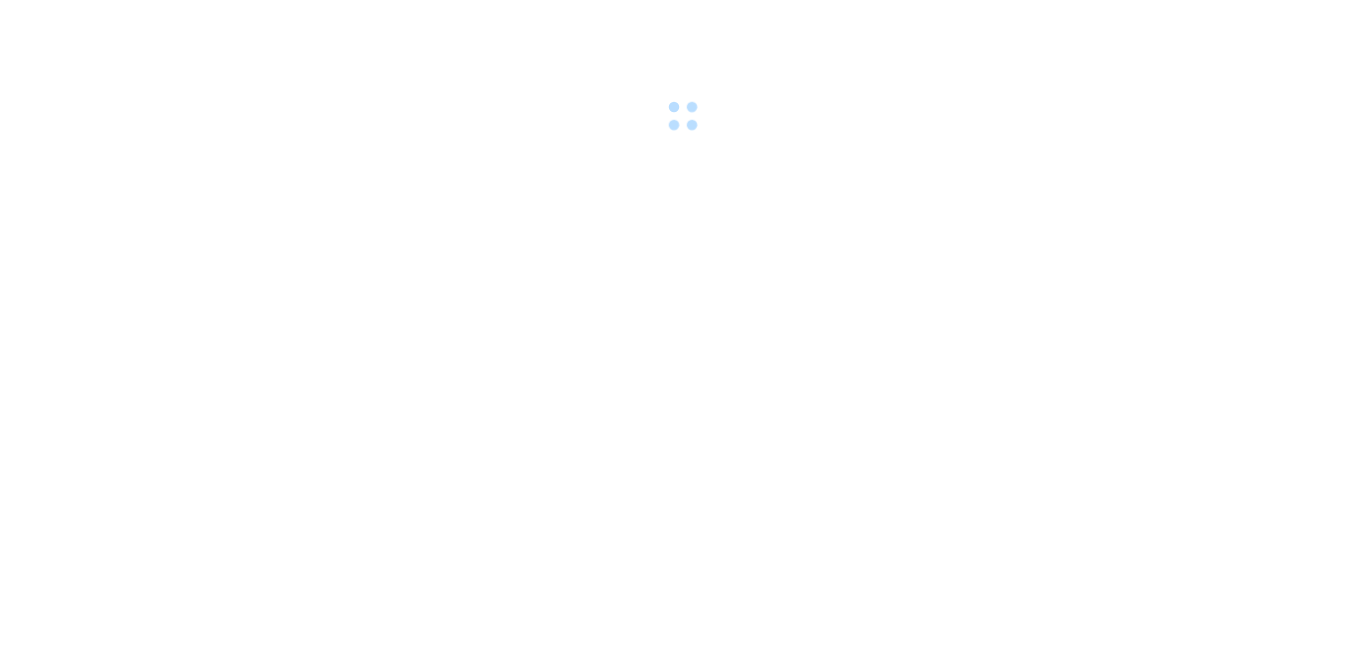 scroll, scrollTop: 0, scrollLeft: 0, axis: both 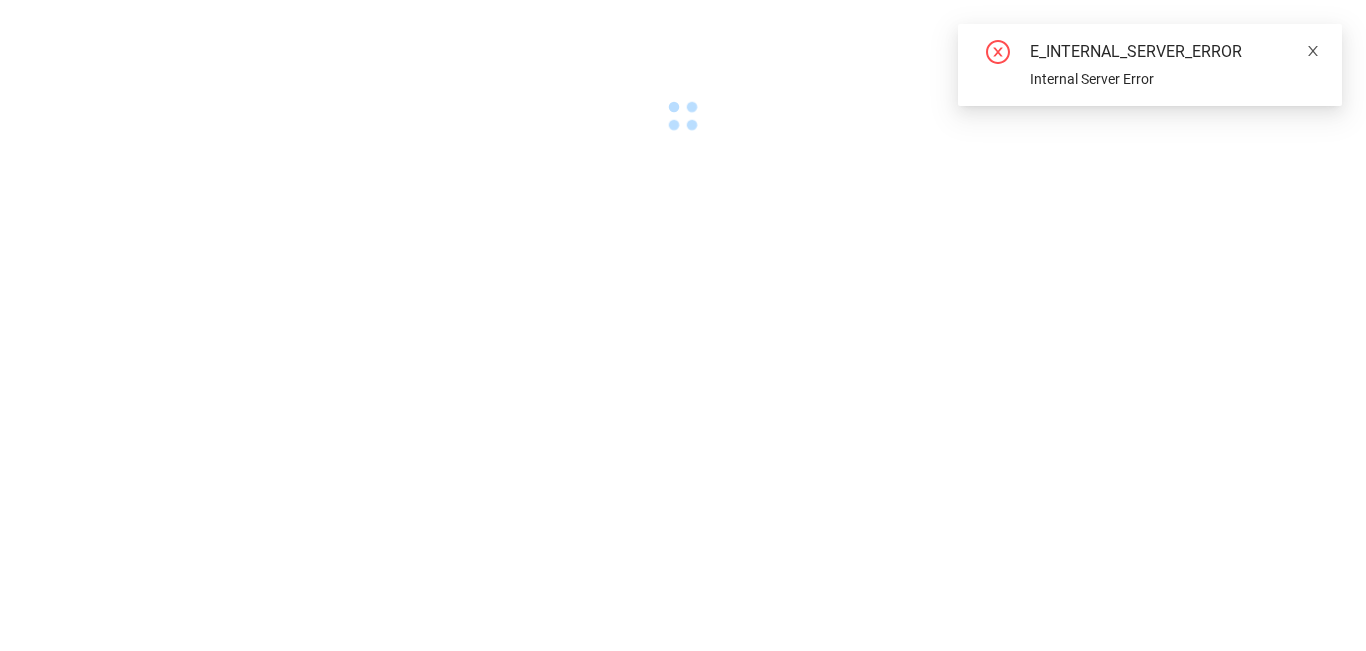 click 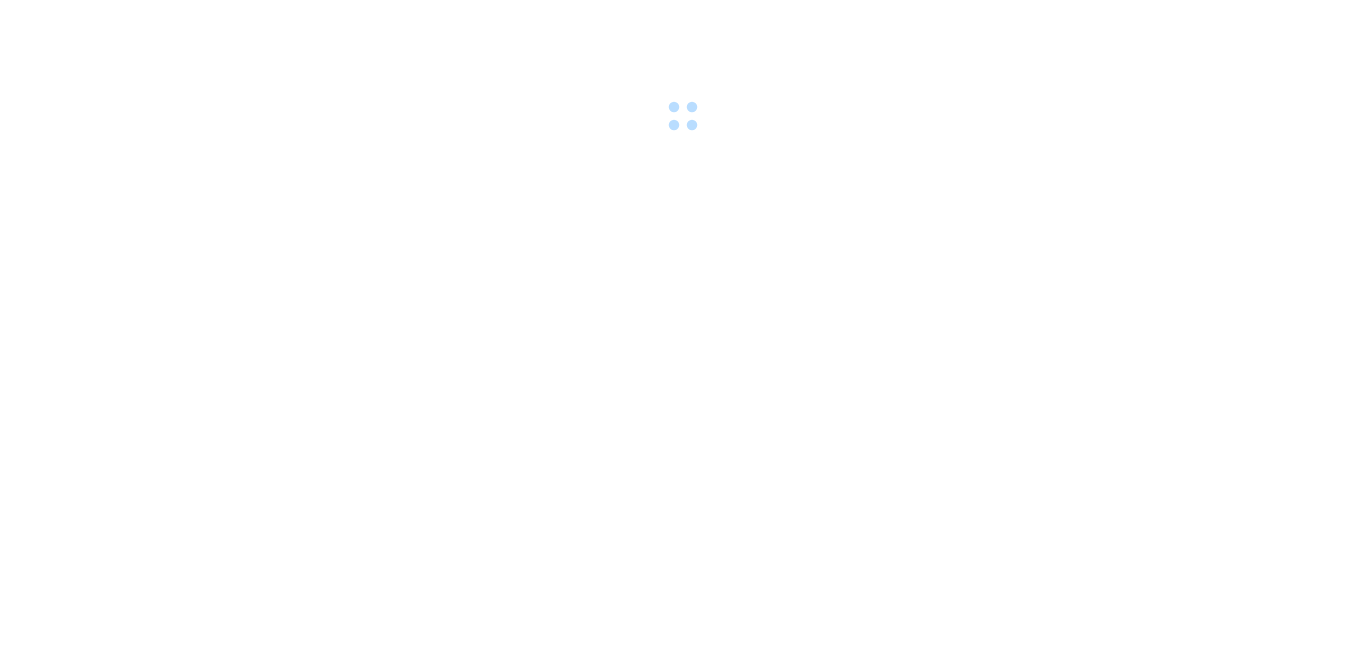 scroll, scrollTop: 0, scrollLeft: 0, axis: both 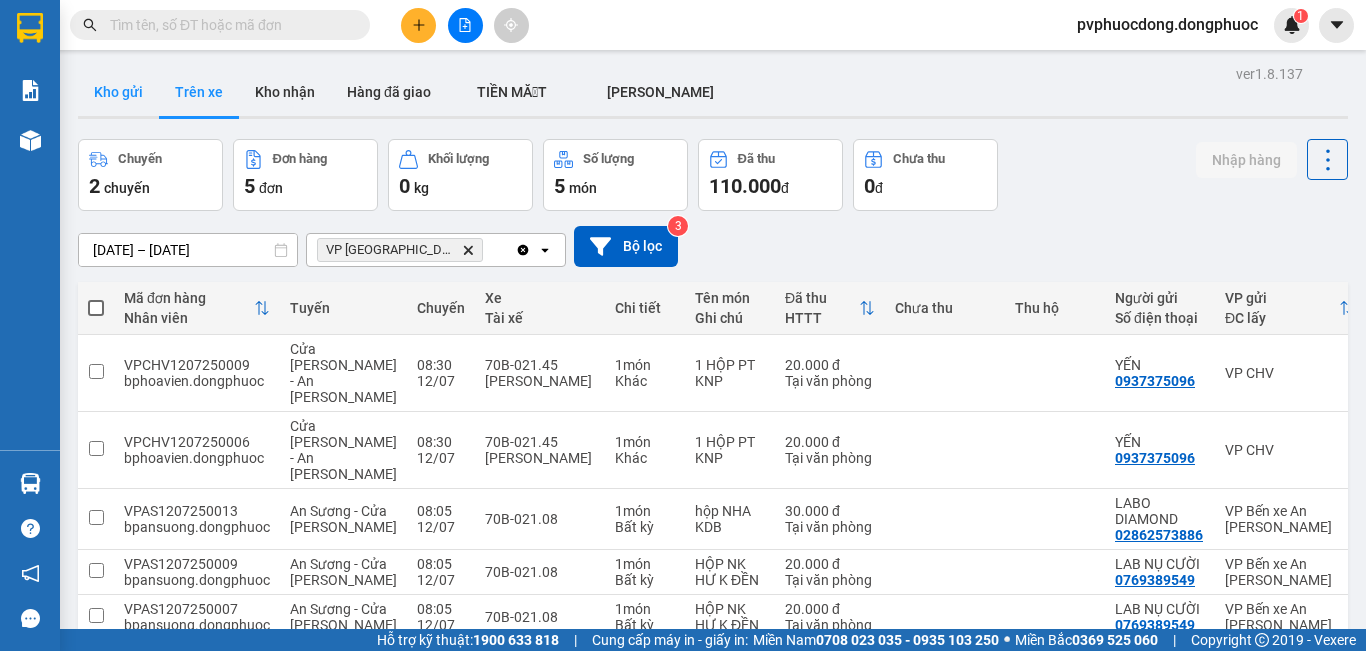 click on "Kho gửi" at bounding box center (118, 92) 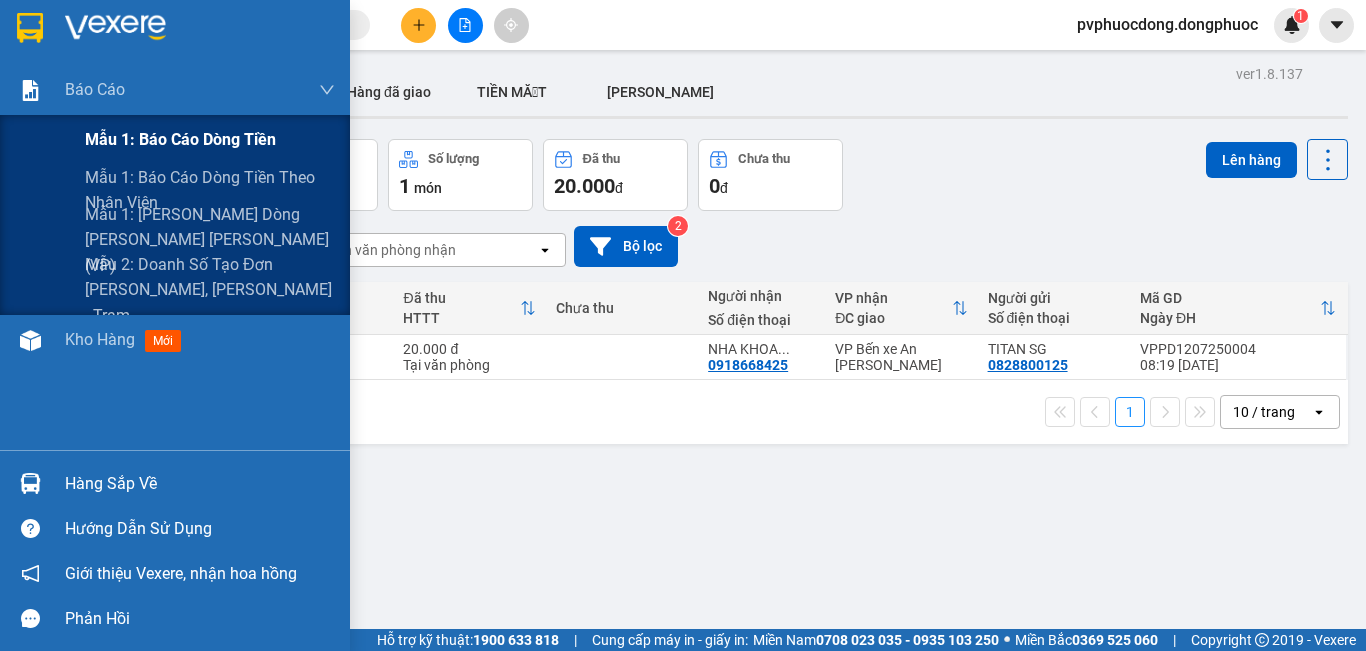click on "Mẫu 1: Báo cáo dòng tiền" at bounding box center (180, 139) 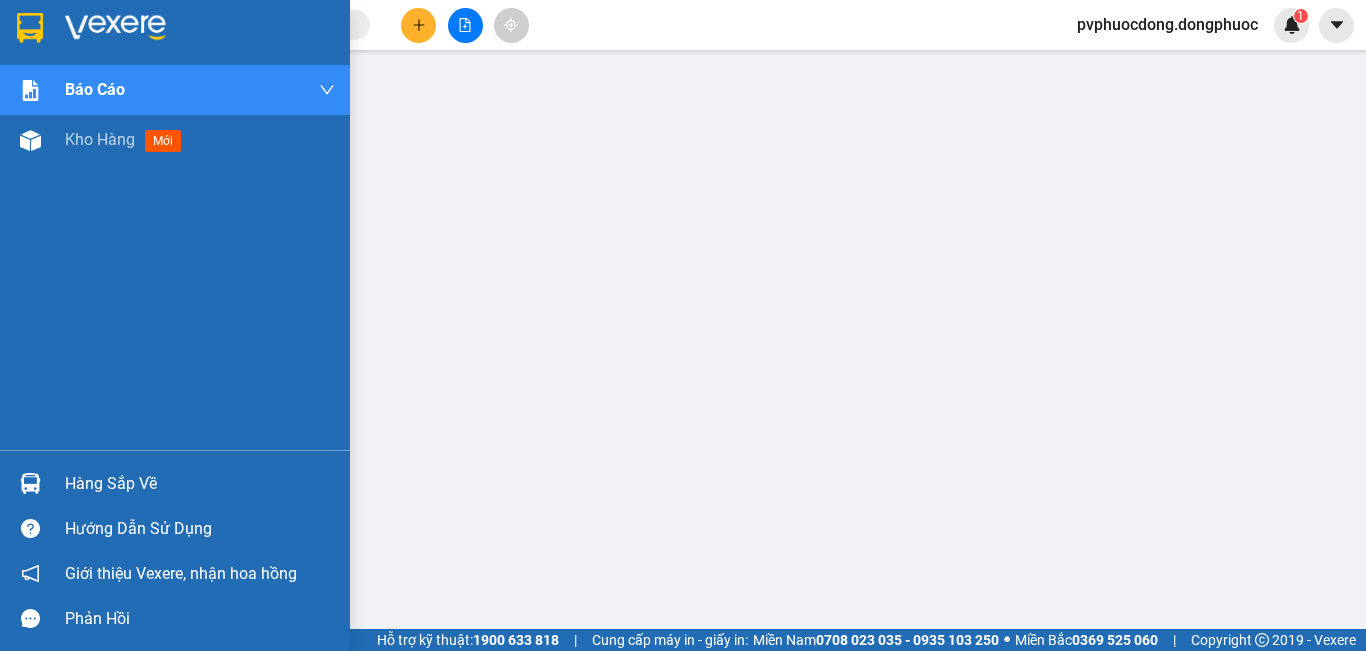 click at bounding box center (30, 483) 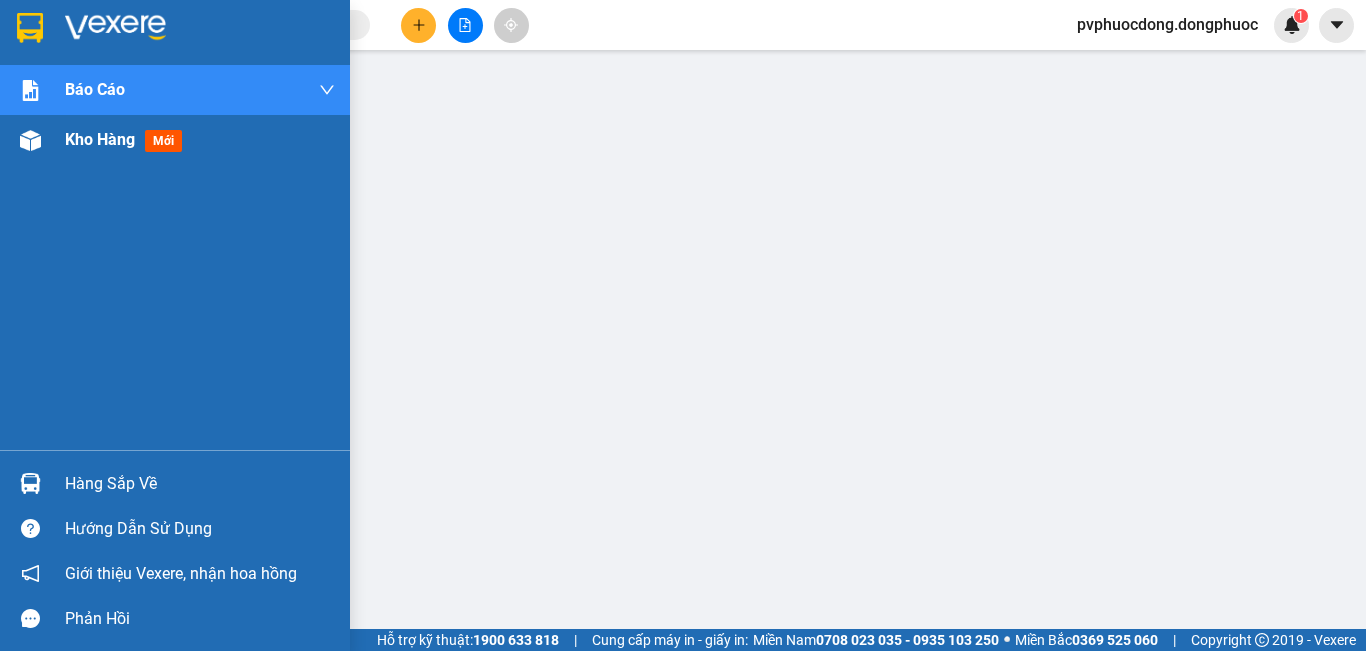 click at bounding box center (30, 140) 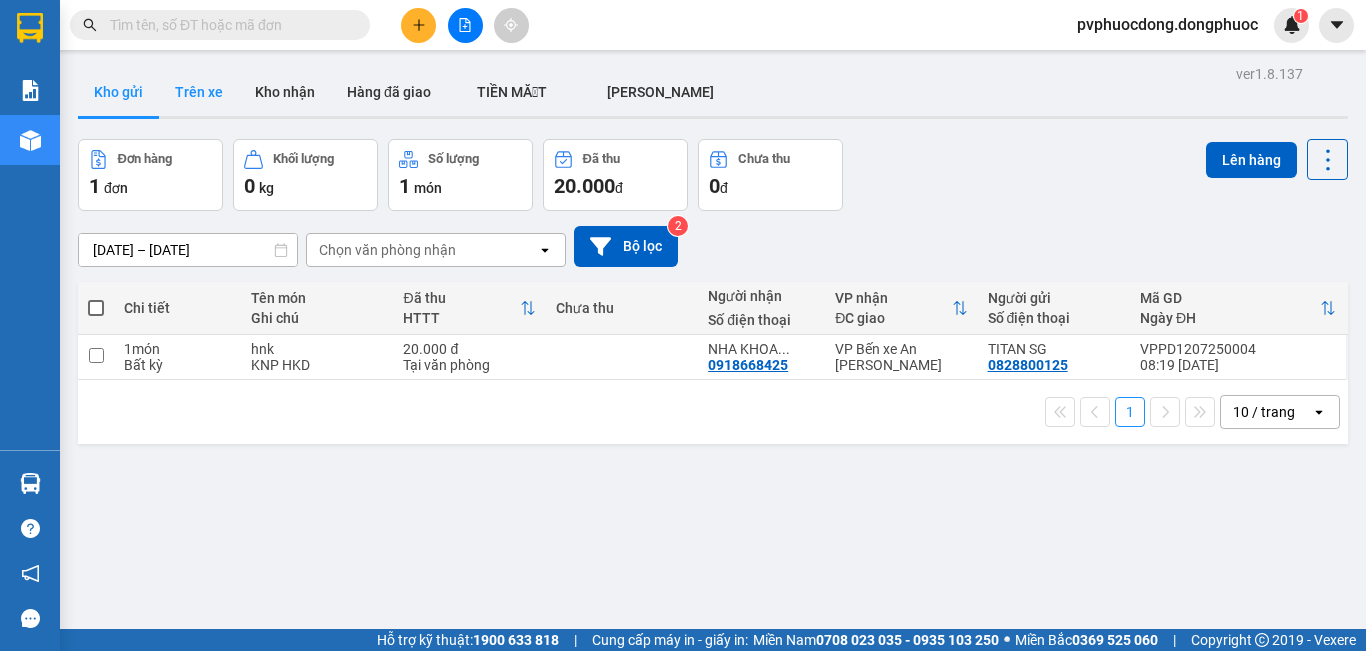 click on "Trên xe" at bounding box center [199, 92] 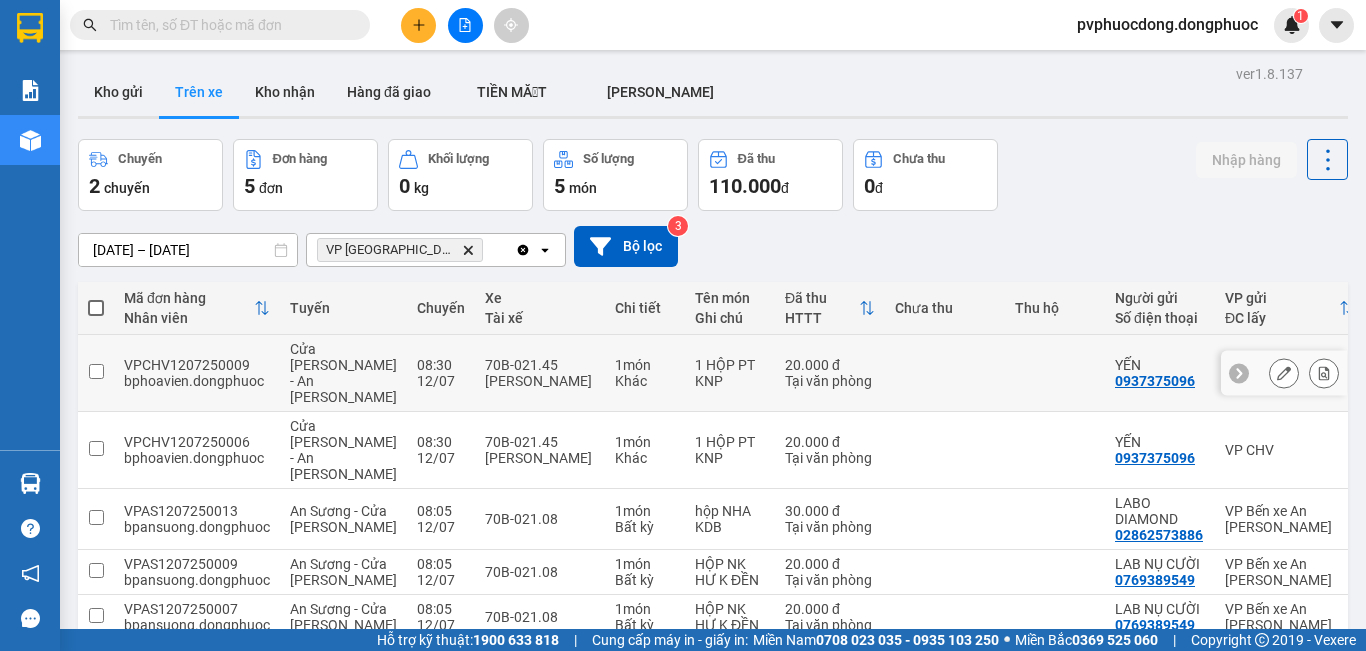 scroll, scrollTop: 101, scrollLeft: 0, axis: vertical 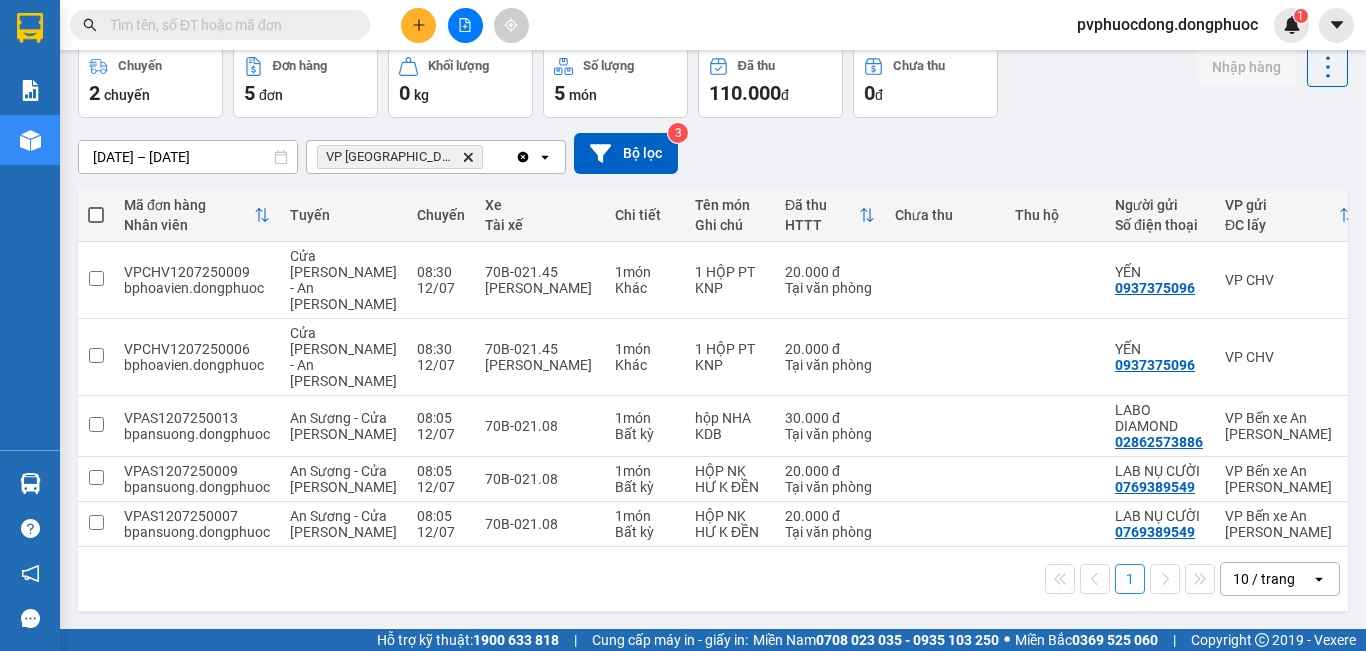 click on "1 10 / trang open" at bounding box center (713, 579) 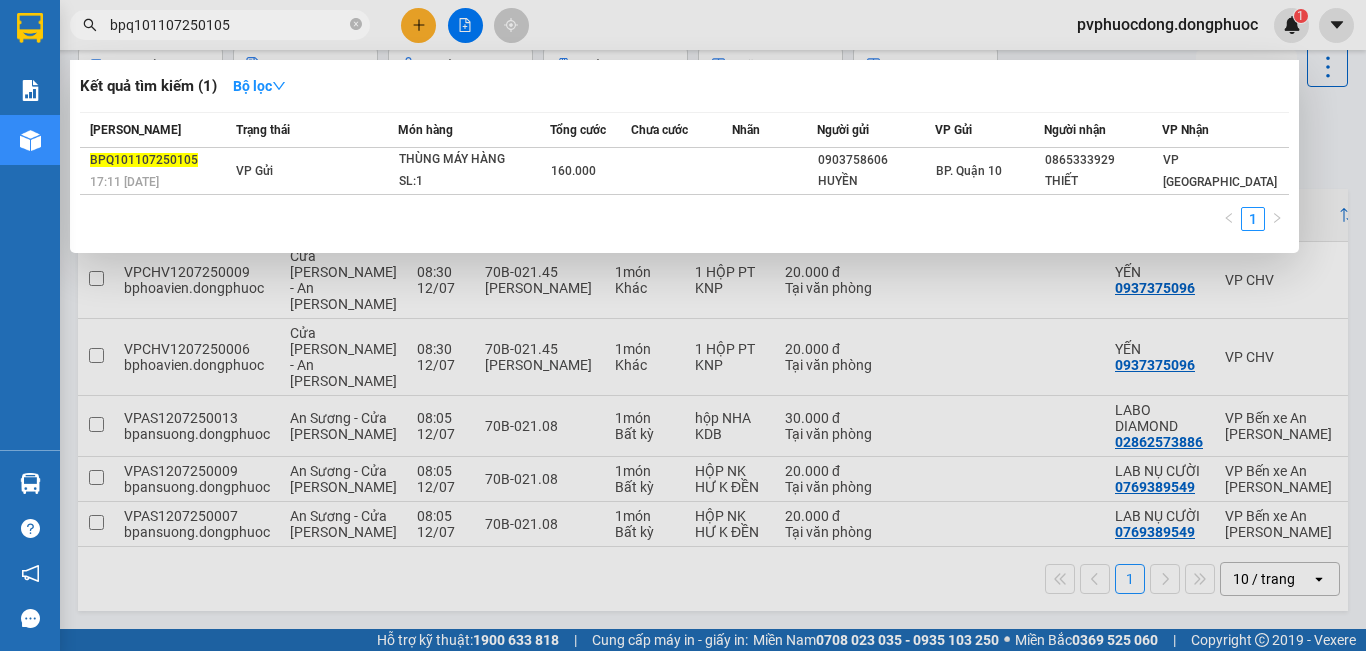 type on "bpq101107250105" 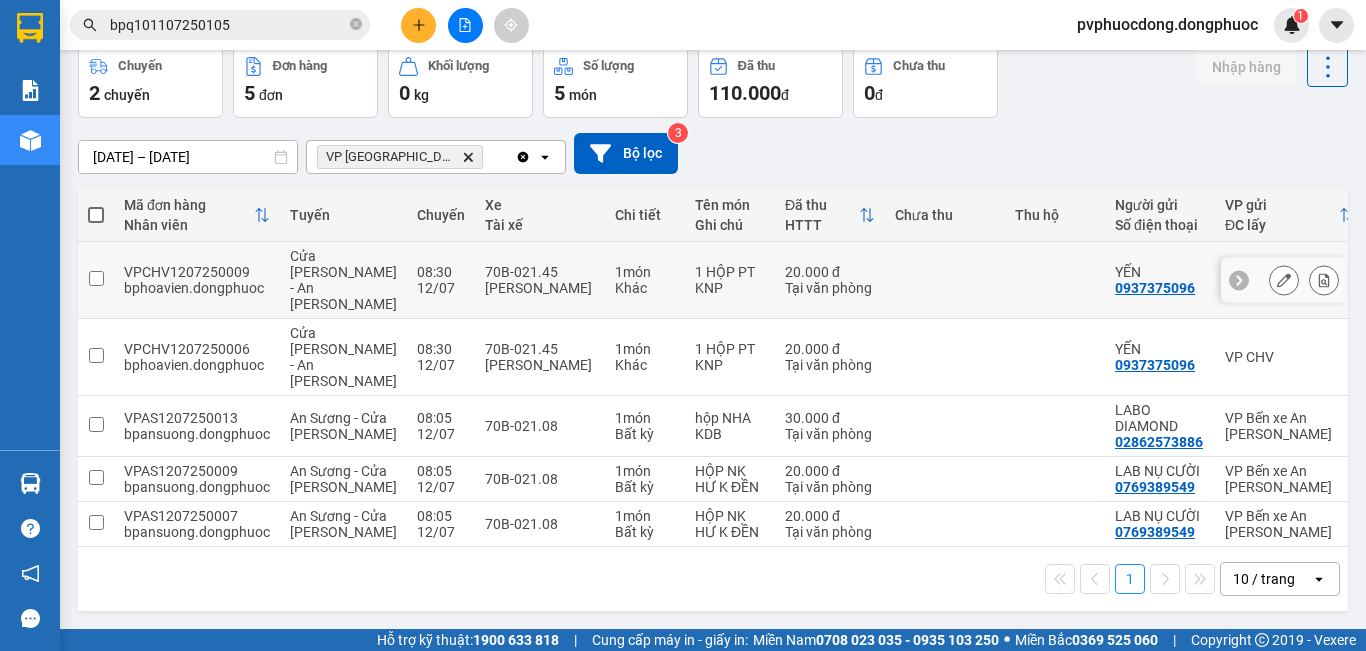 click on "20.000 đ Tại văn phòng" at bounding box center (830, 280) 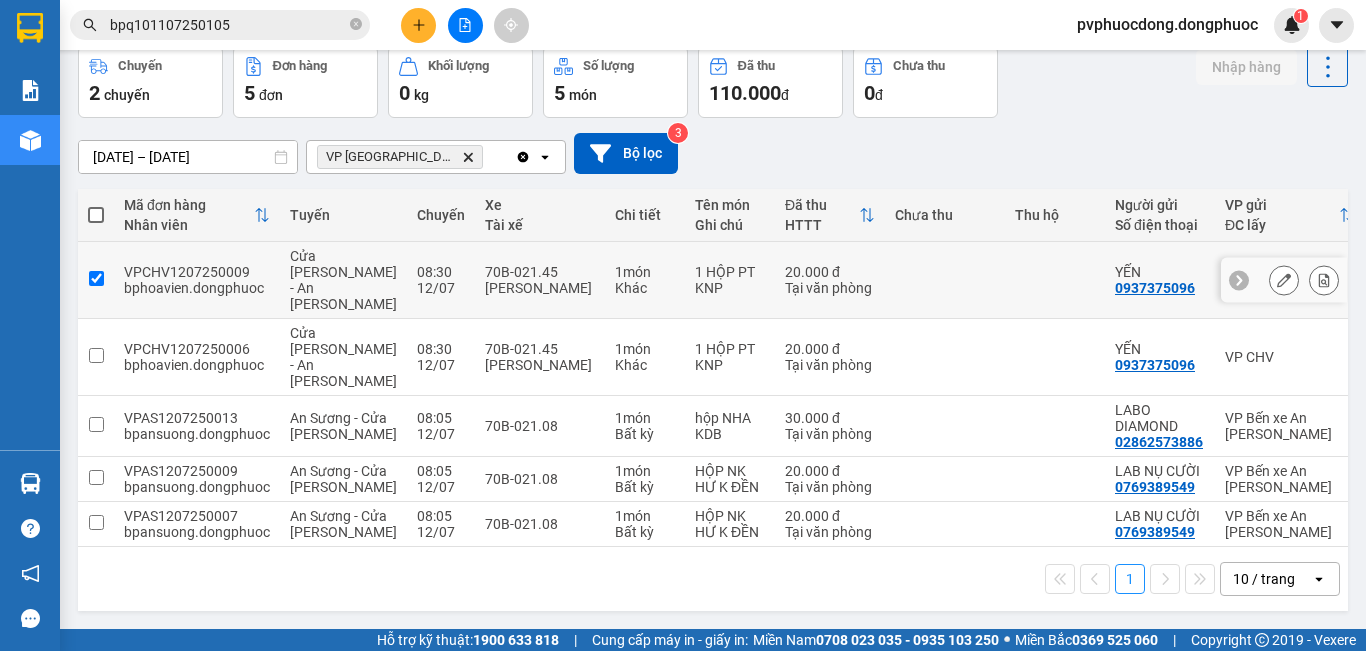 checkbox on "true" 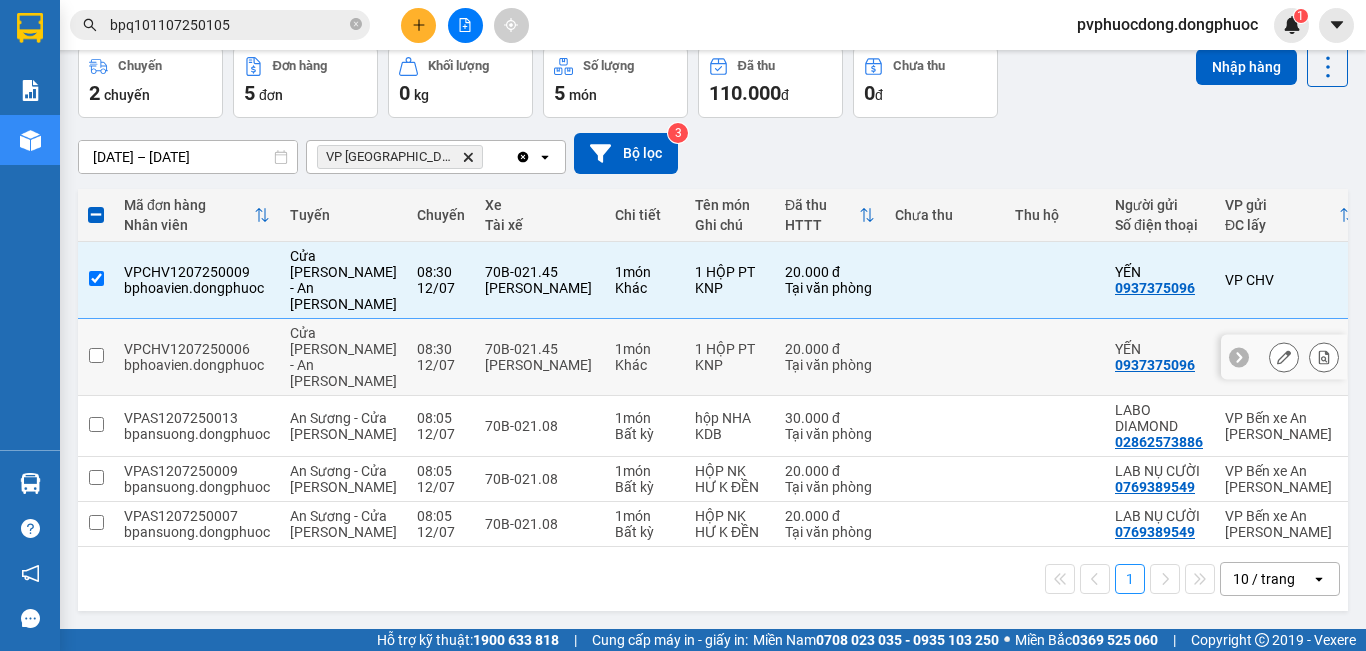 click on "20.000 đ Tại văn phòng" at bounding box center [830, 357] 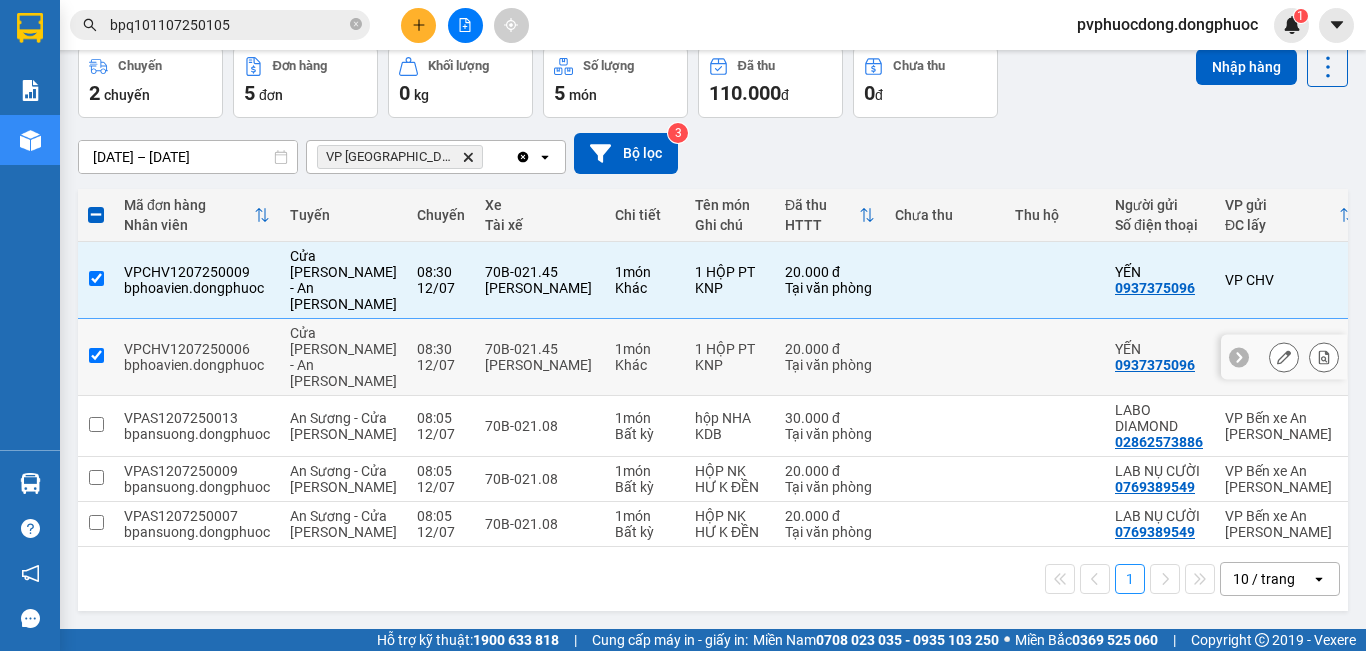 checkbox on "true" 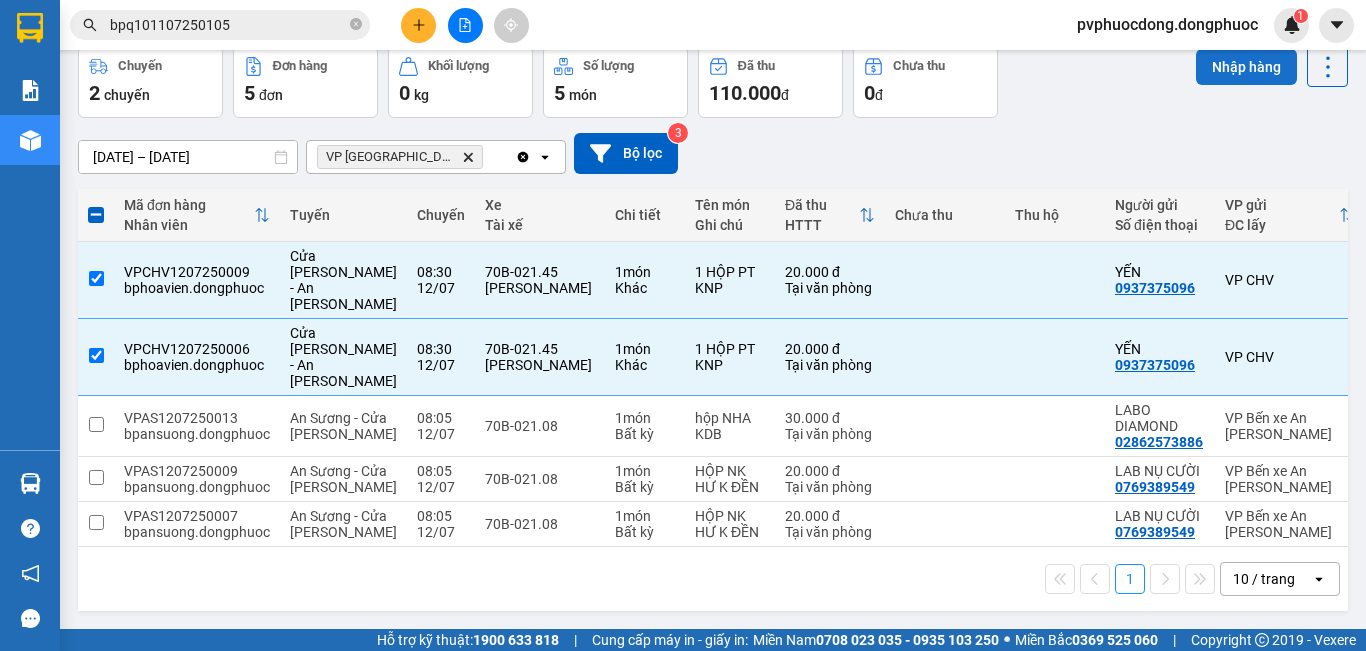 click on "Nhập hàng" at bounding box center [1246, 67] 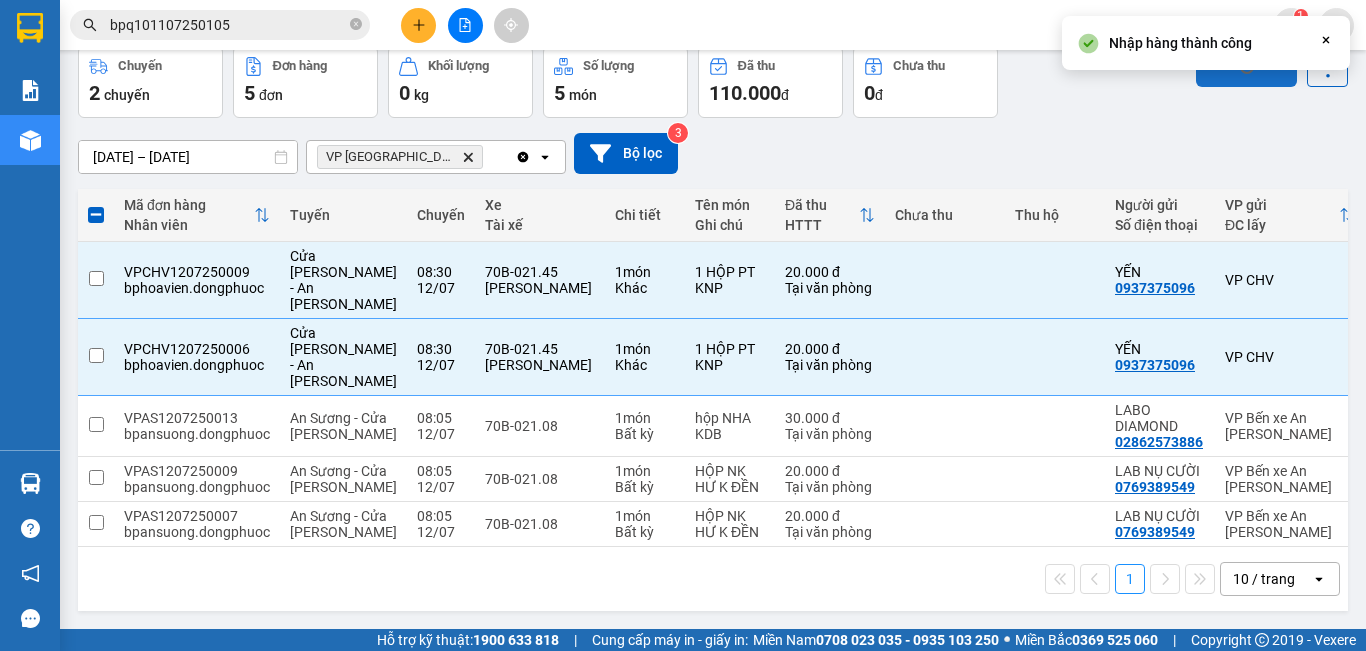 checkbox on "false" 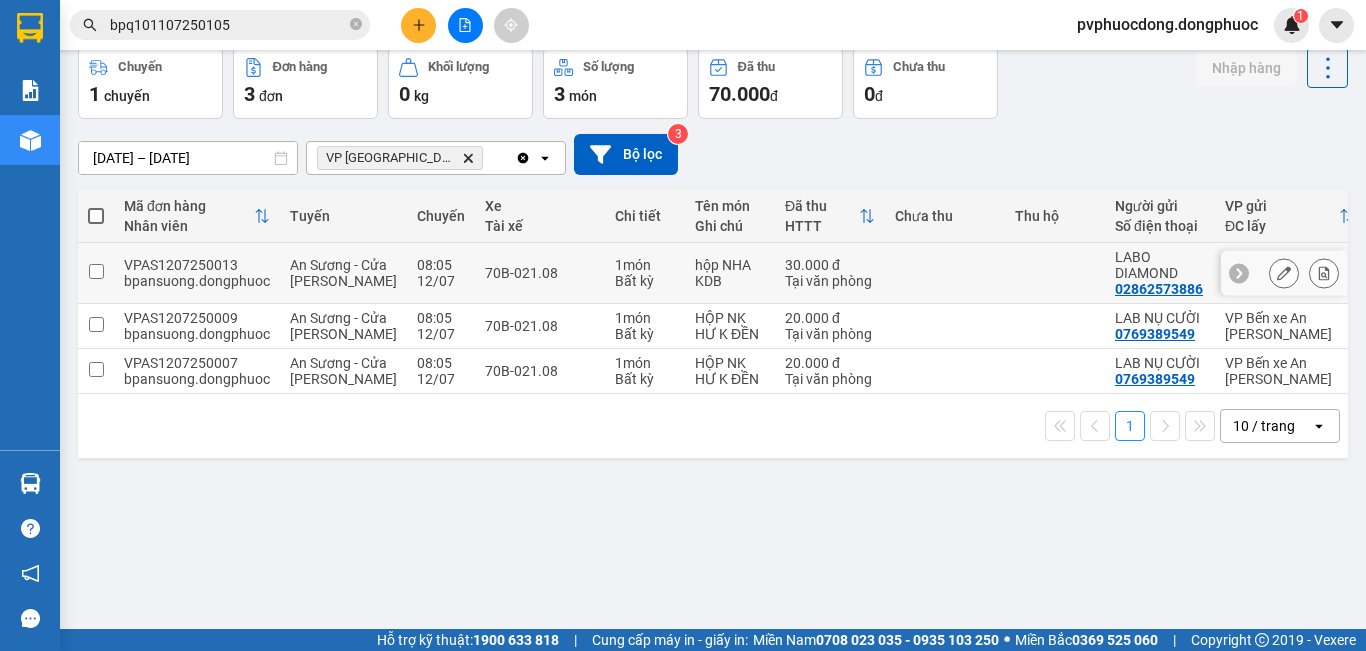 scroll, scrollTop: 0, scrollLeft: 0, axis: both 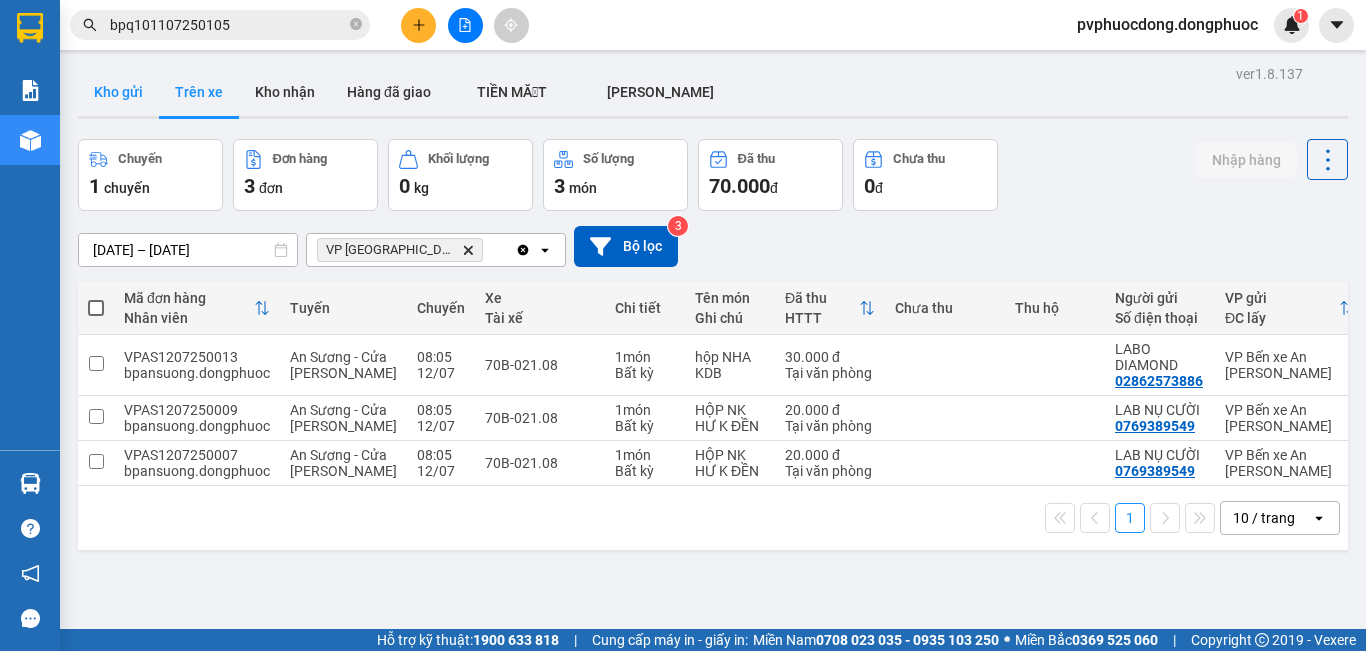 click on "Kho gửi" at bounding box center (118, 92) 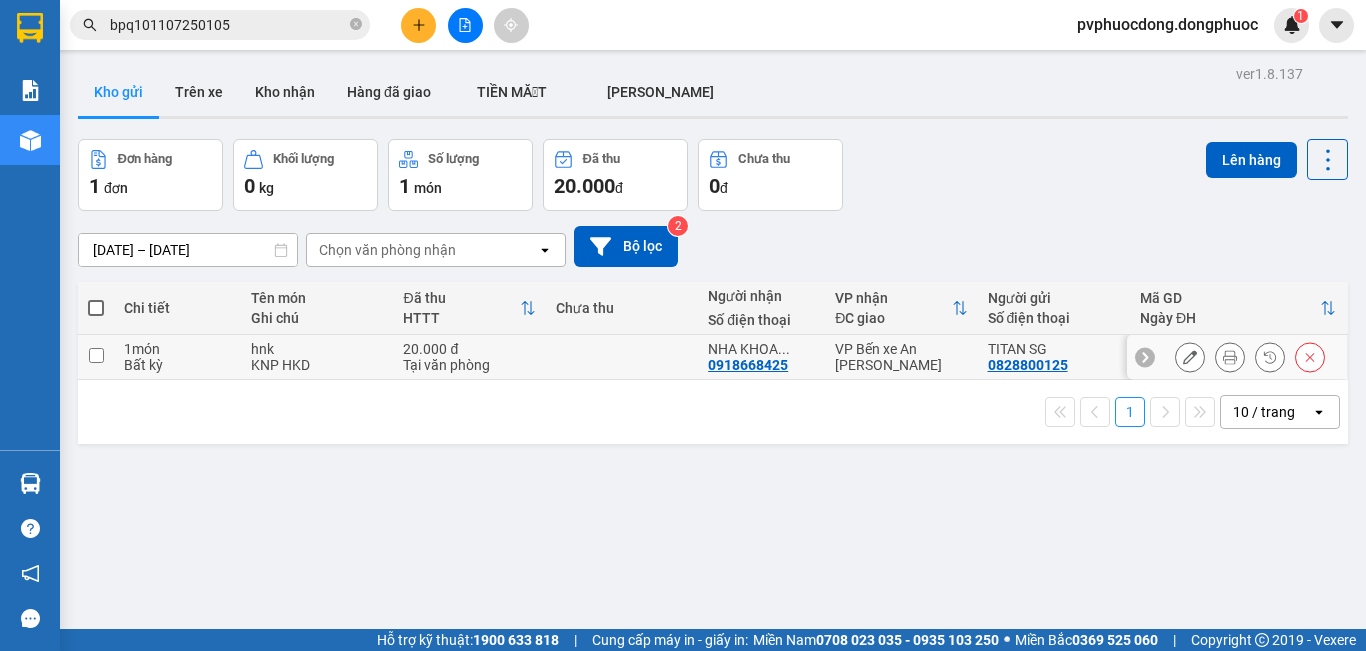 click on "hnk KNP HKD" at bounding box center (317, 357) 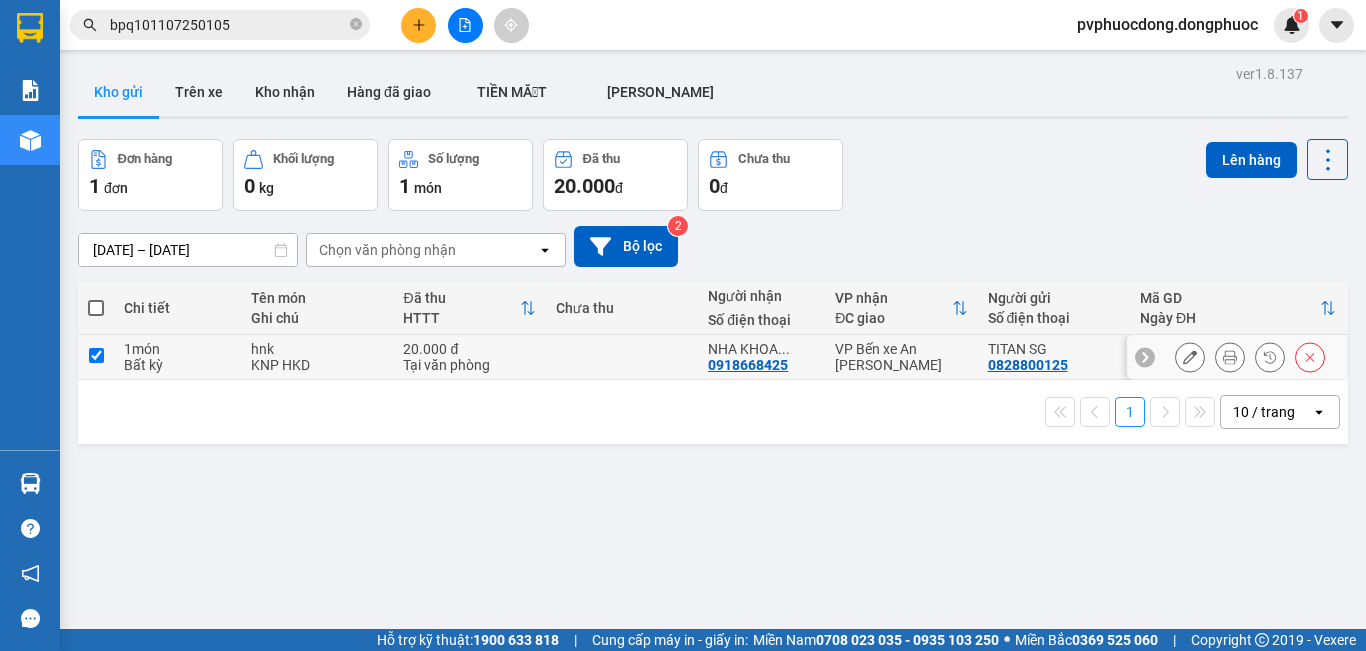 checkbox on "true" 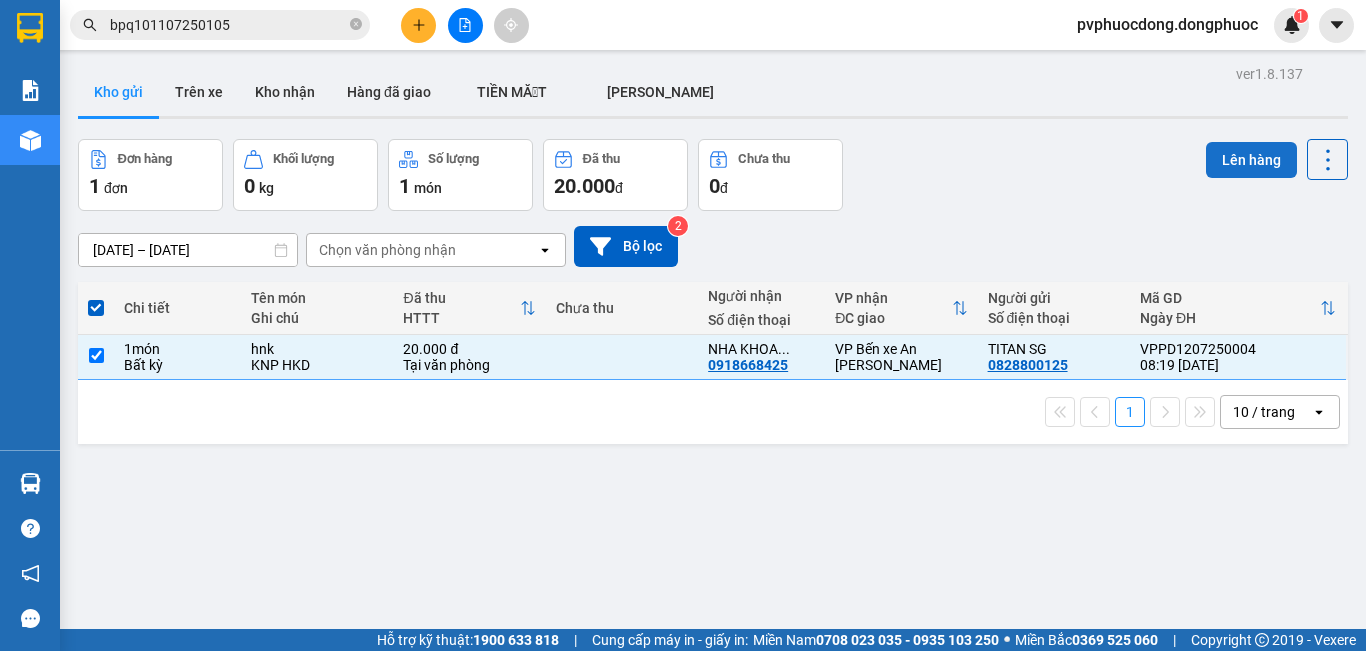 click on "Lên hàng" at bounding box center [1251, 160] 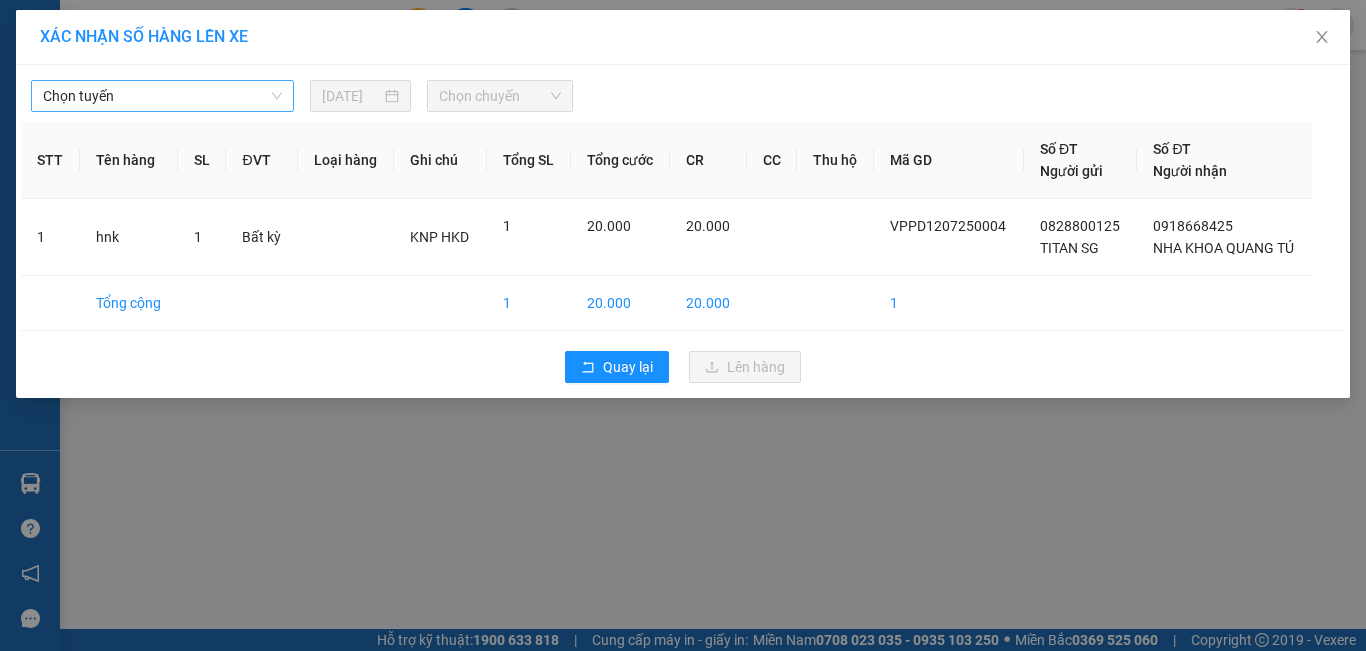 click on "Chọn tuyến" at bounding box center (162, 96) 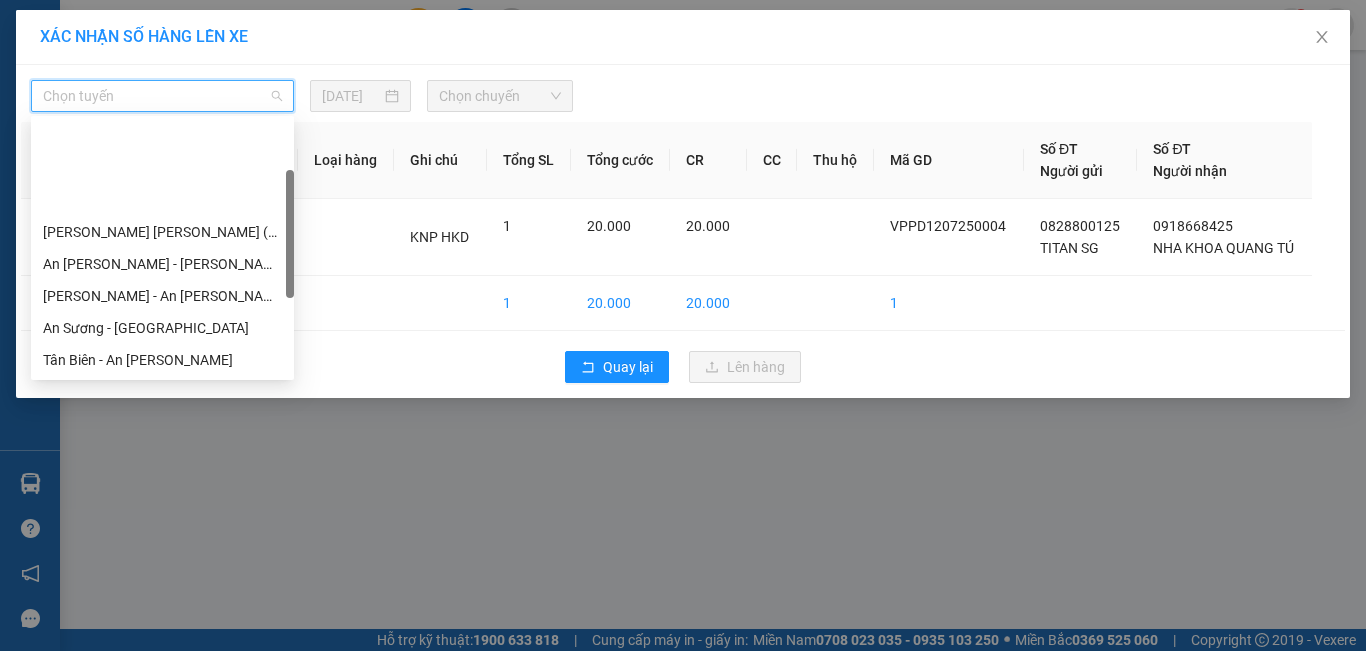 scroll, scrollTop: 100, scrollLeft: 0, axis: vertical 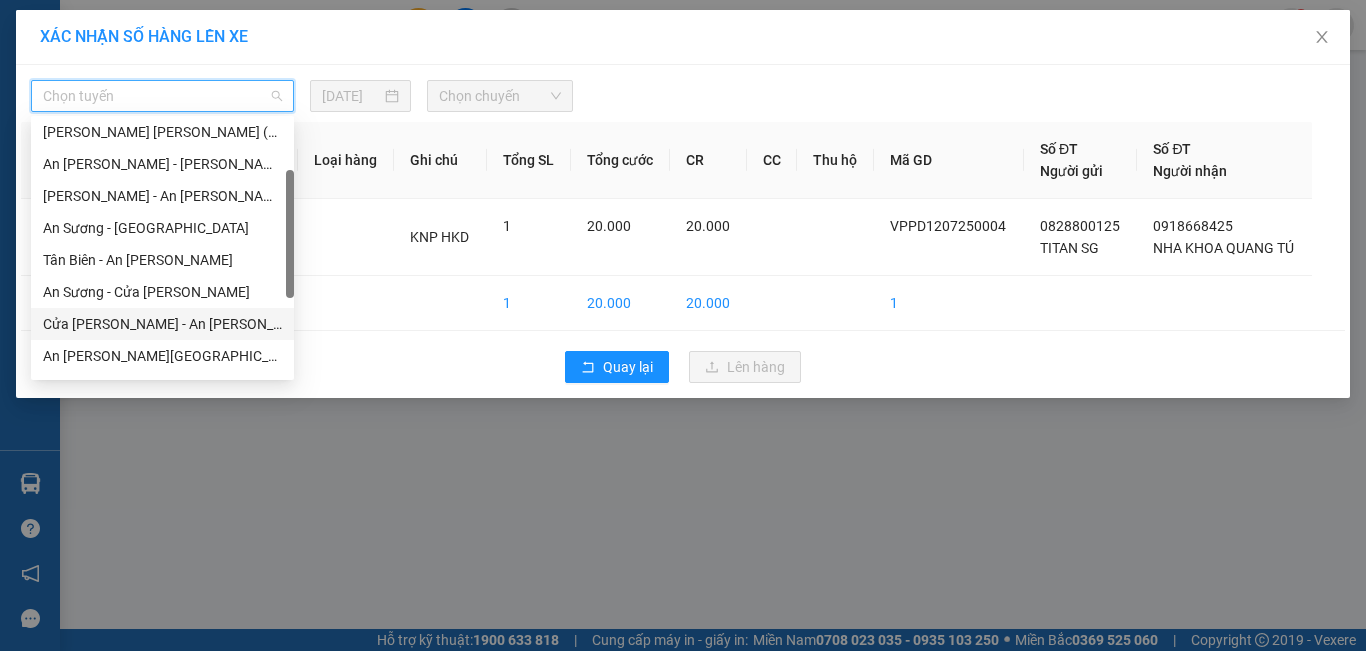 click on "Cửa Hòa Viện - An Sương" at bounding box center (162, 324) 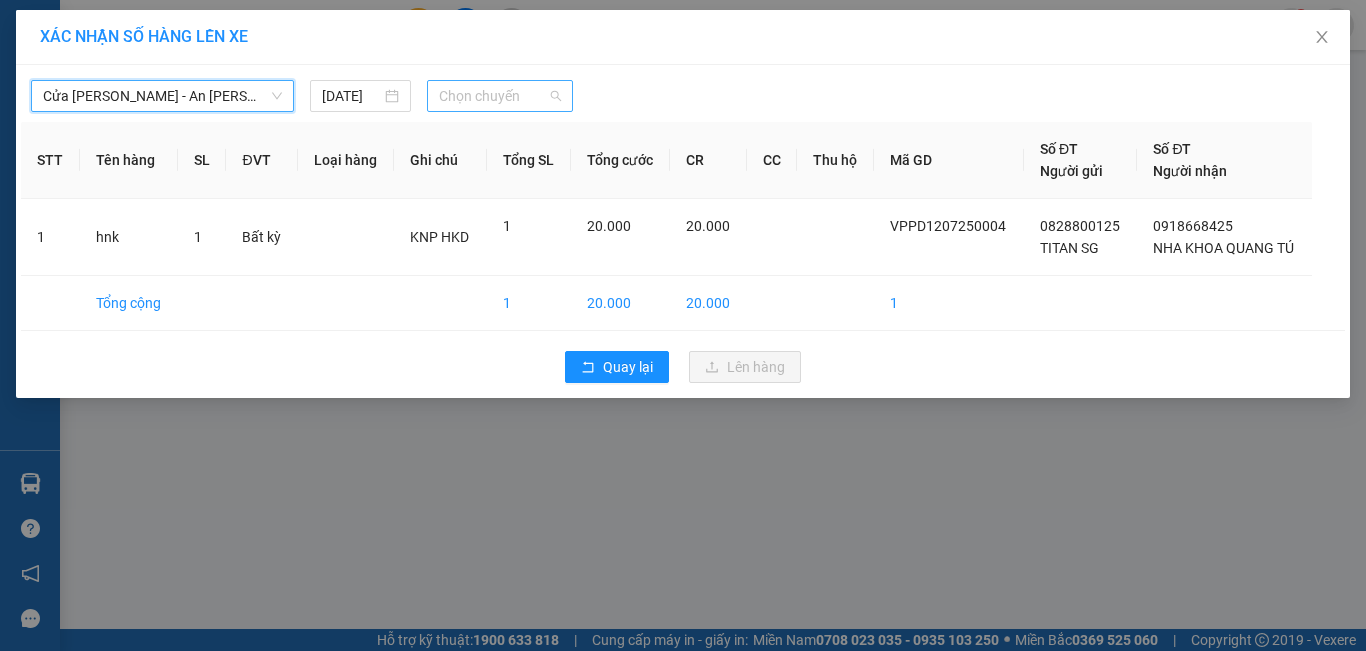 click on "Chọn chuyến" at bounding box center (500, 96) 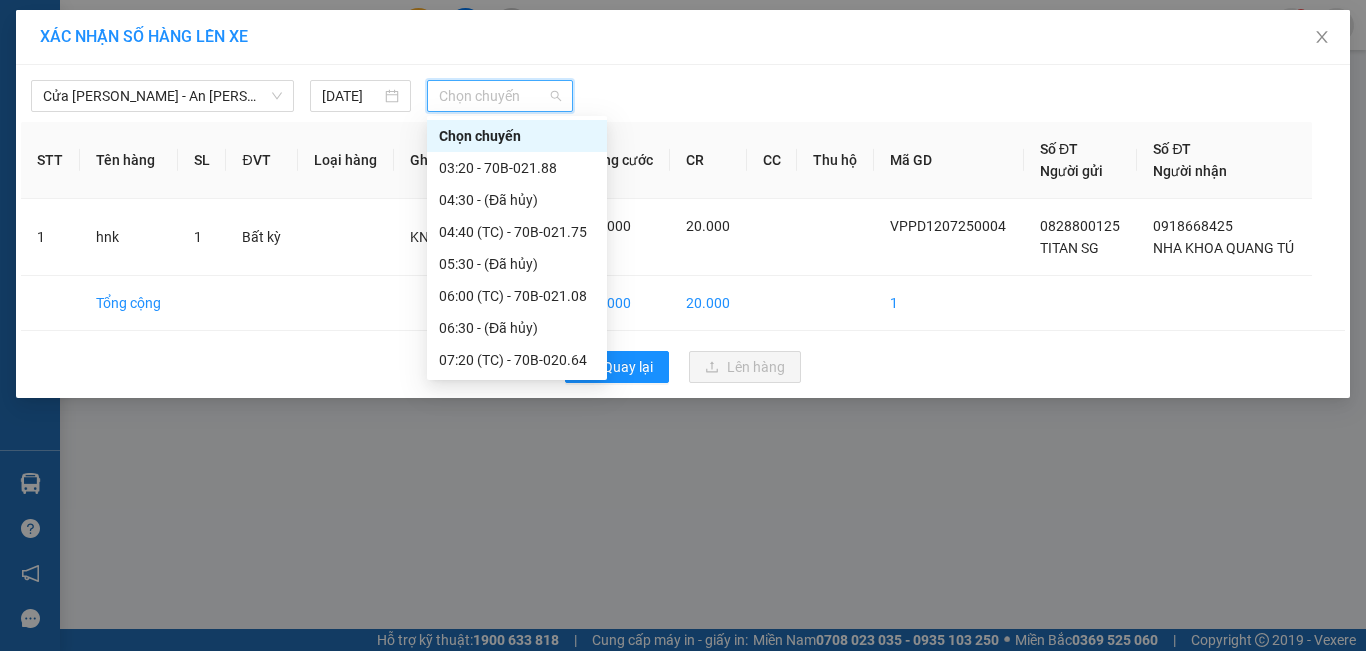 scroll, scrollTop: 200, scrollLeft: 0, axis: vertical 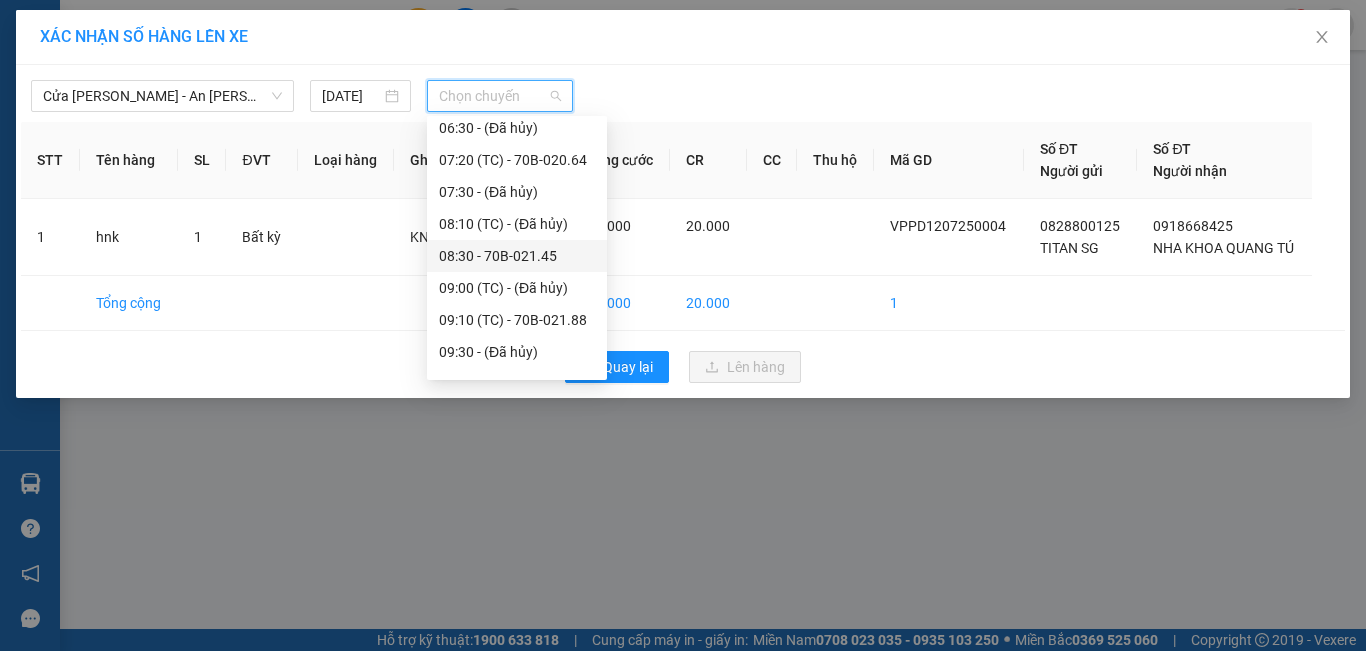 click on "08:30     - 70B-021.45" at bounding box center (517, 256) 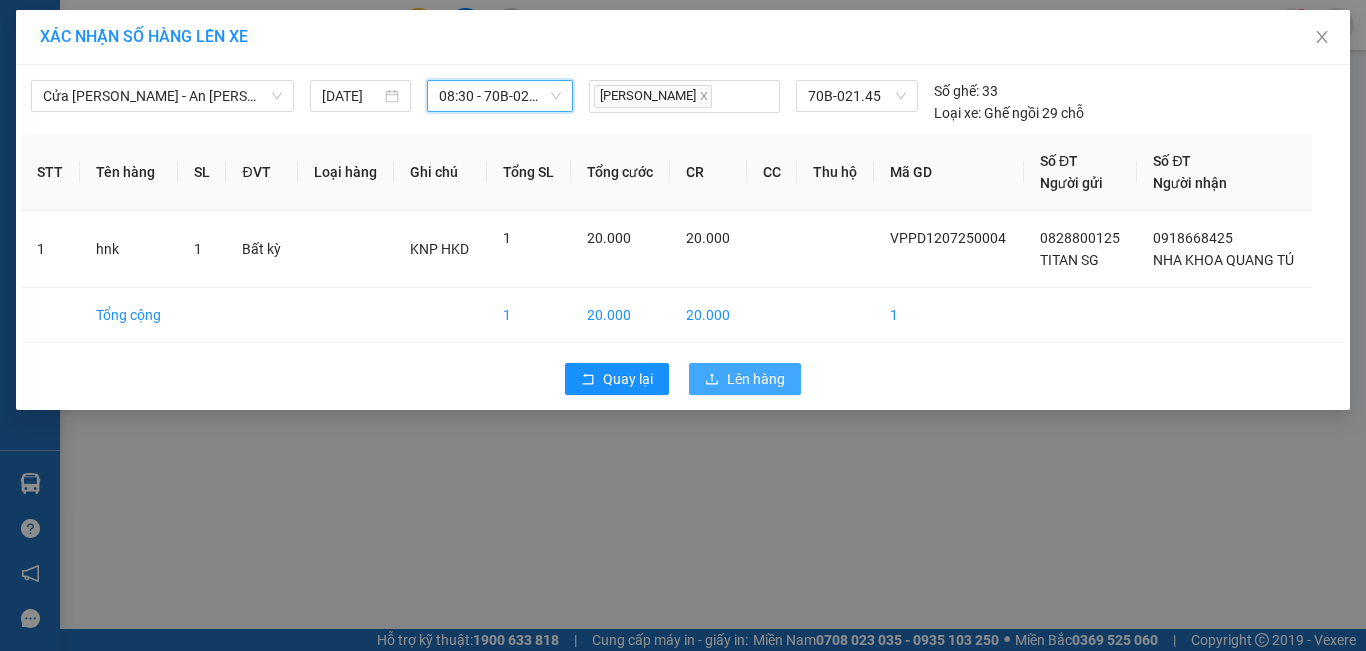 click on "Lên hàng" at bounding box center [756, 379] 